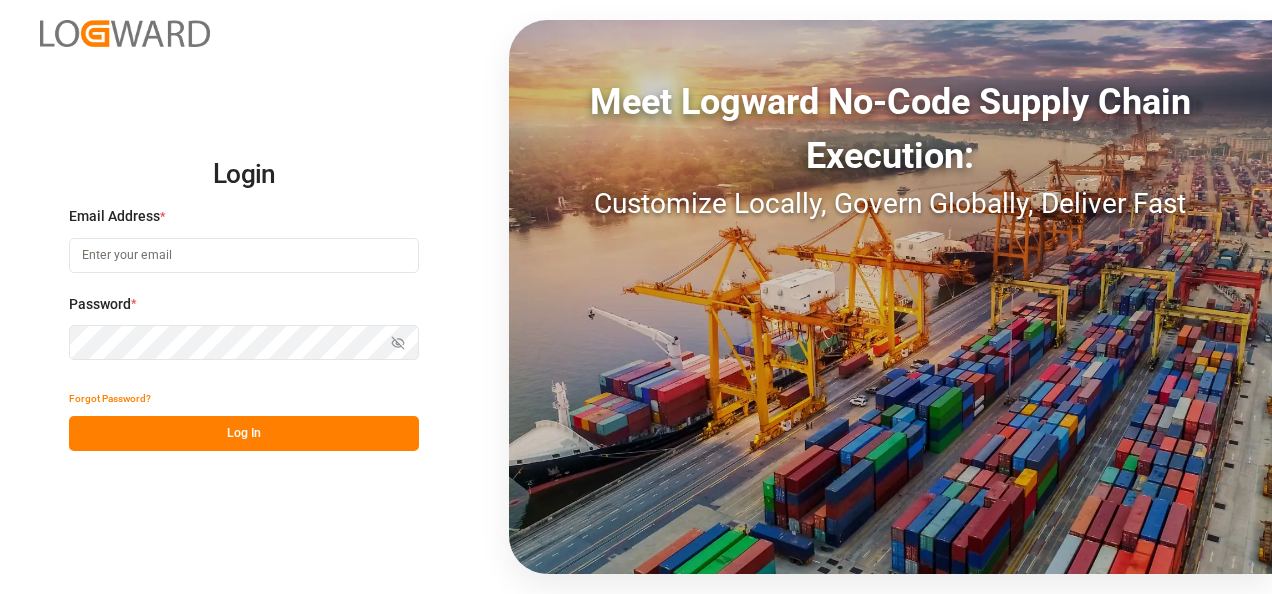 scroll, scrollTop: 0, scrollLeft: 0, axis: both 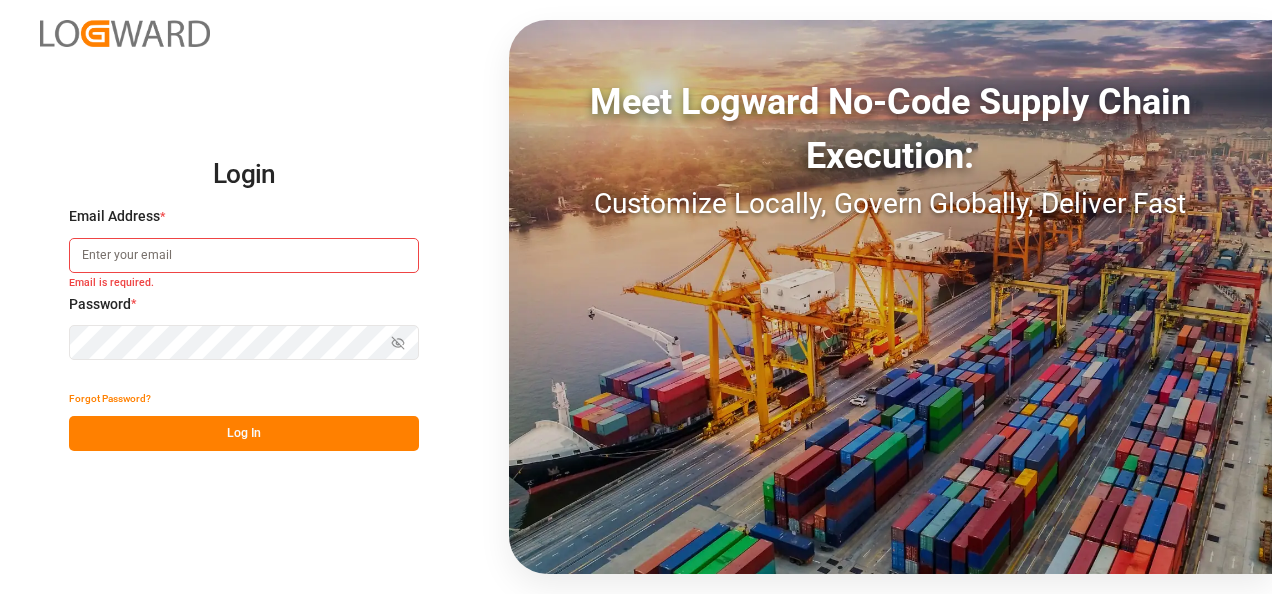 paste on "kokfuk.chin@compo-expert.com" 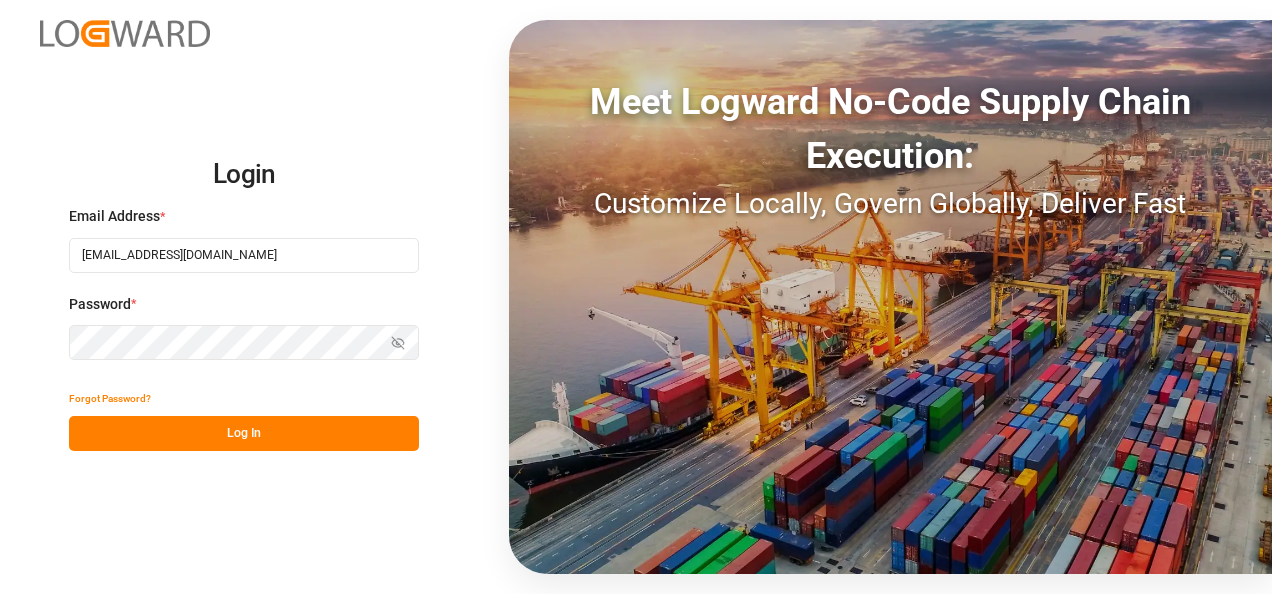 type on "kokfuk.chin@compo-expert.com" 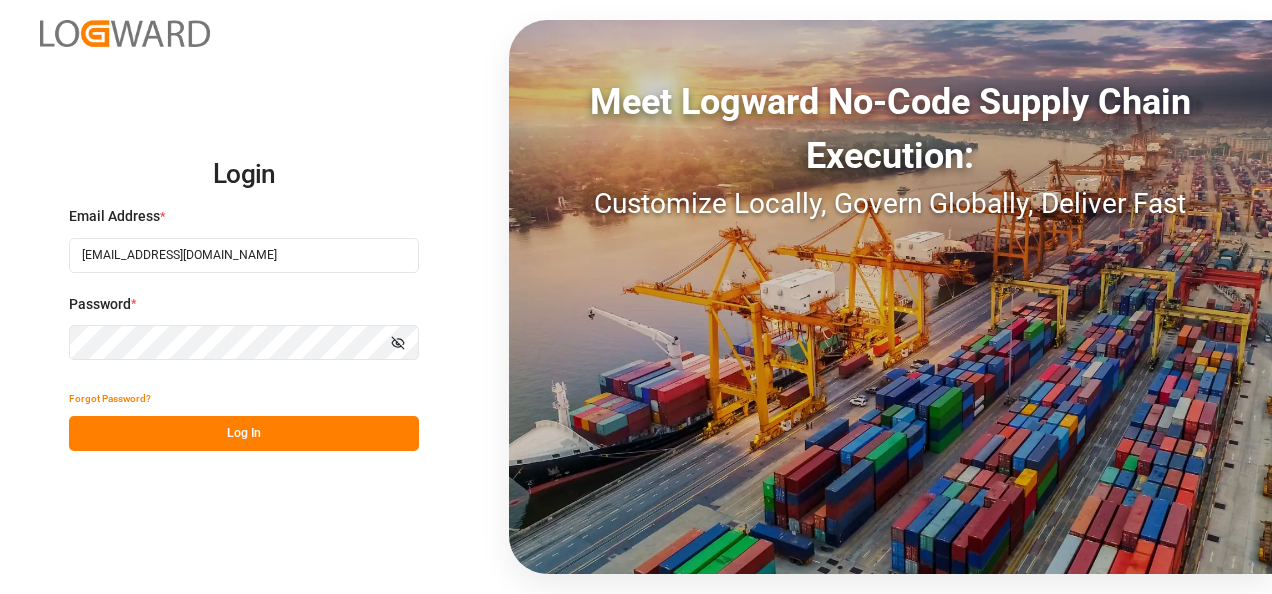 click on "Log In" at bounding box center (244, 433) 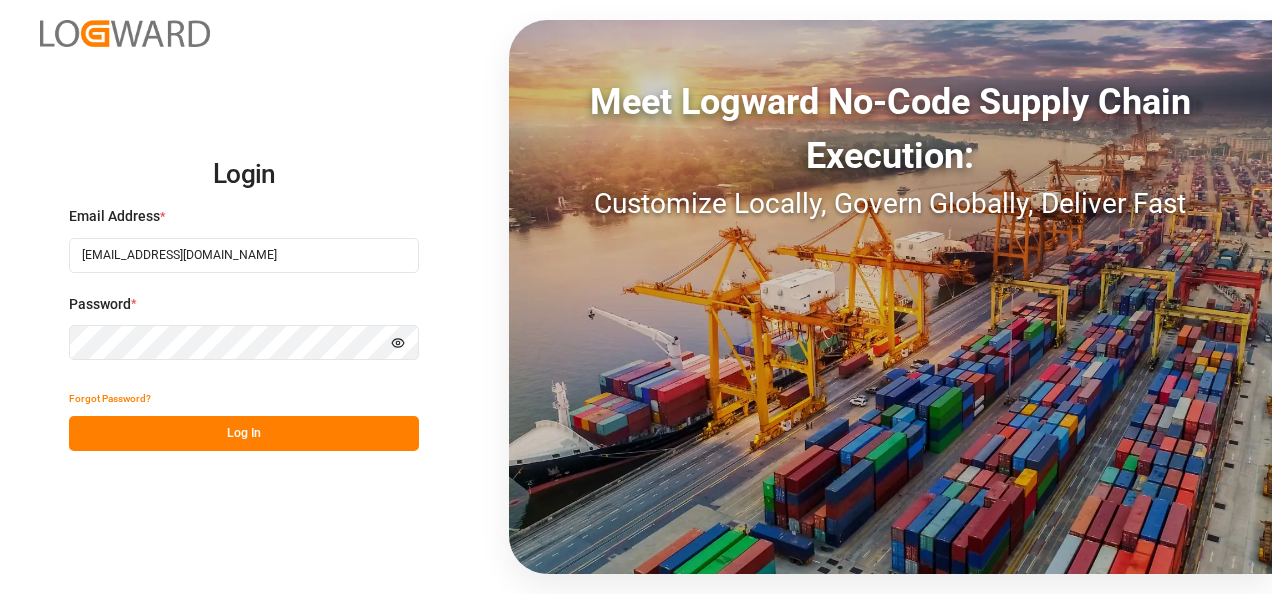 click 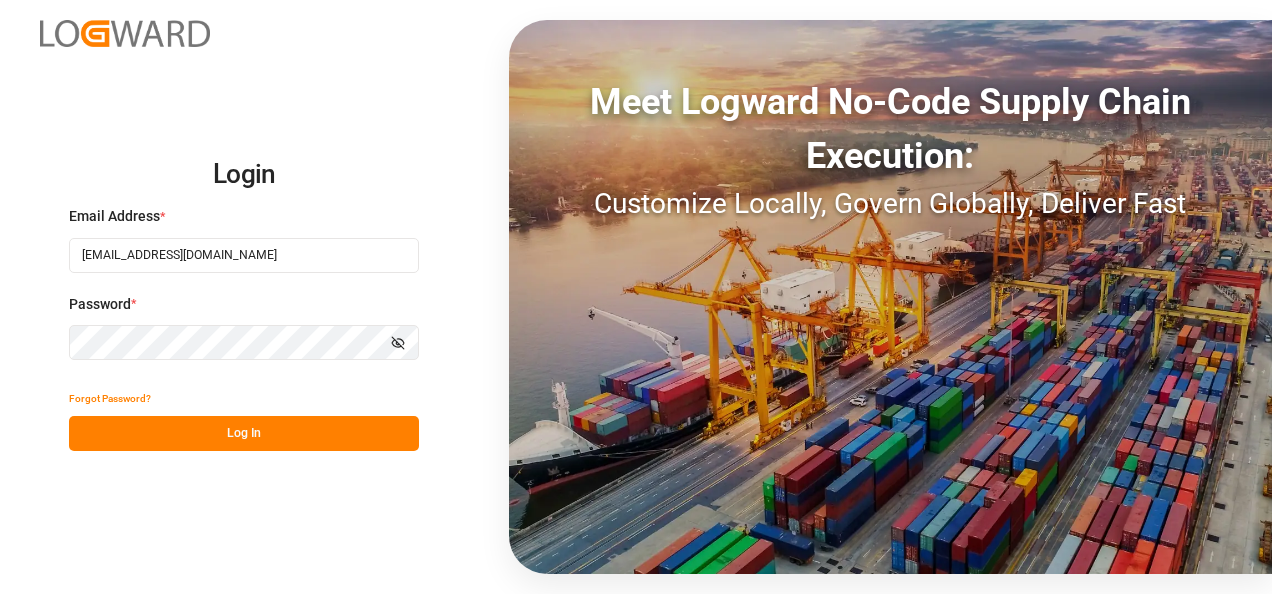 click on "Log In" at bounding box center [244, 433] 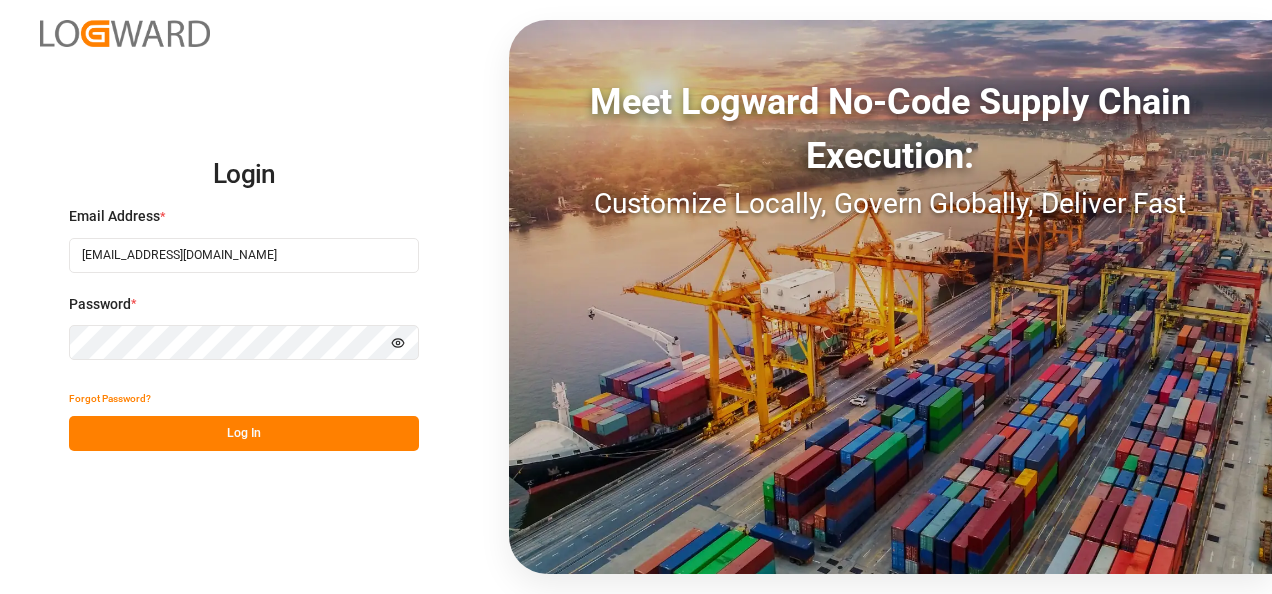 click on "Log In" at bounding box center (244, 433) 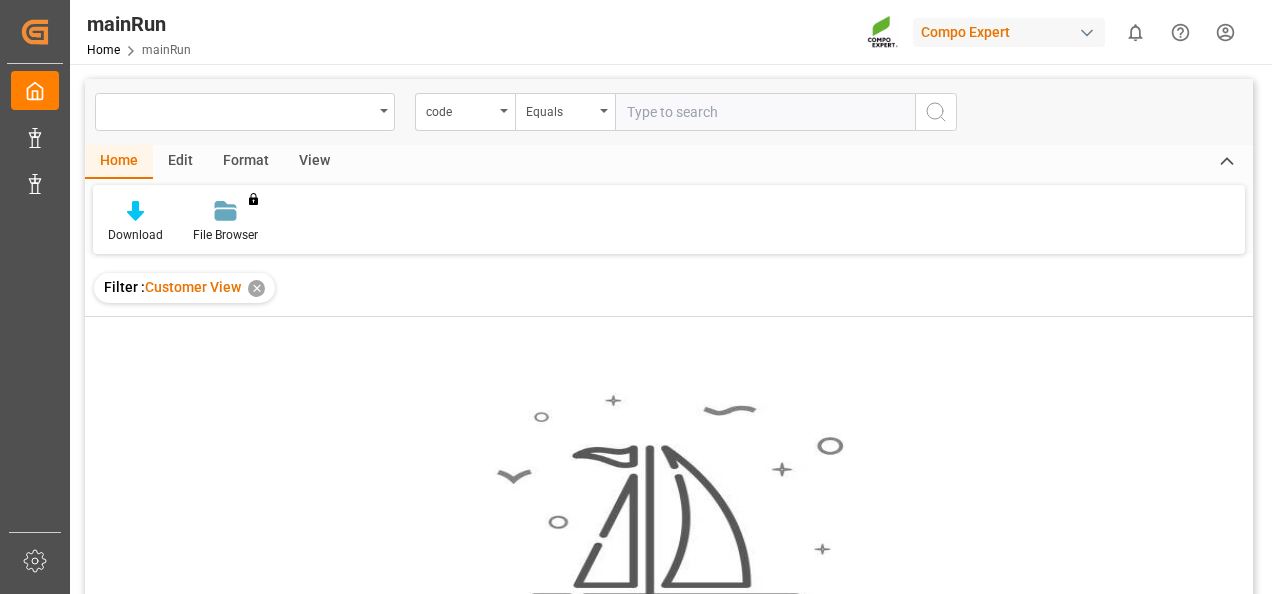 click on "Customer View" at bounding box center (193, 287) 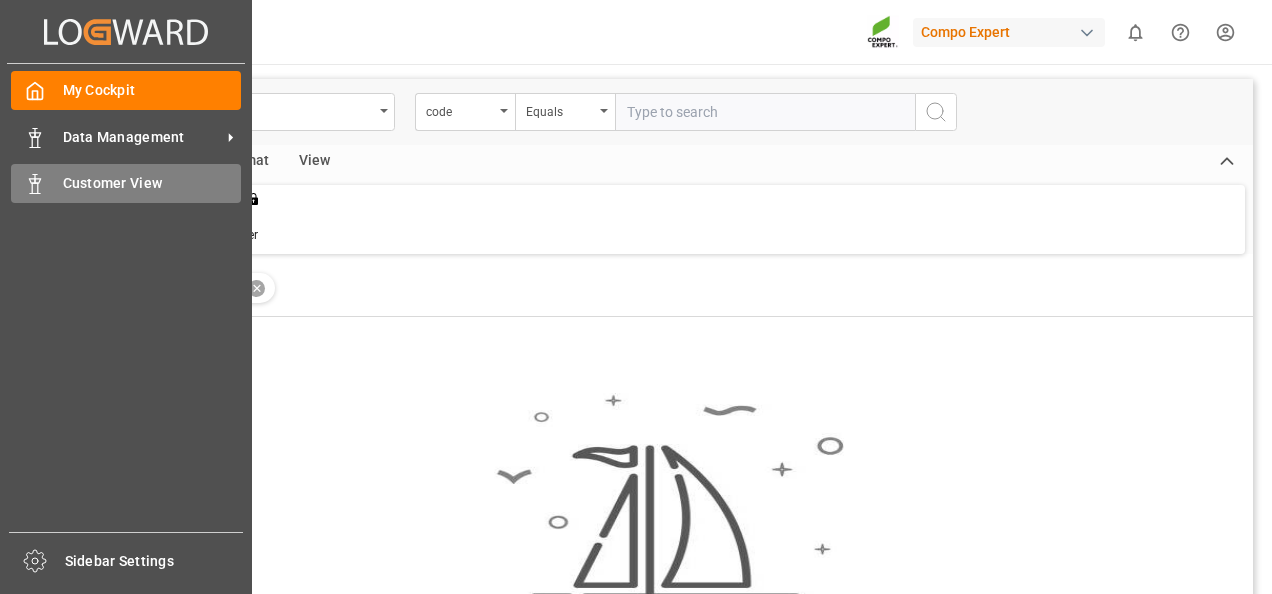 click 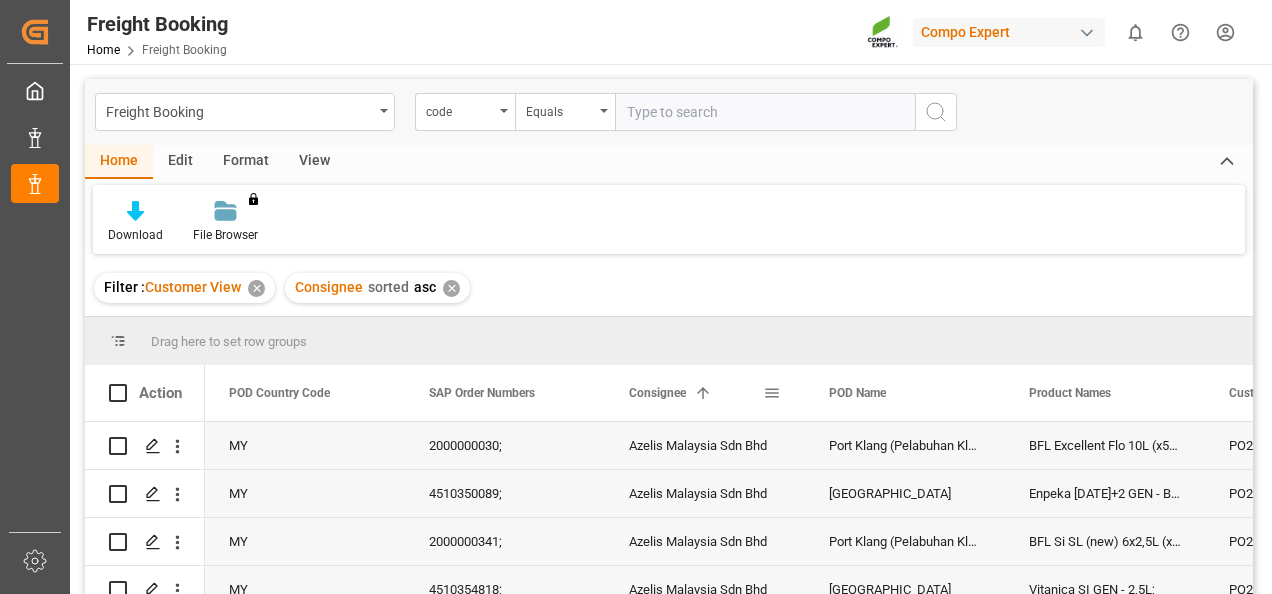 click at bounding box center [772, 393] 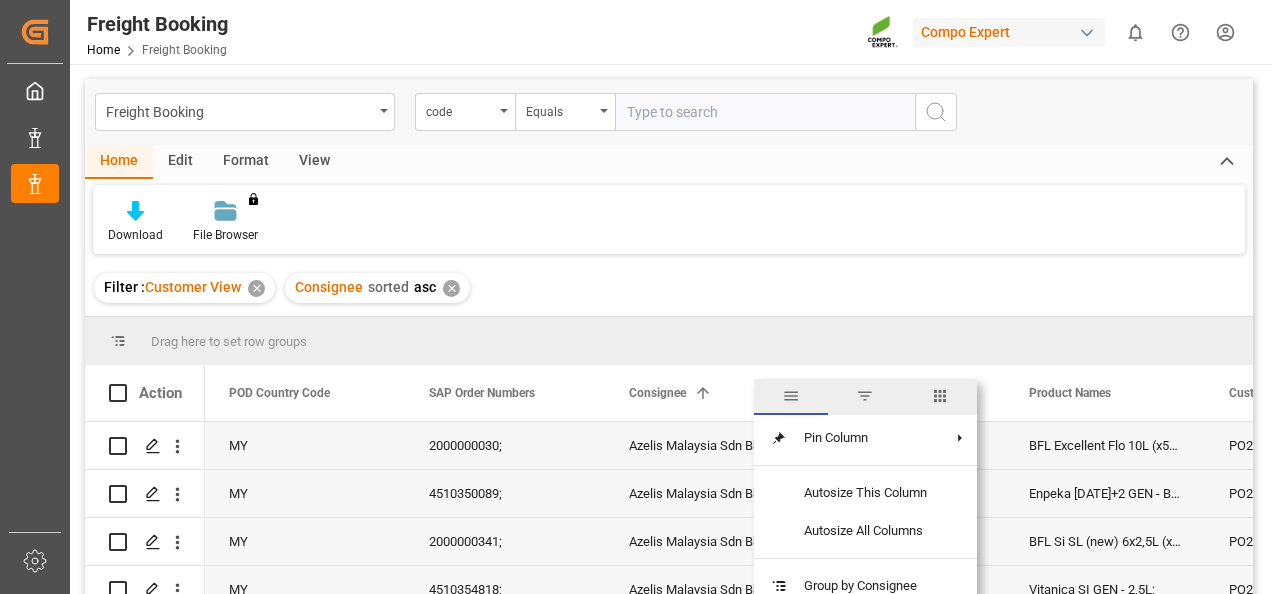 click at bounding box center [865, 396] 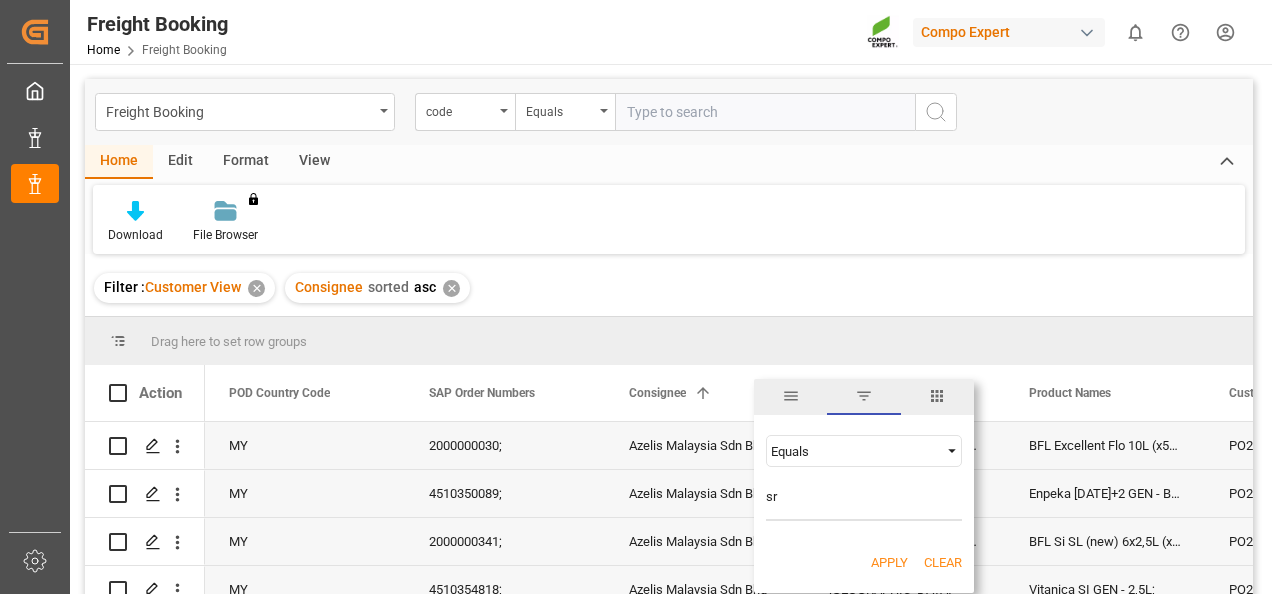 type on "s" 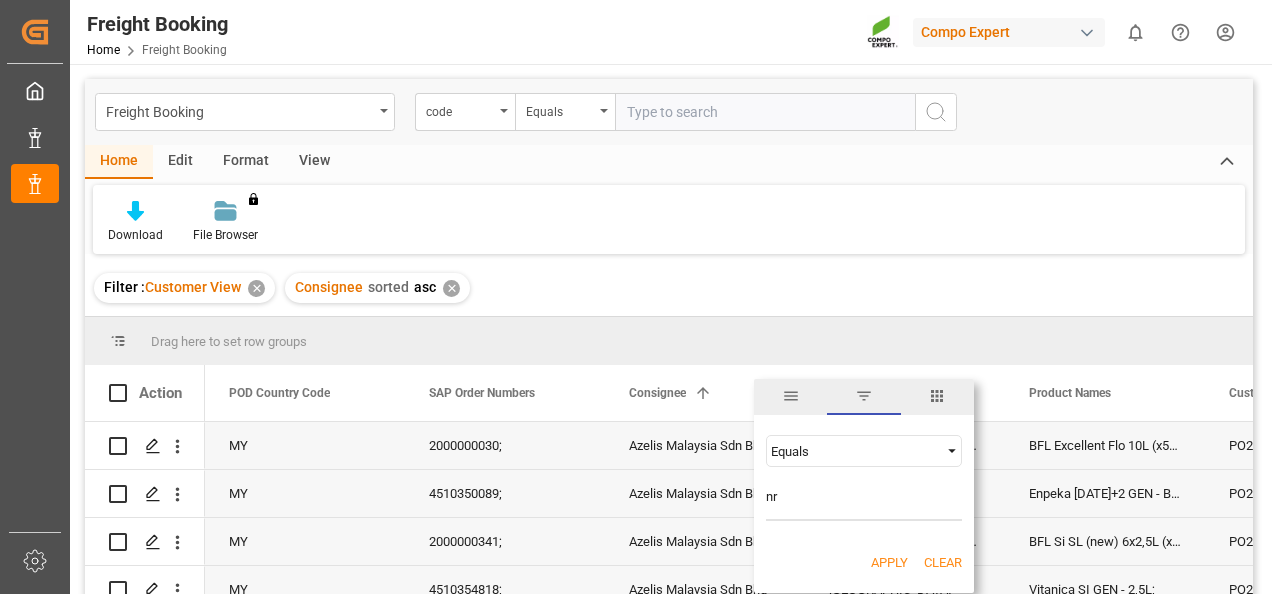 type on "nr" 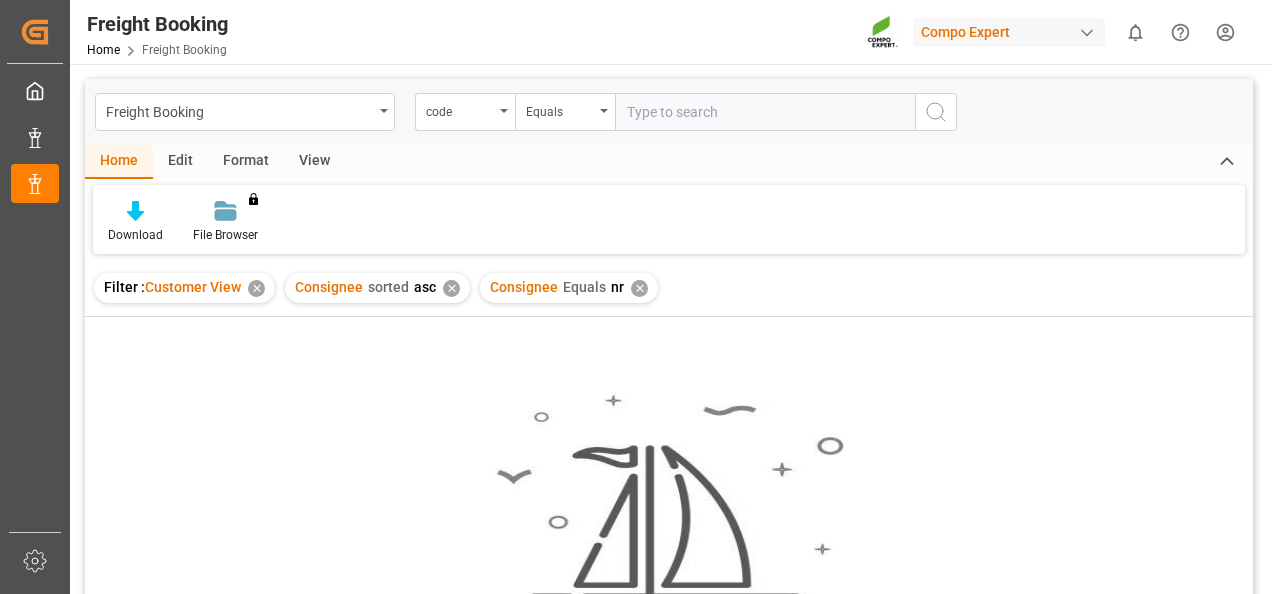 click on "✕" at bounding box center [639, 288] 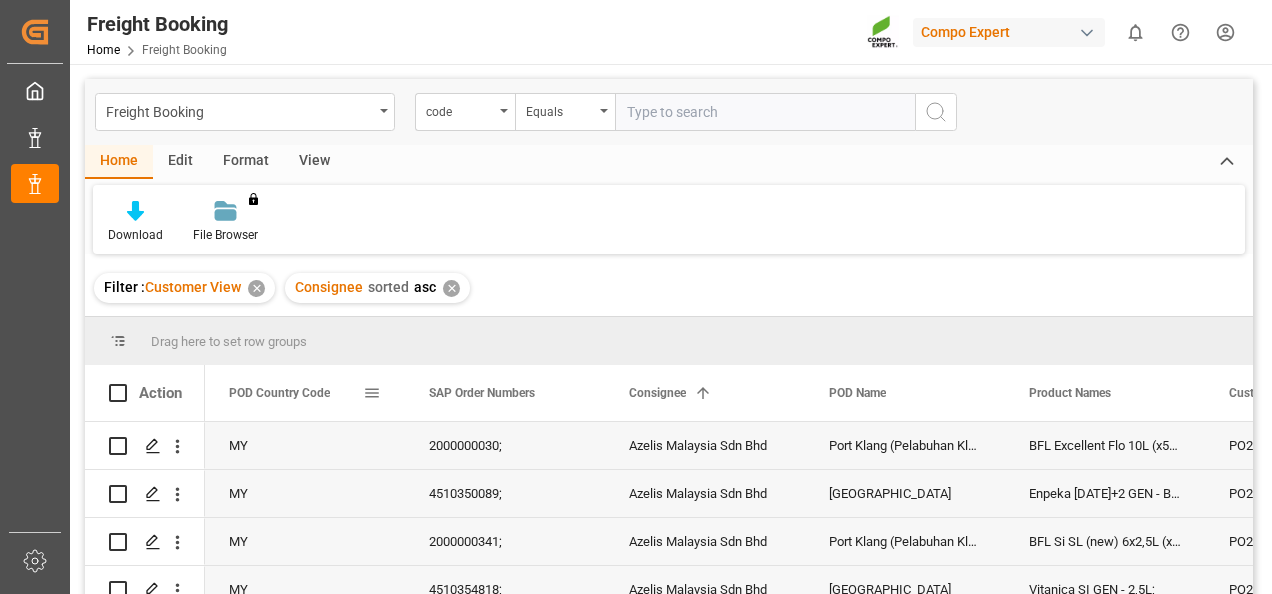 click at bounding box center (372, 393) 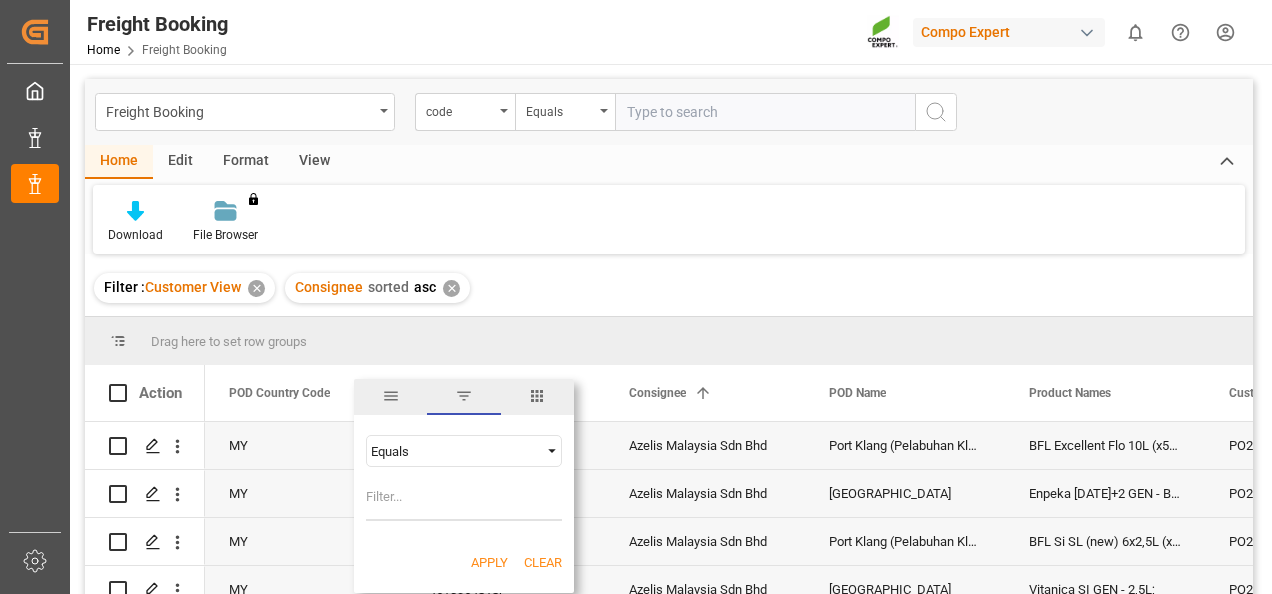 click on "Equals" at bounding box center [455, 451] 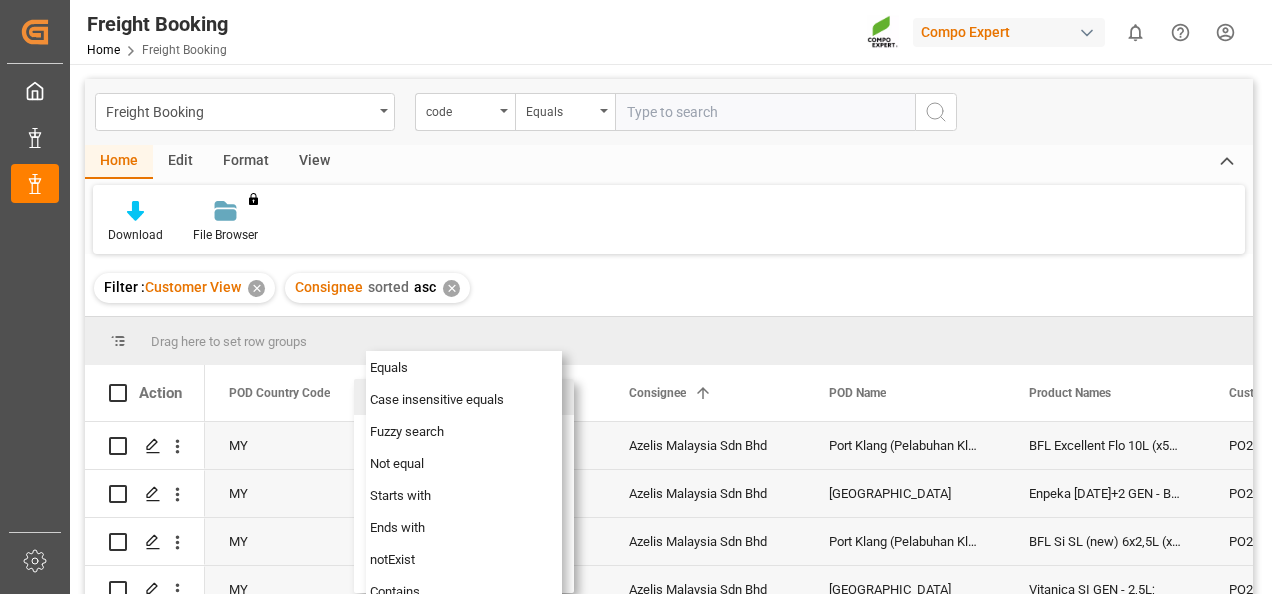 click on "Drag here to set row groups" at bounding box center [669, 341] 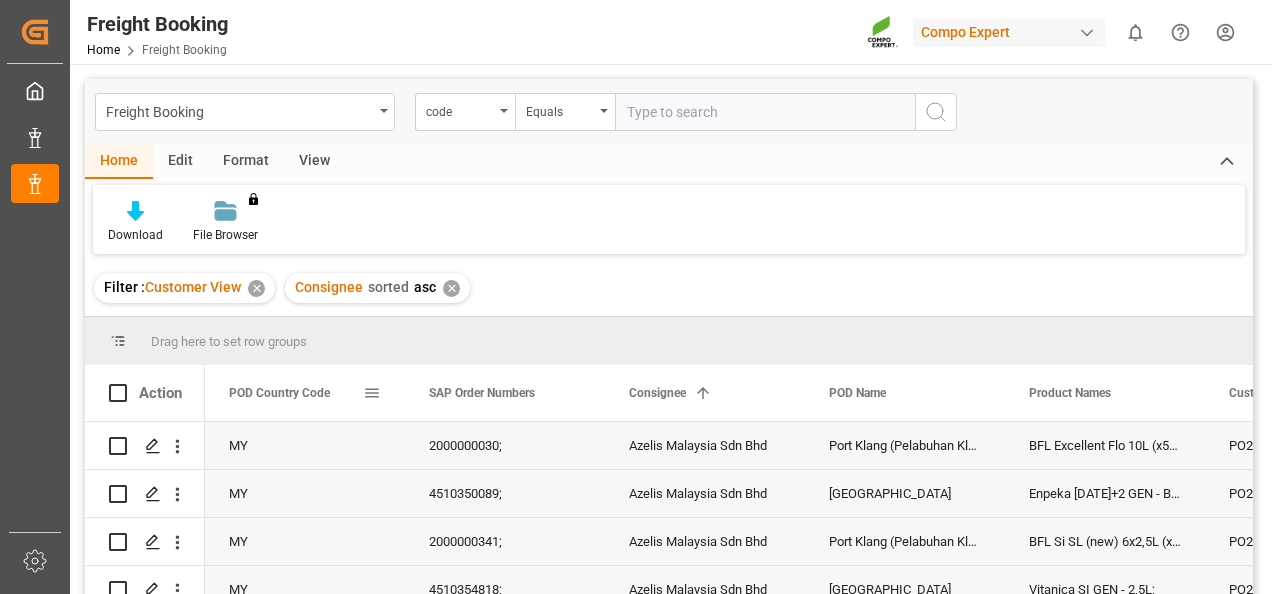 click at bounding box center [372, 393] 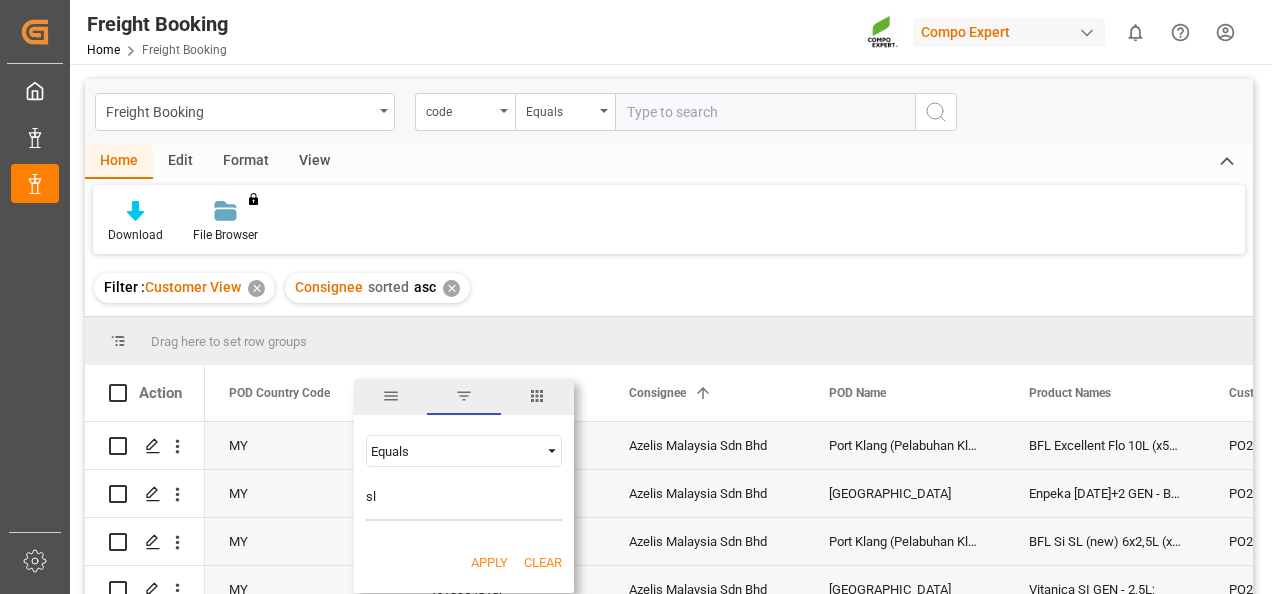 type on "sl" 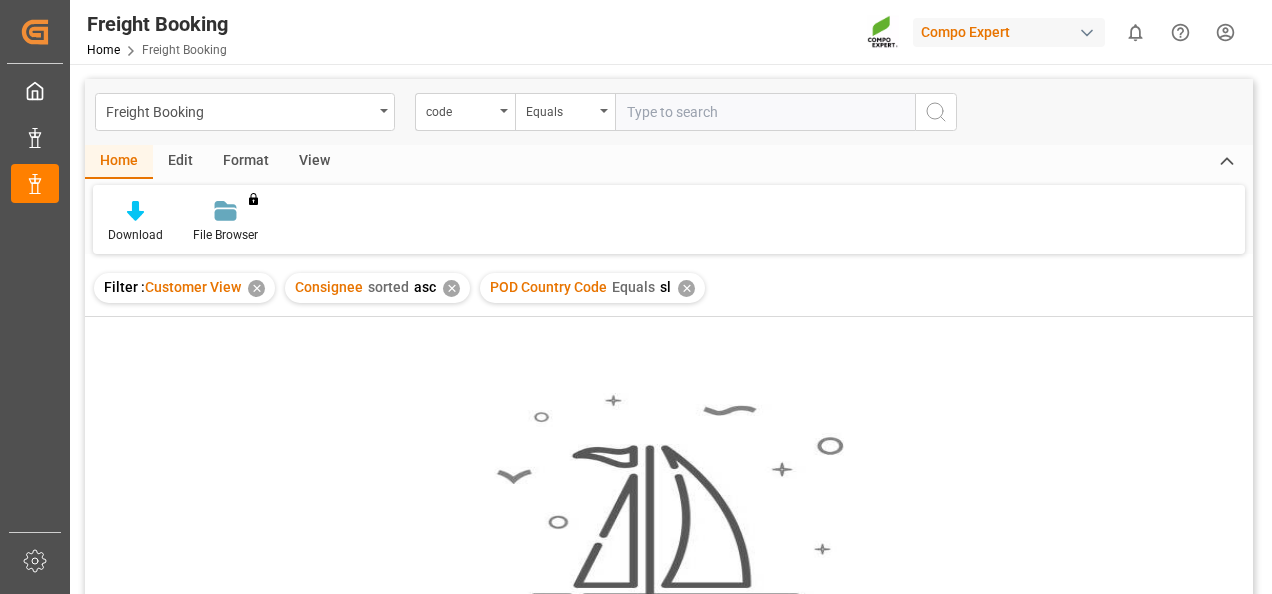 click on "✕" at bounding box center [686, 288] 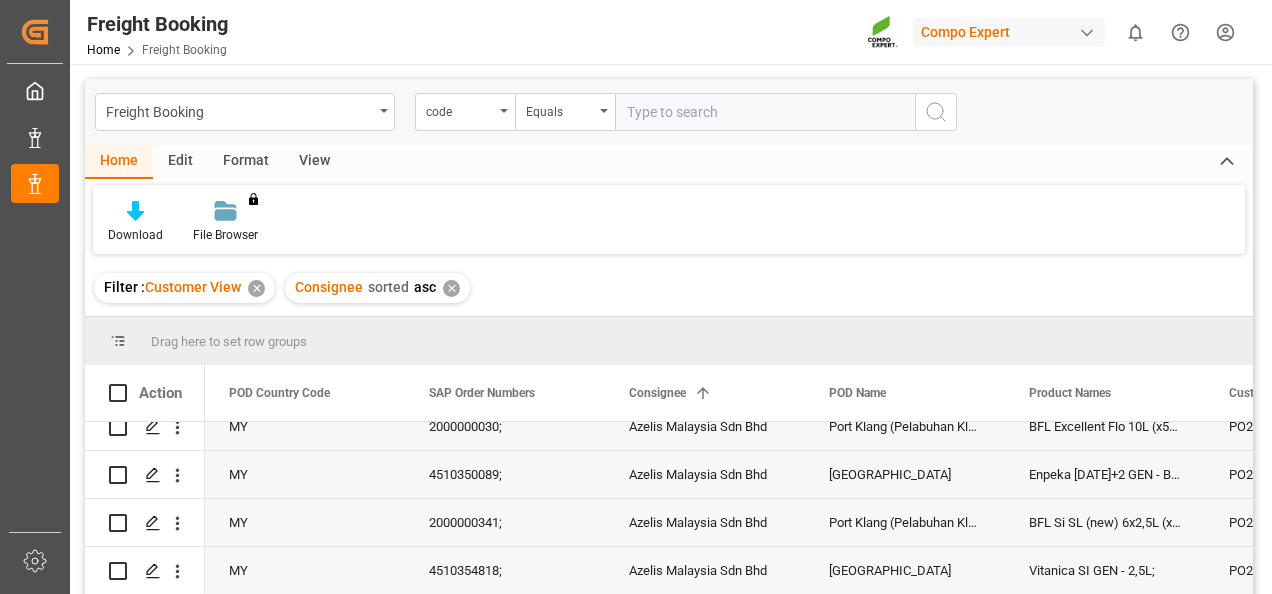 scroll, scrollTop: 0, scrollLeft: 0, axis: both 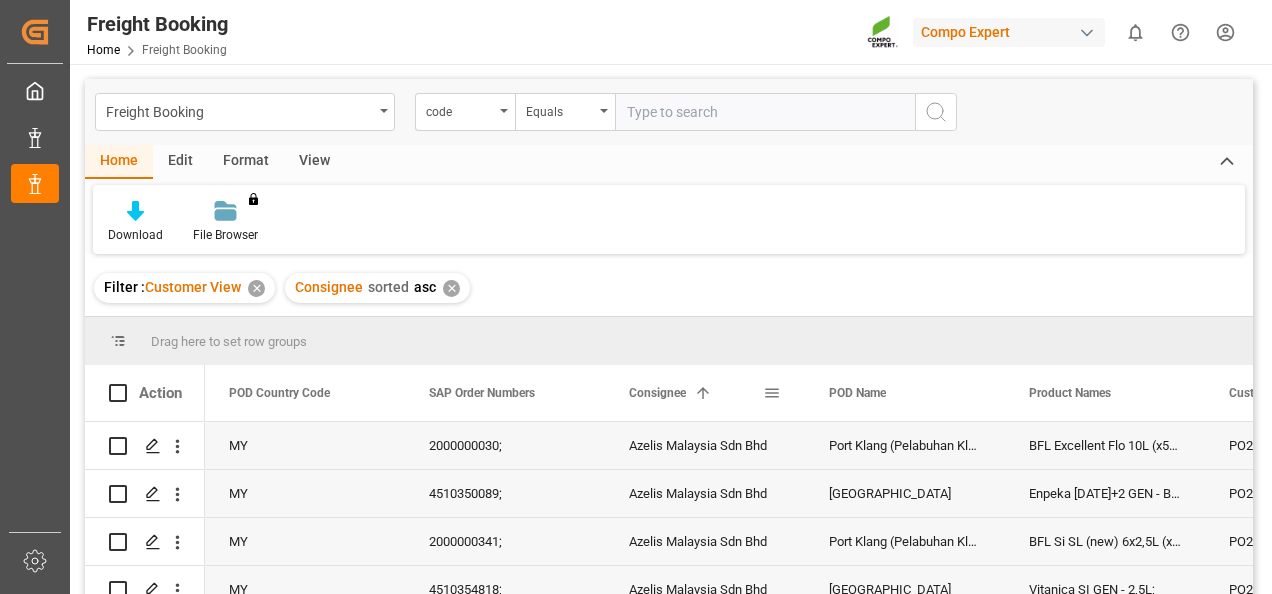 click at bounding box center [772, 393] 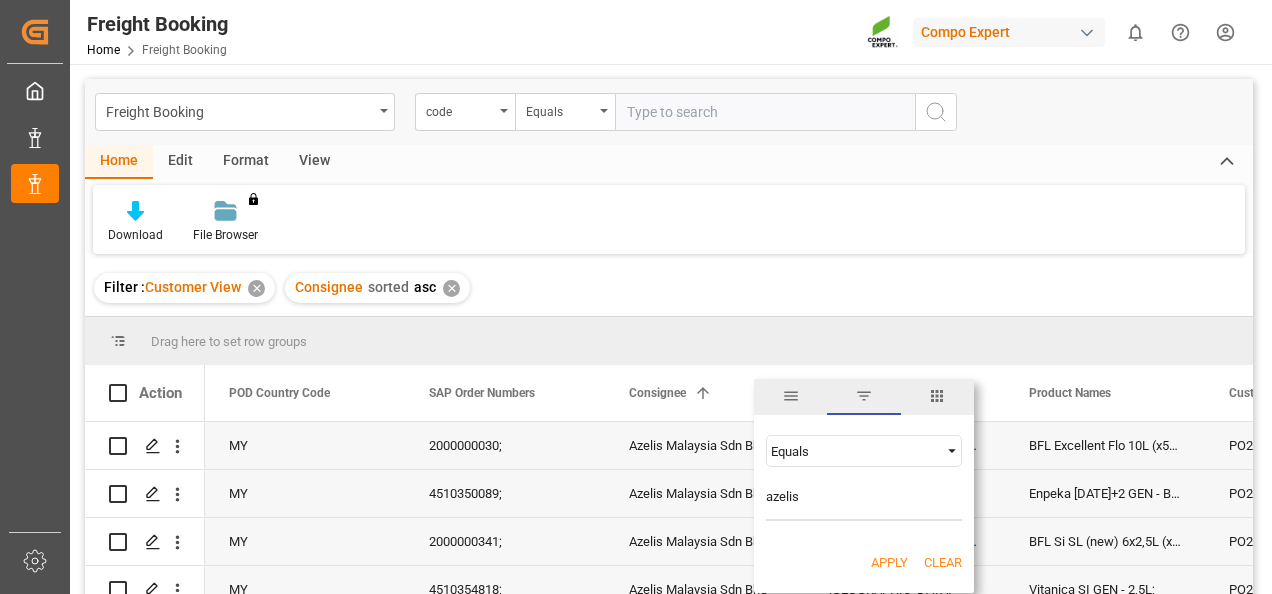 type on "azelis" 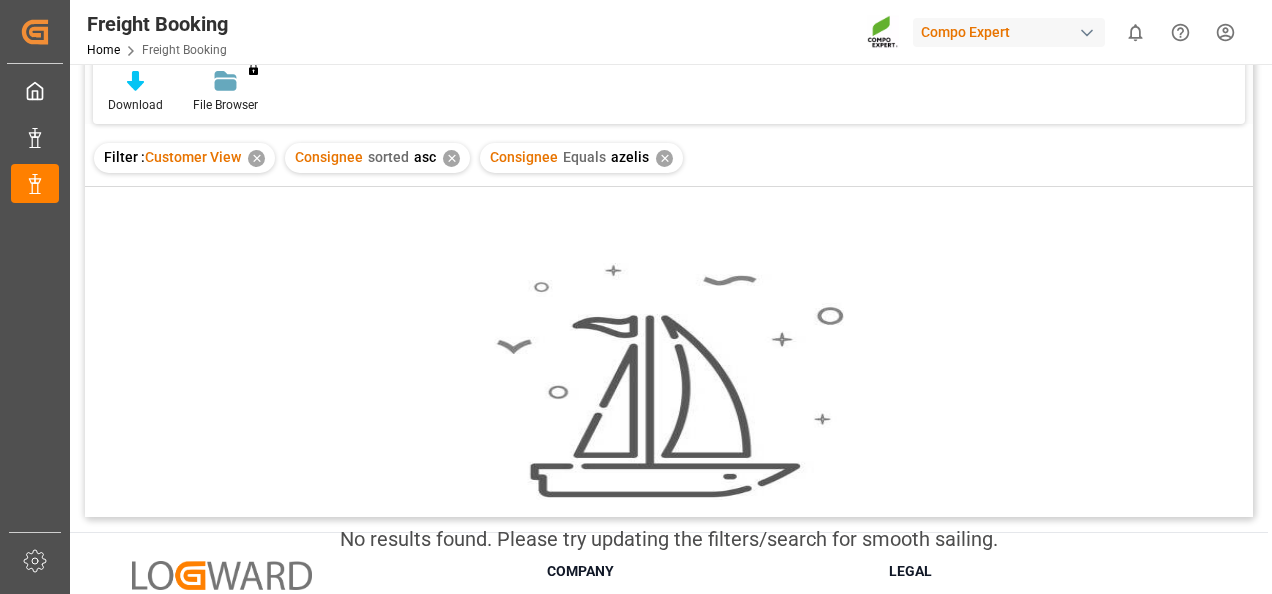 scroll, scrollTop: 100, scrollLeft: 0, axis: vertical 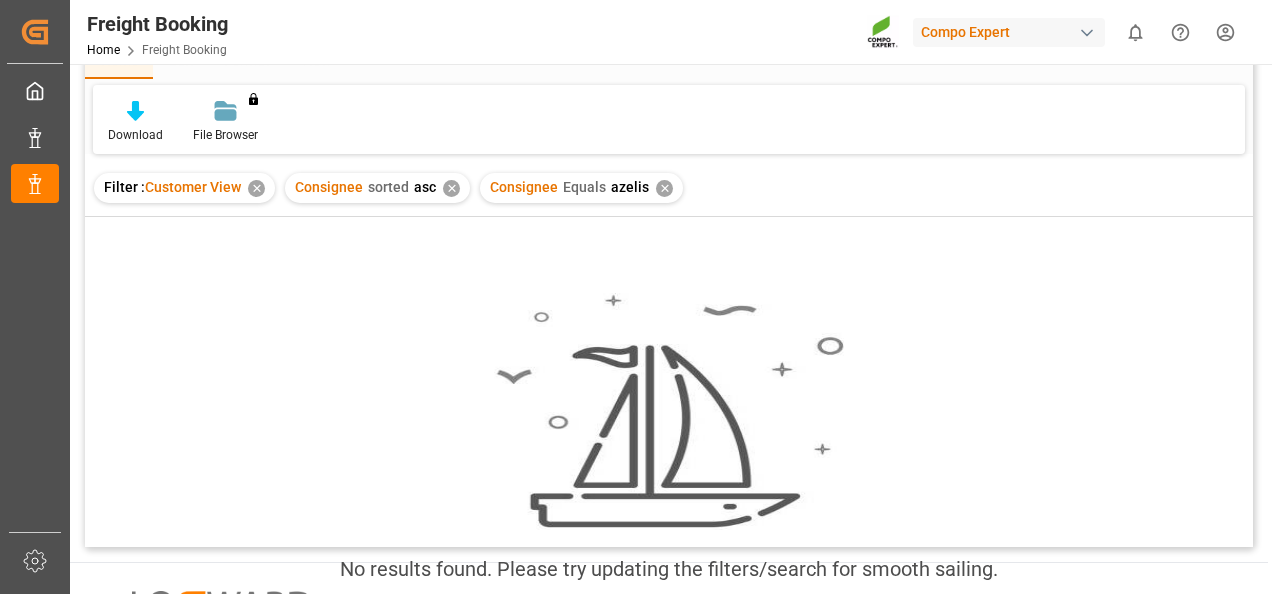 click on "✕" at bounding box center [664, 188] 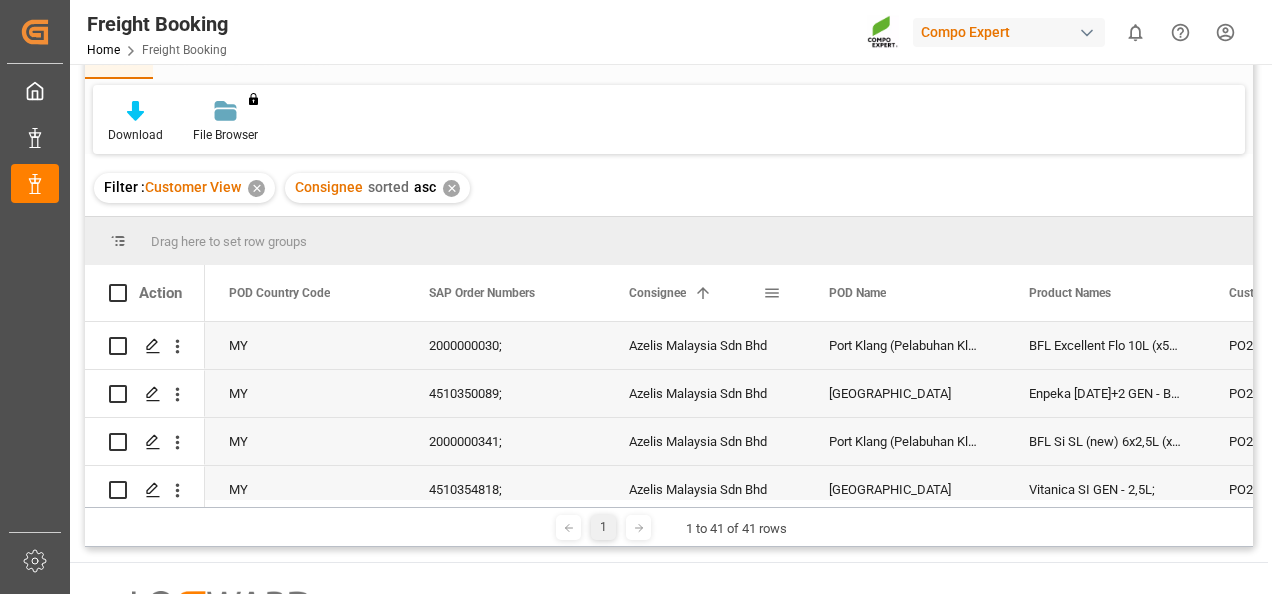 click at bounding box center [772, 293] 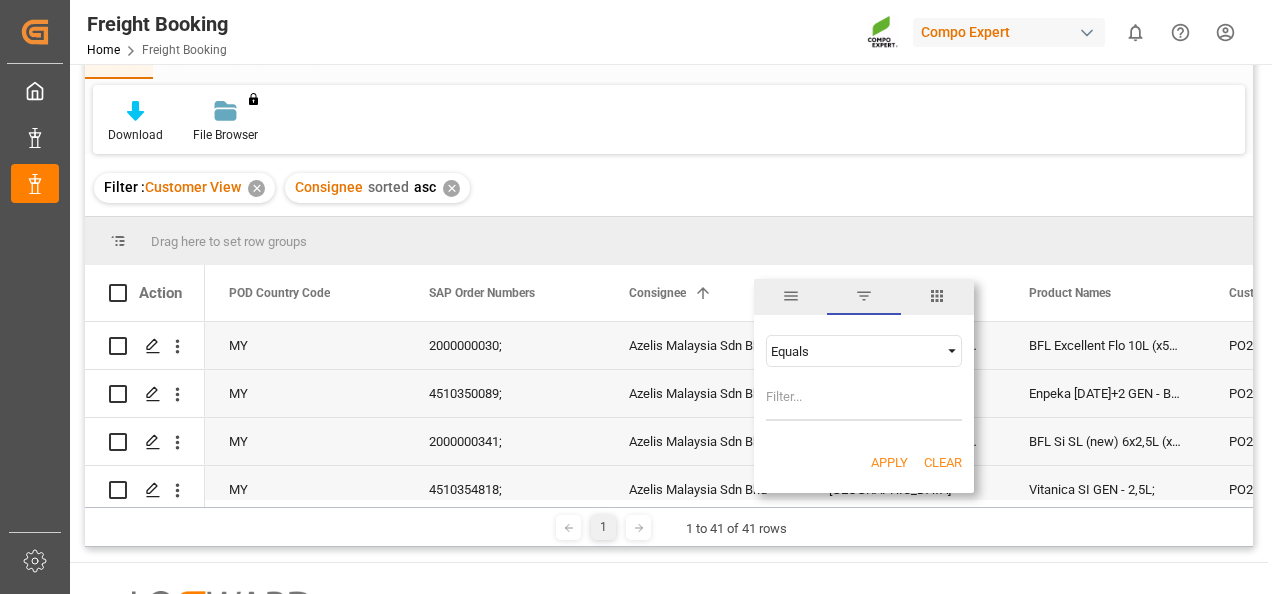 click at bounding box center [791, 296] 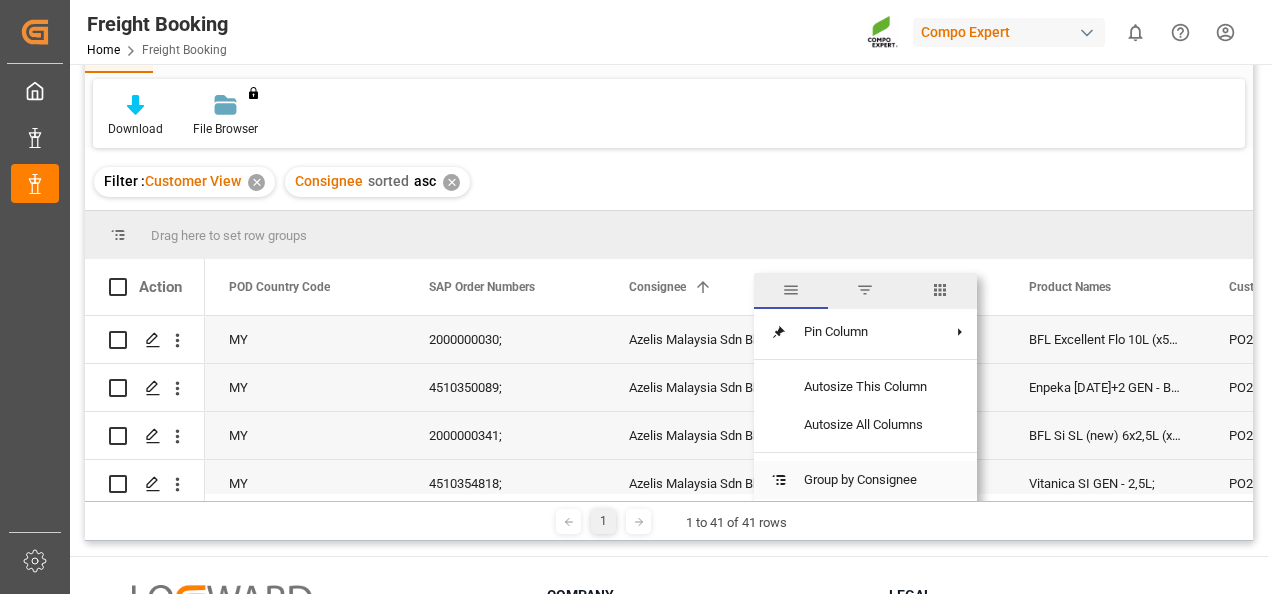 scroll, scrollTop: 100, scrollLeft: 0, axis: vertical 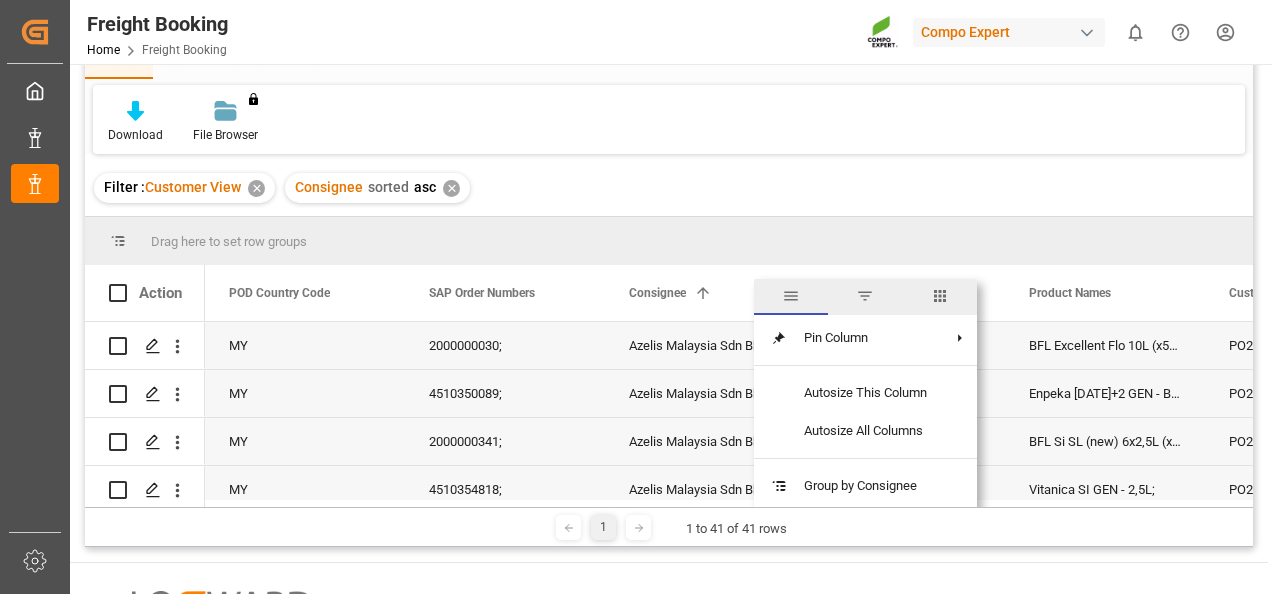 click at bounding box center [865, 296] 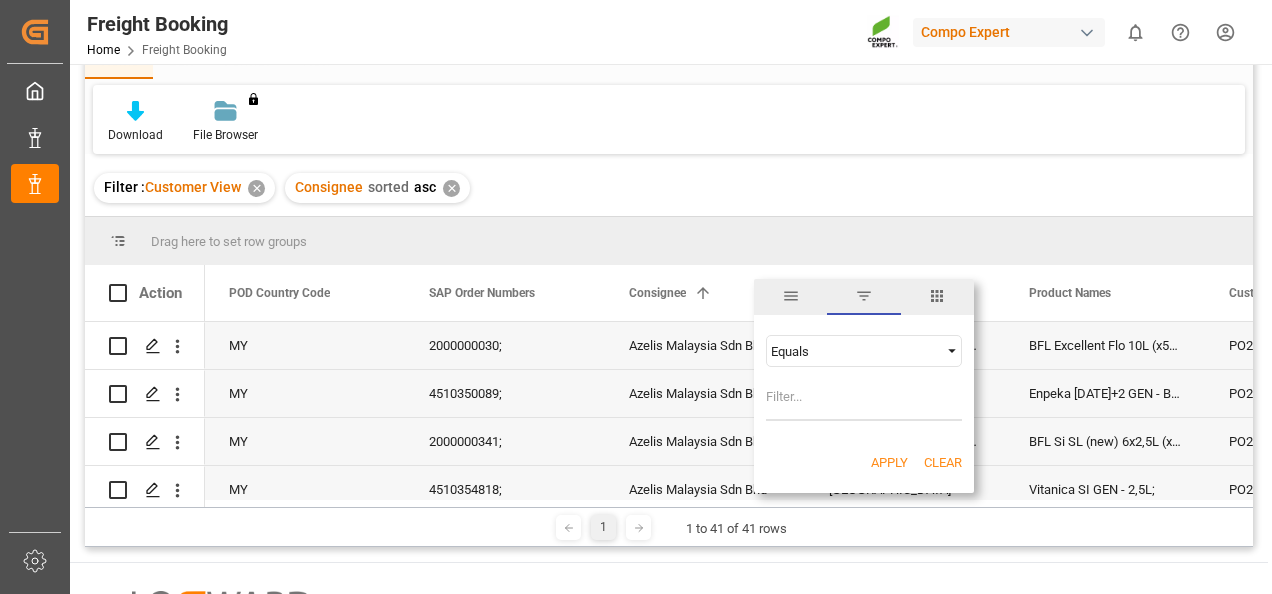 click at bounding box center (952, 351) 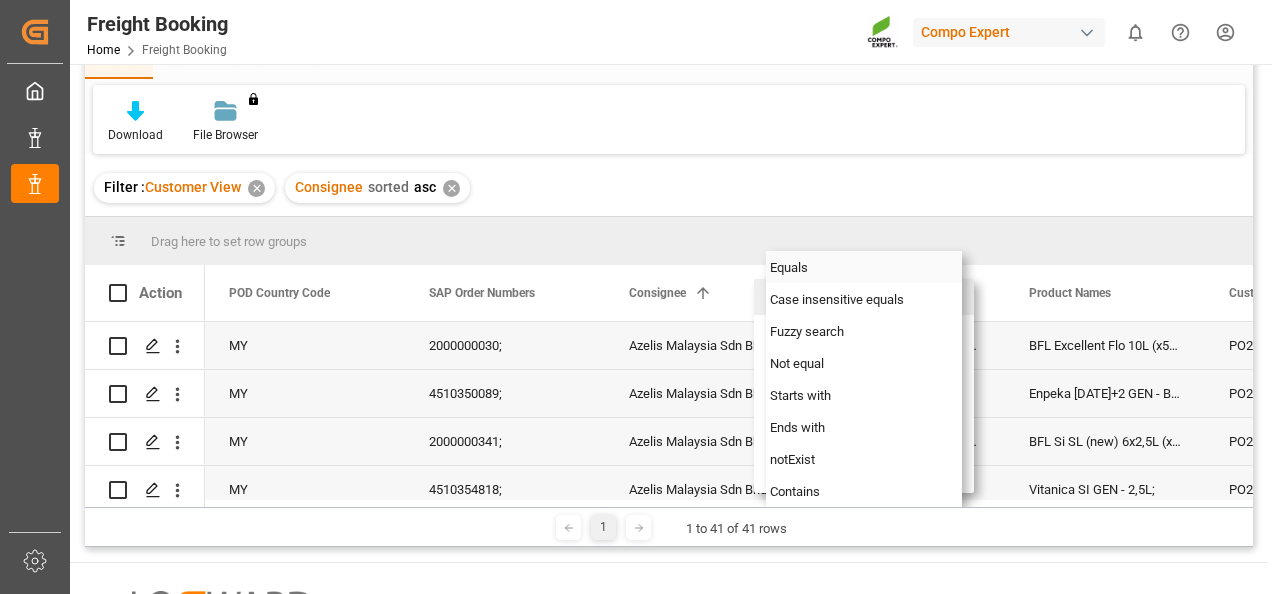 click on "Equals" at bounding box center [864, 267] 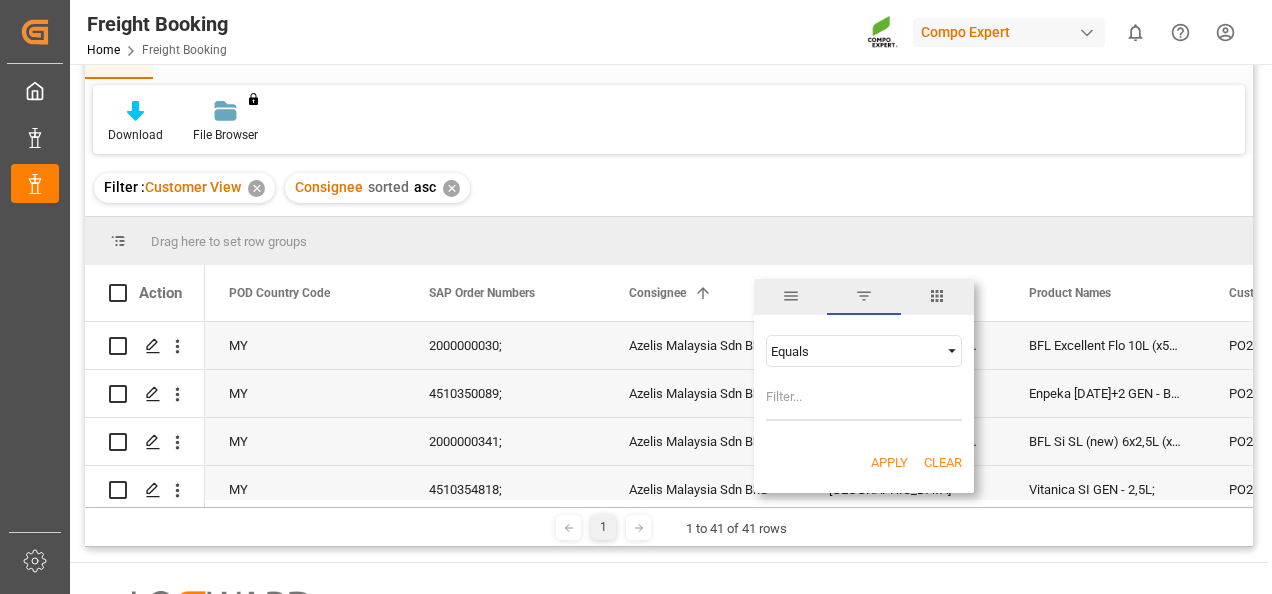 click at bounding box center (952, 351) 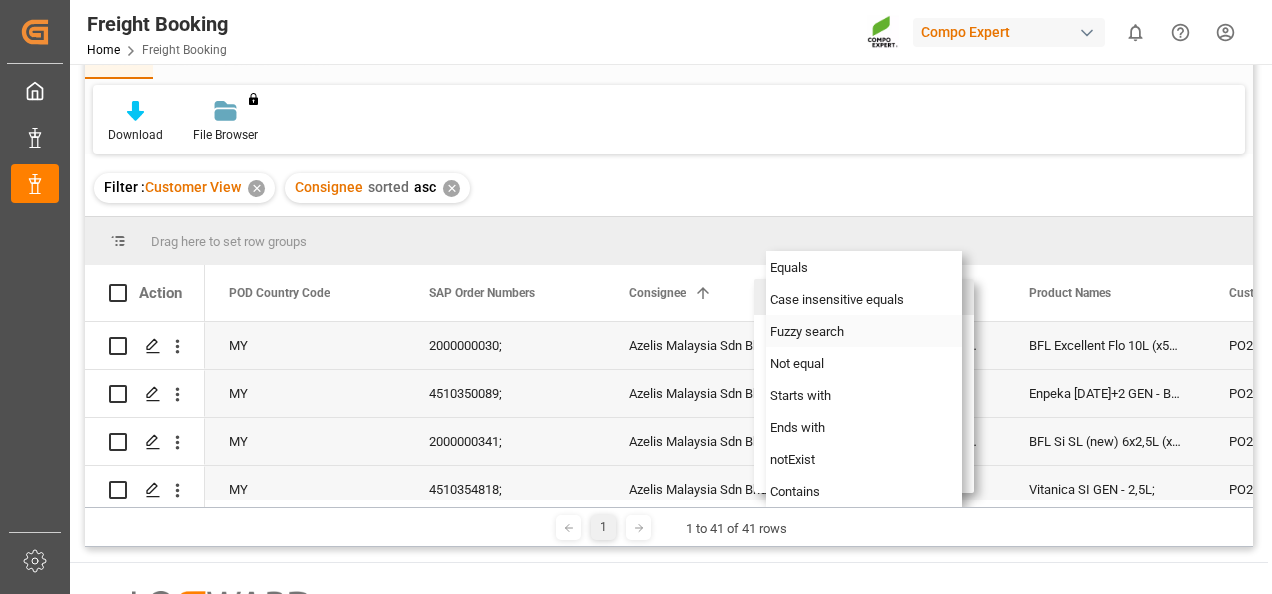 click on "Fuzzy search" at bounding box center [864, 331] 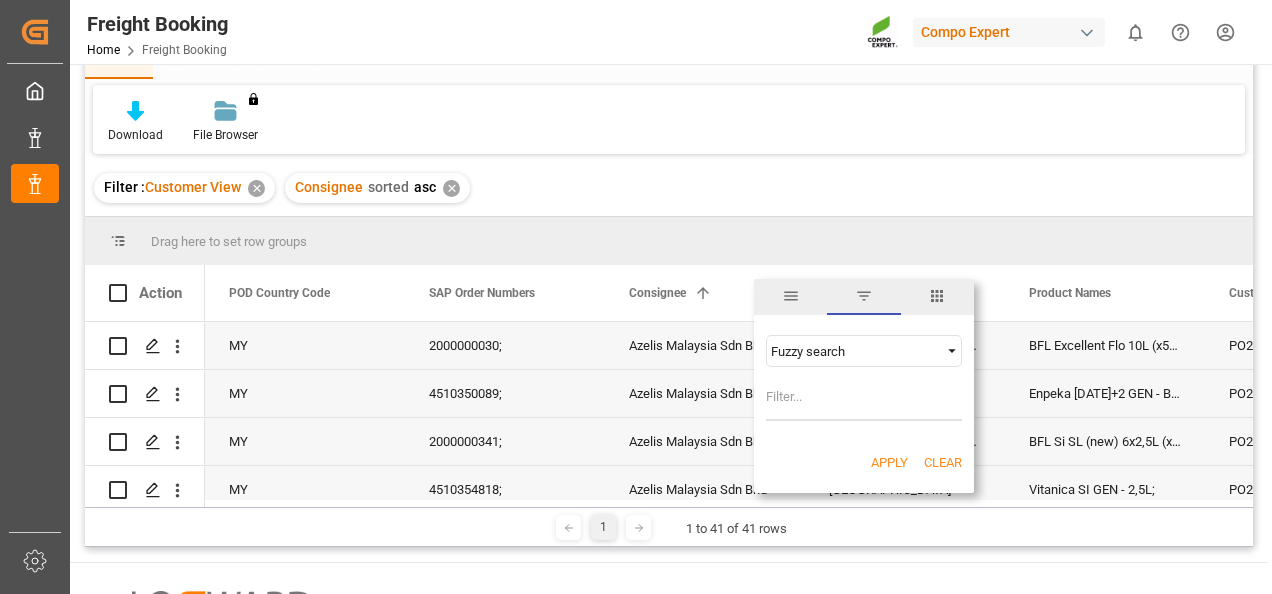 click at bounding box center (864, 401) 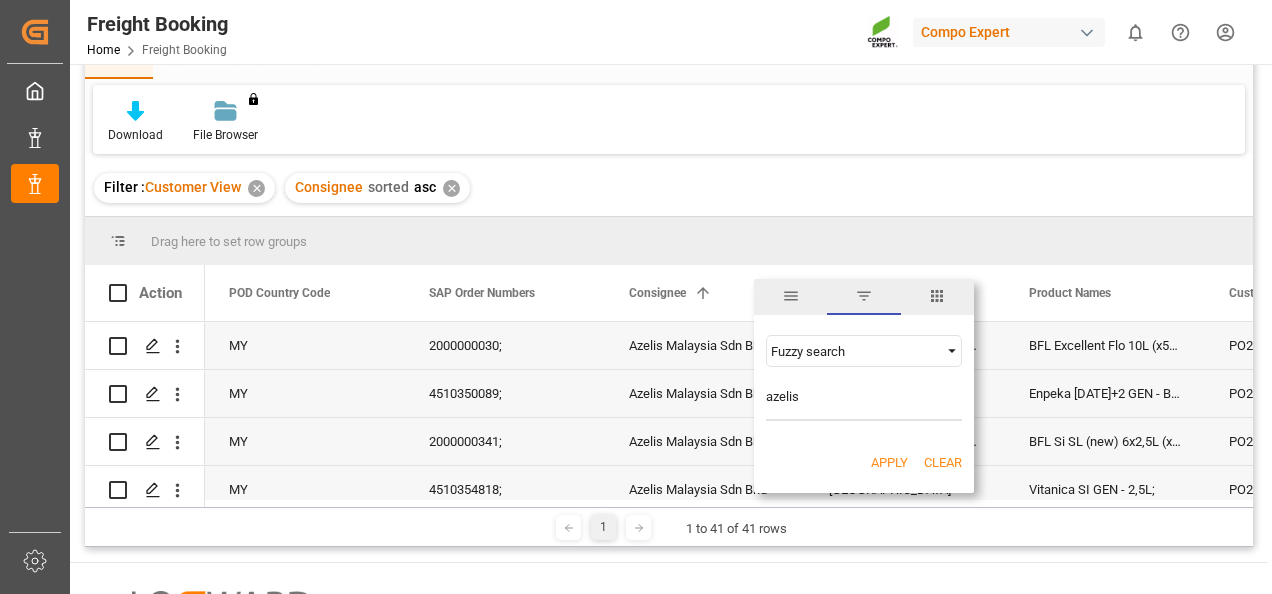type on "azelis" 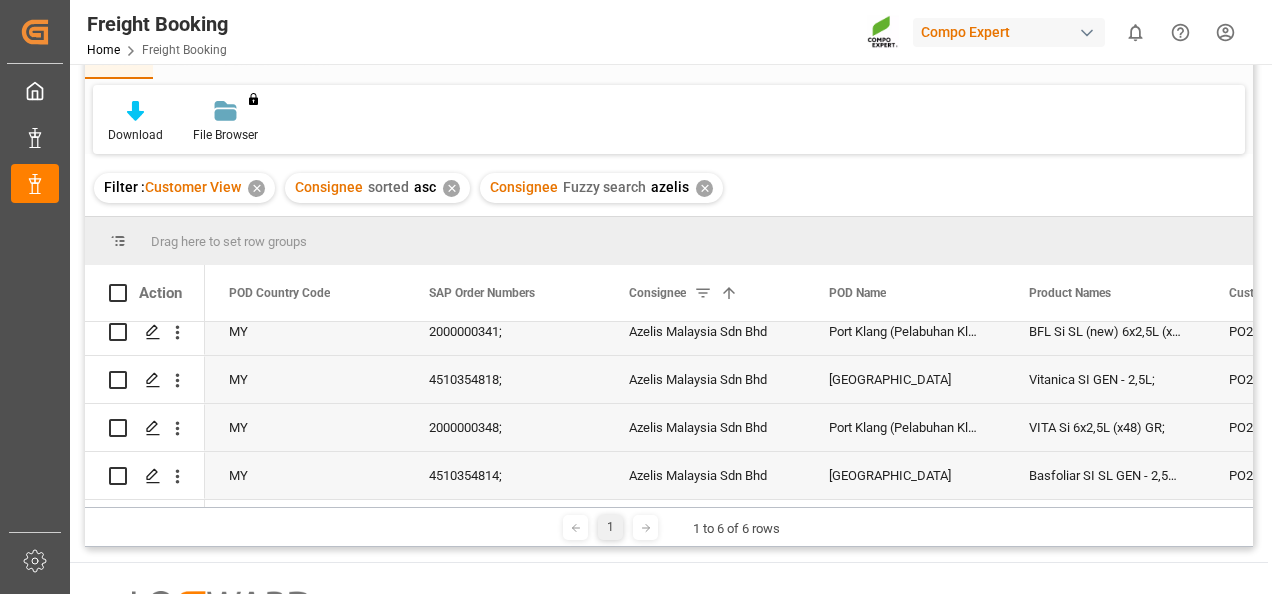 scroll, scrollTop: 116, scrollLeft: 0, axis: vertical 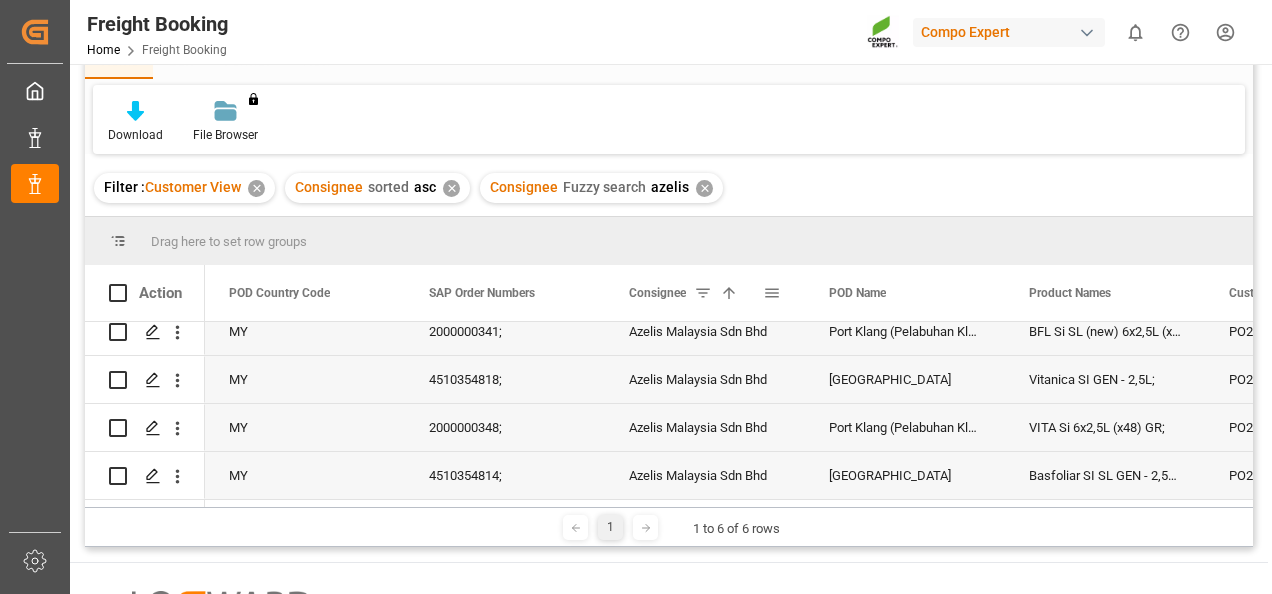 click at bounding box center (772, 293) 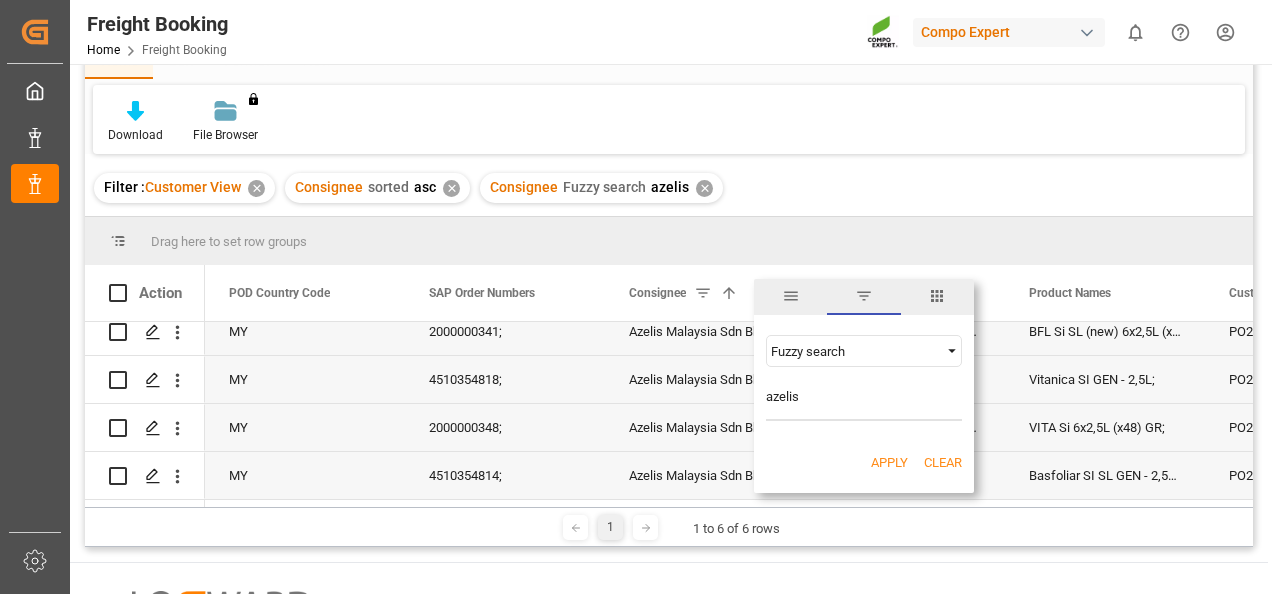 click at bounding box center [952, 351] 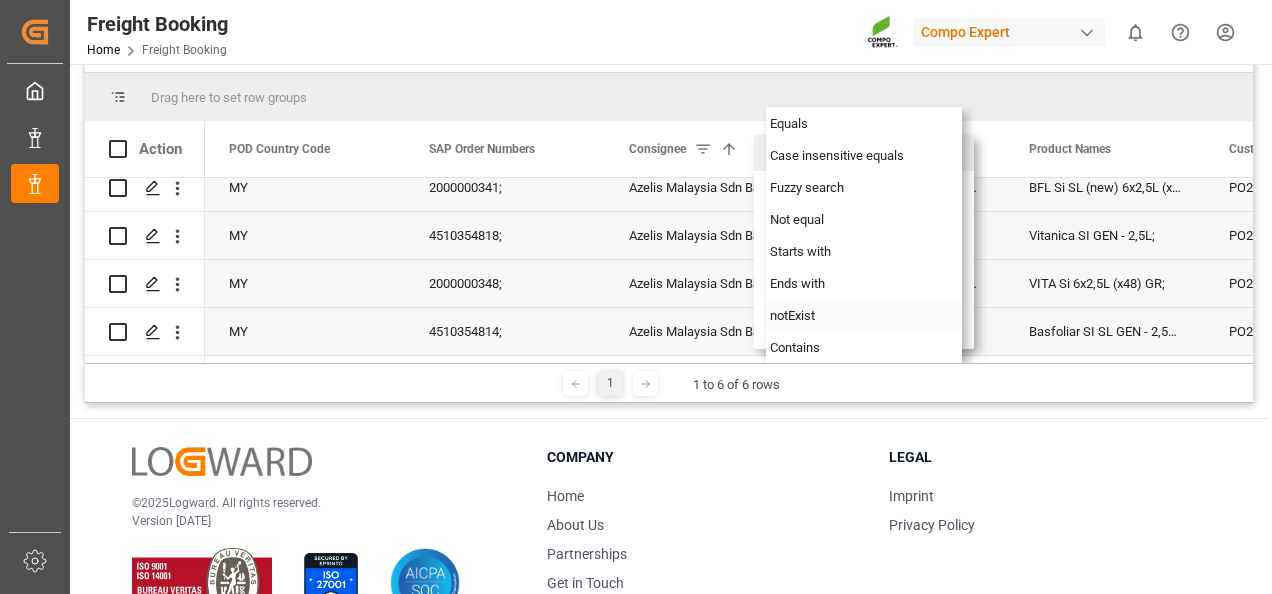scroll, scrollTop: 300, scrollLeft: 0, axis: vertical 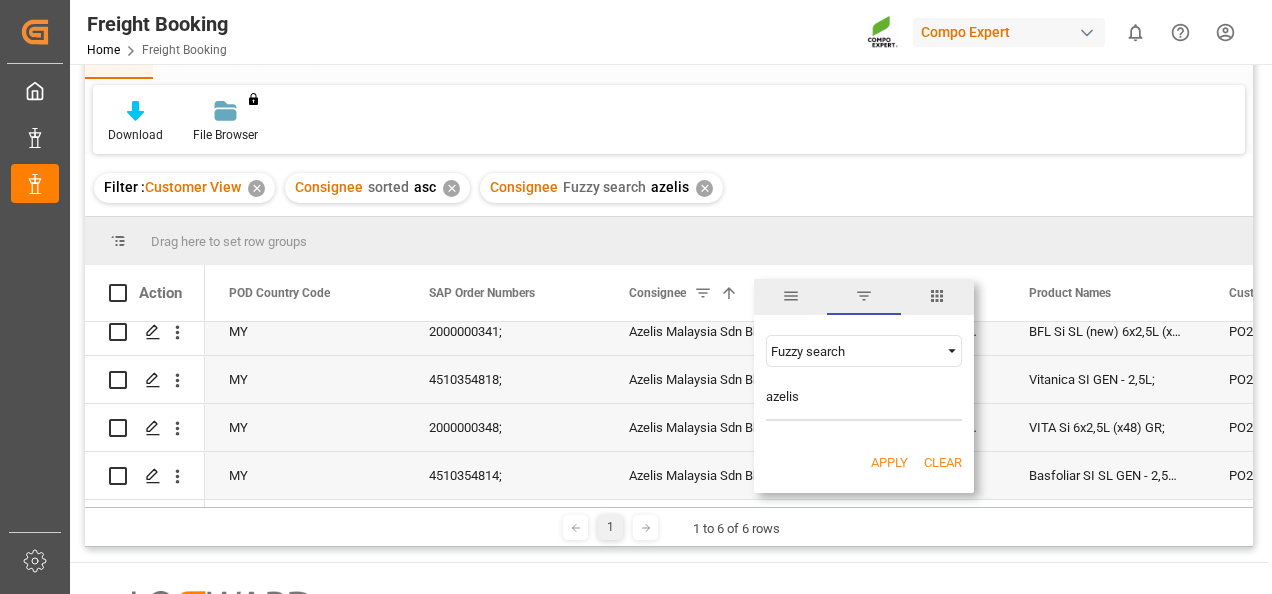 click on "Clear" at bounding box center [943, 463] 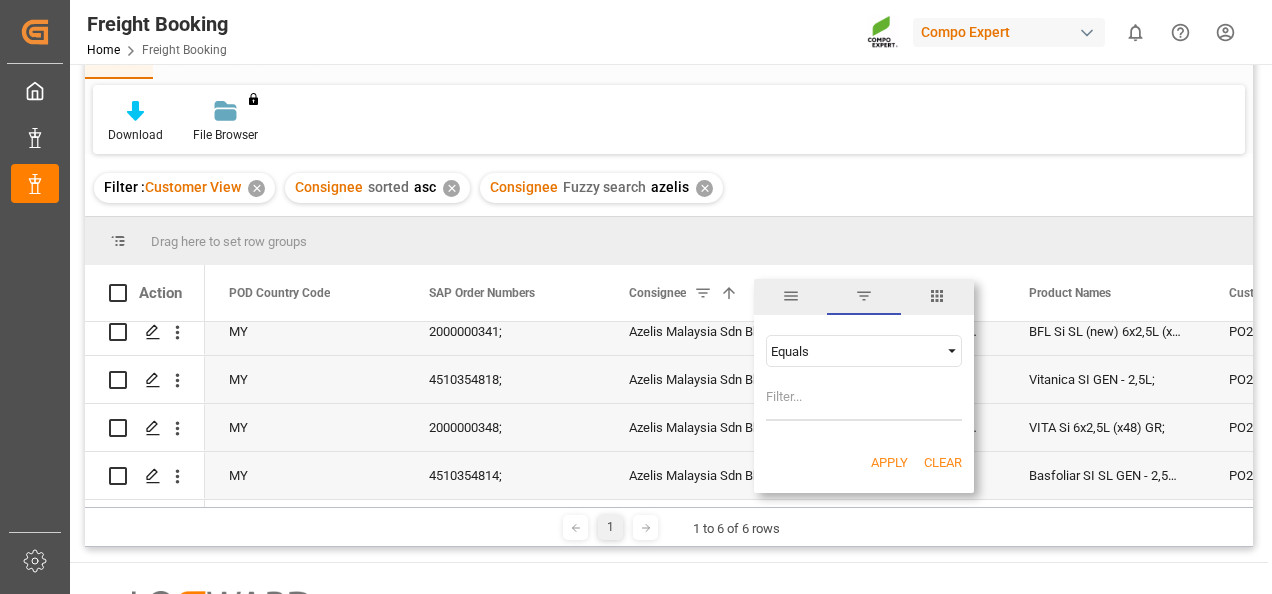 click on "Clear" at bounding box center (943, 463) 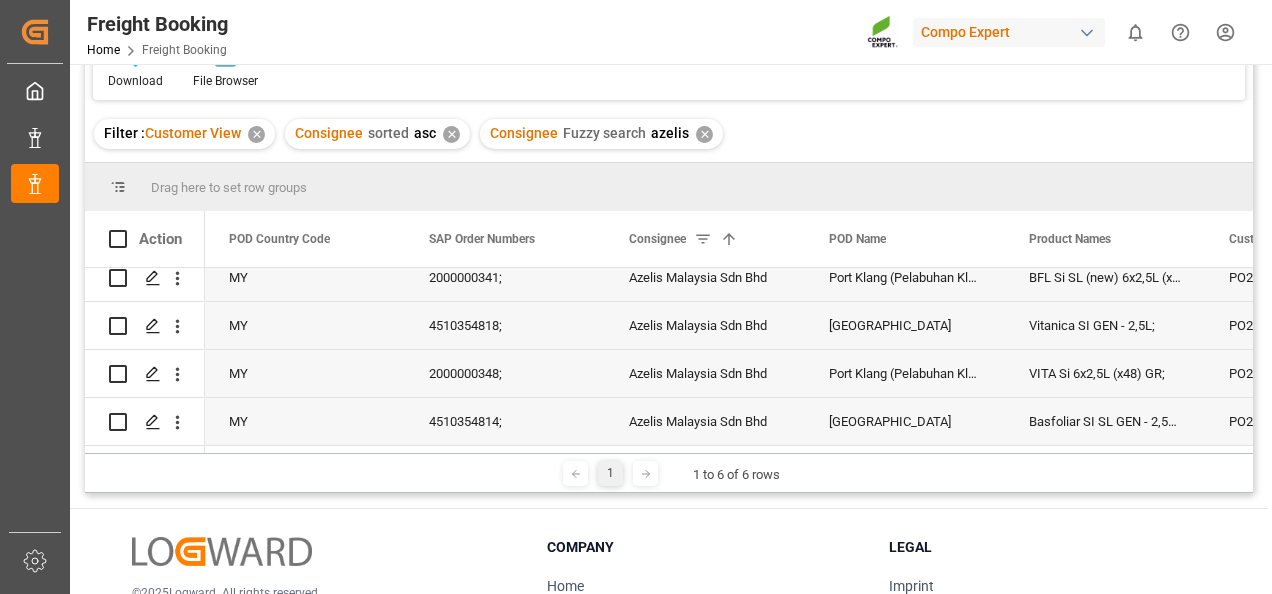 scroll, scrollTop: 200, scrollLeft: 0, axis: vertical 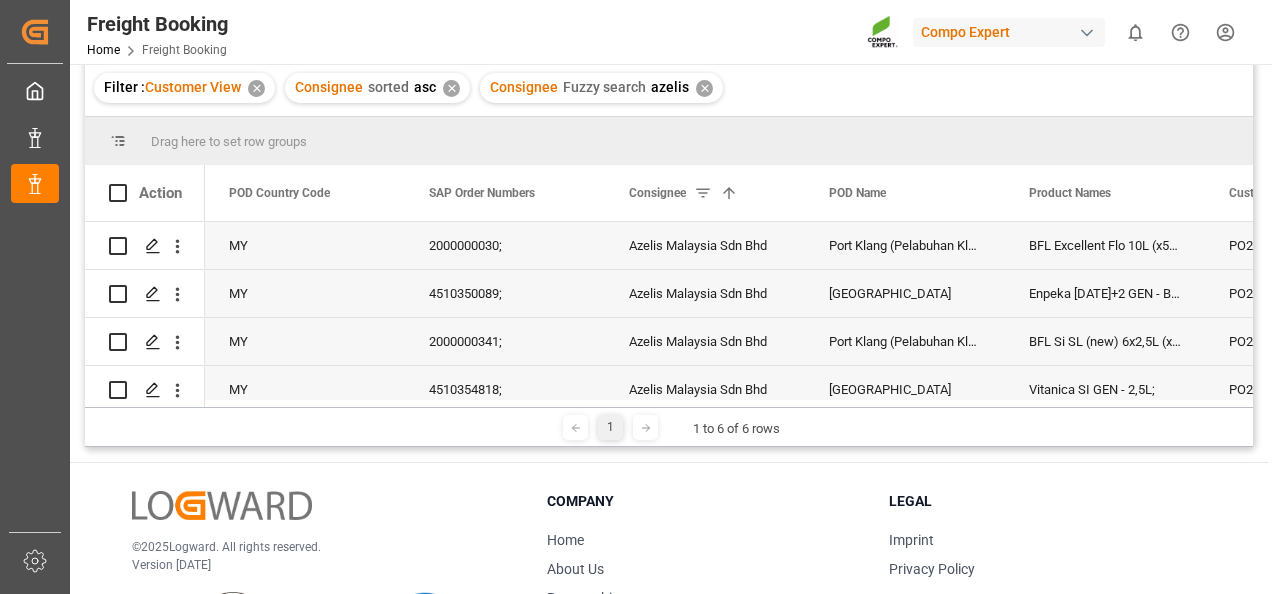 click 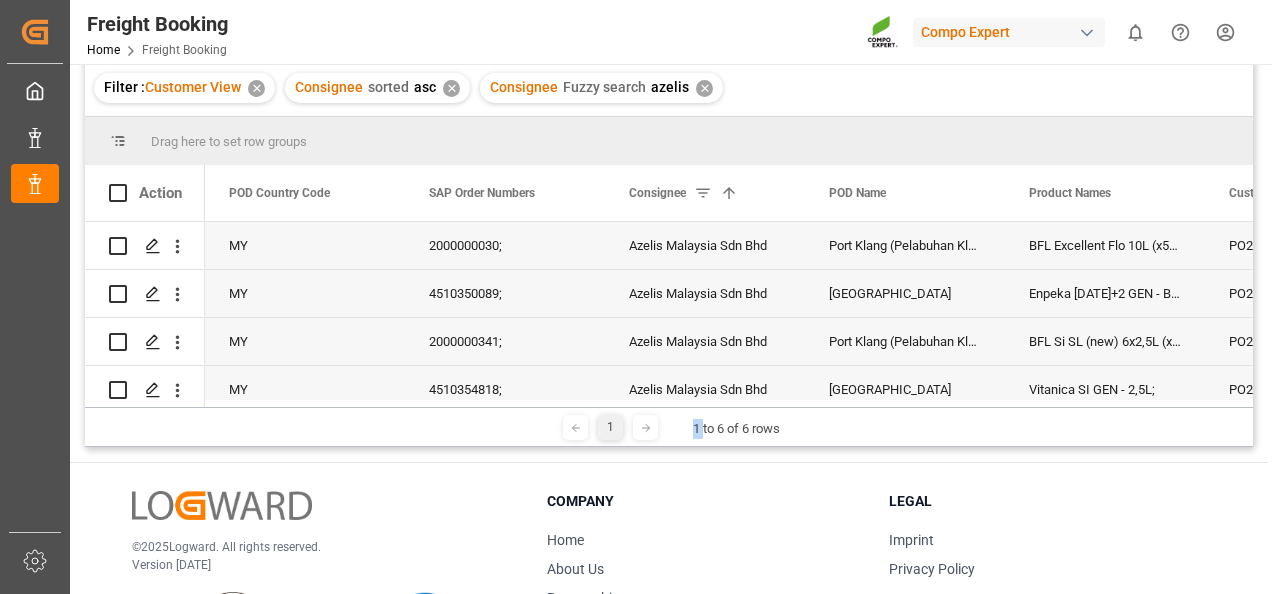 click 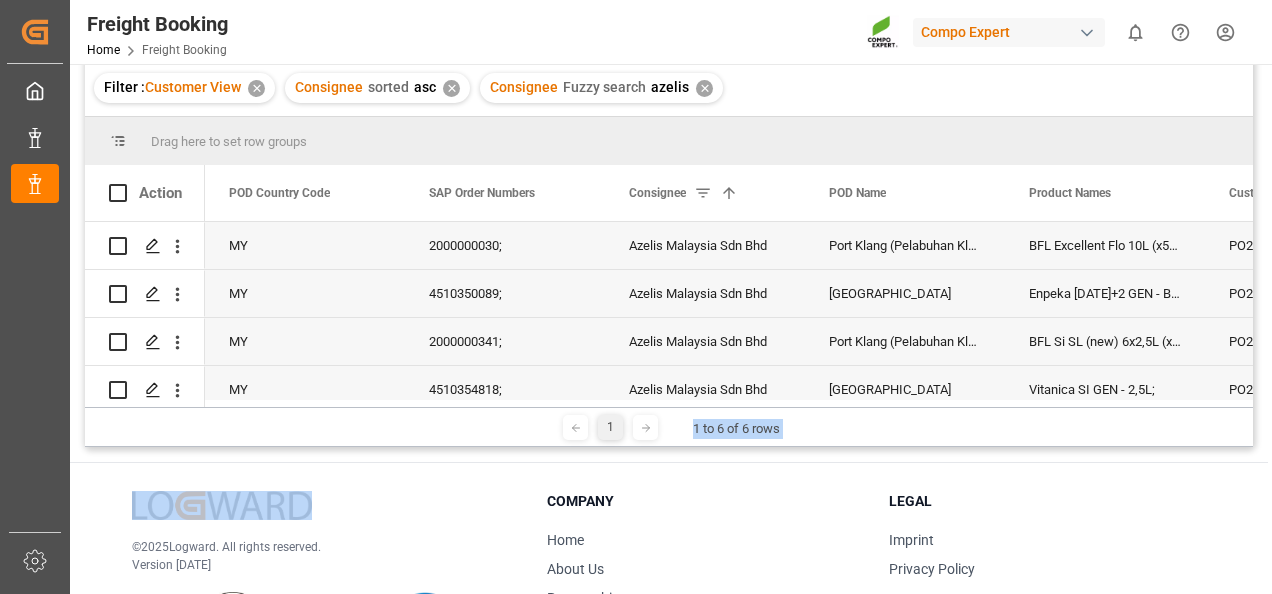 click 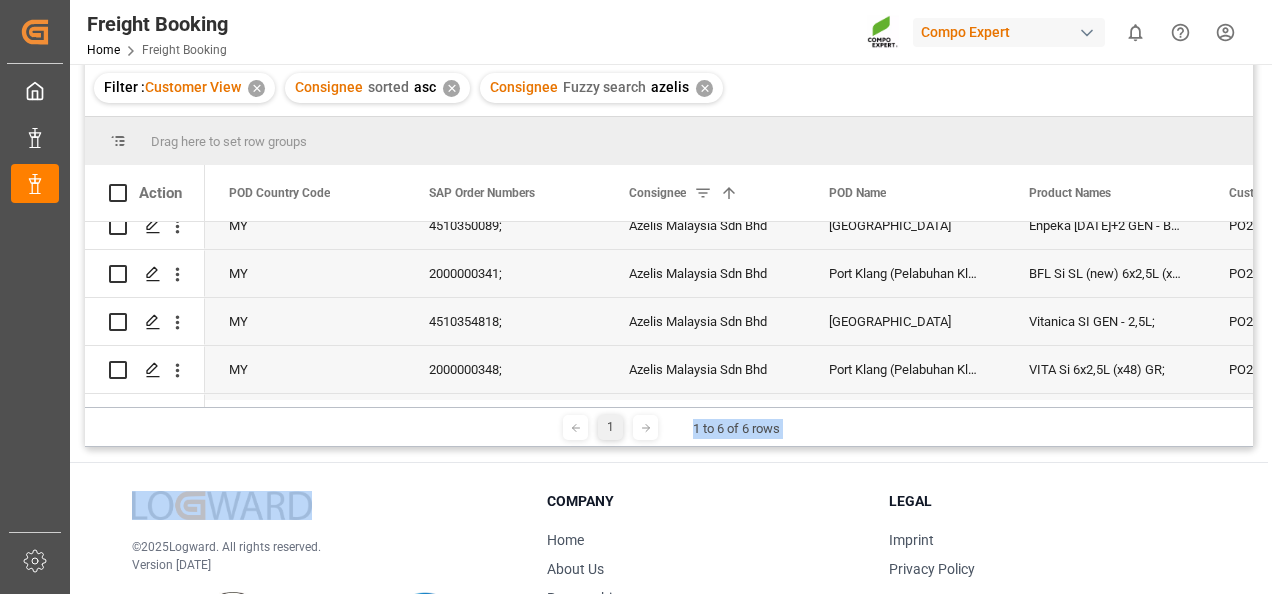 scroll, scrollTop: 116, scrollLeft: 0, axis: vertical 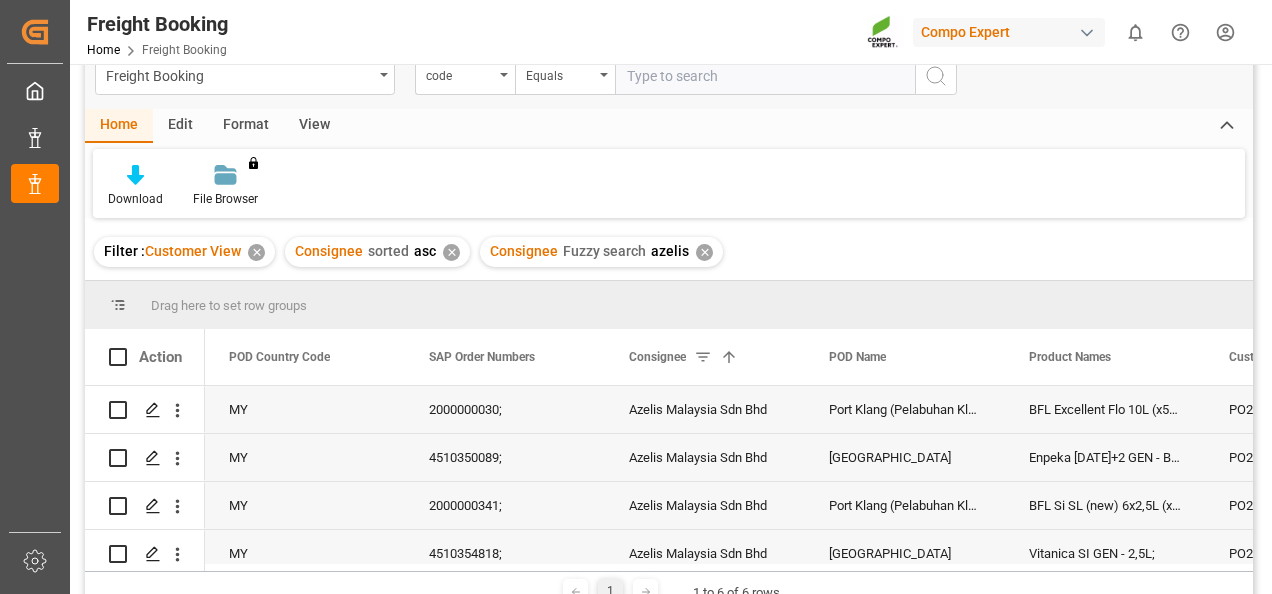 click on "Edit" at bounding box center [180, 126] 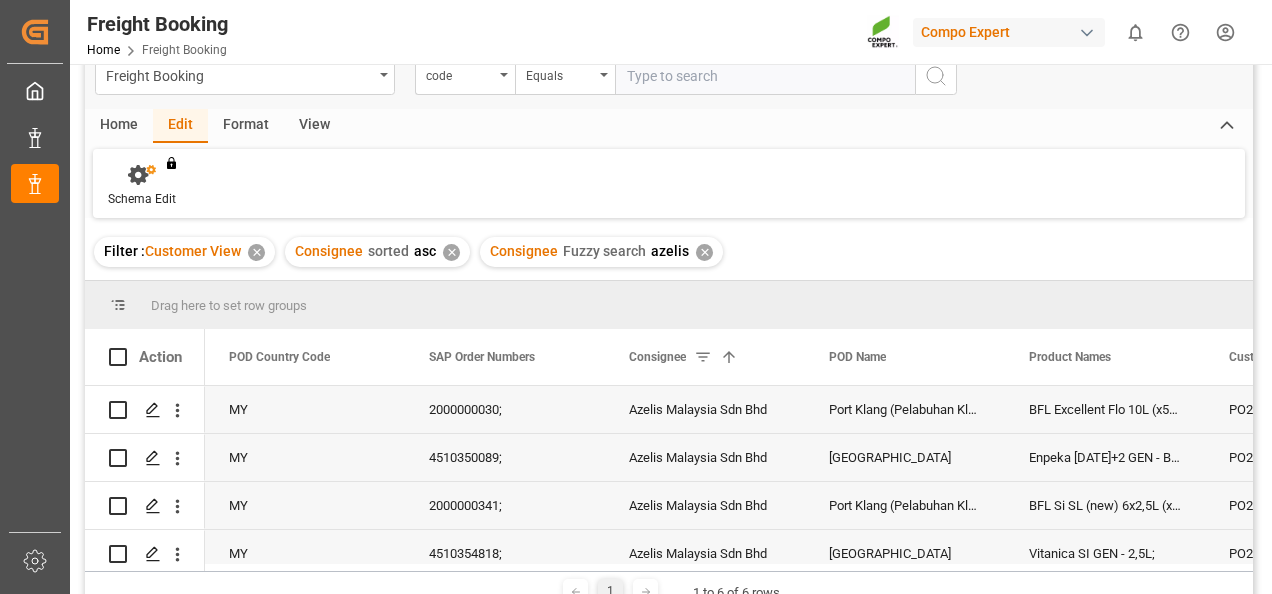 click on "Format" at bounding box center (246, 126) 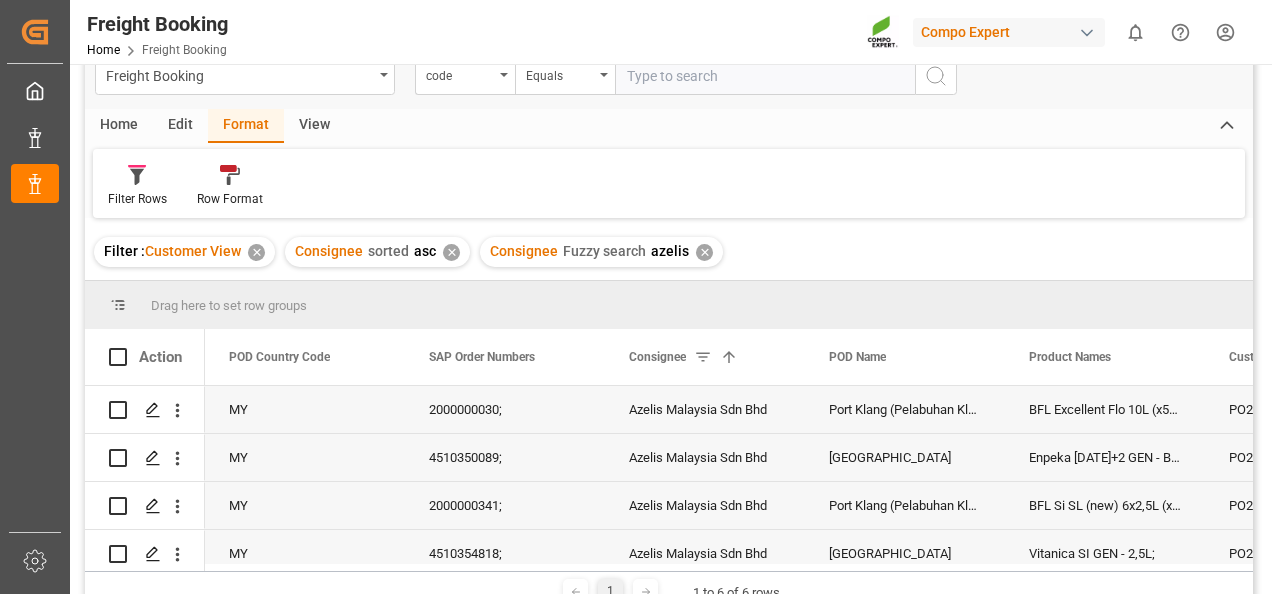 click on "View" at bounding box center [314, 126] 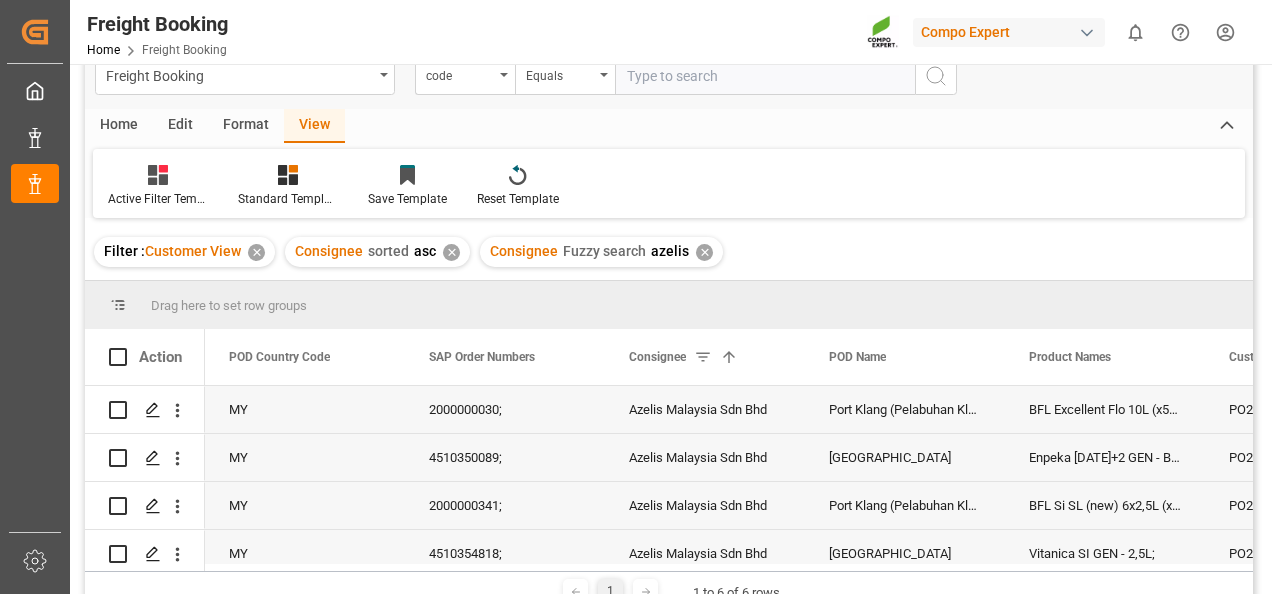 click on "✕" at bounding box center [704, 252] 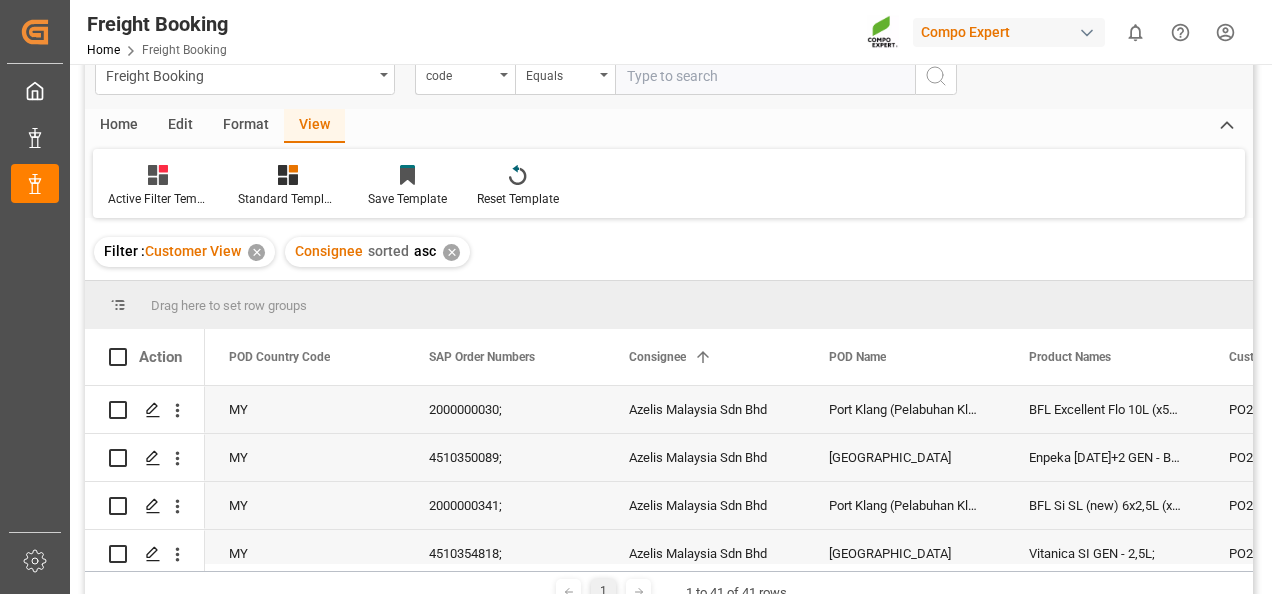 click on "✕" at bounding box center (451, 252) 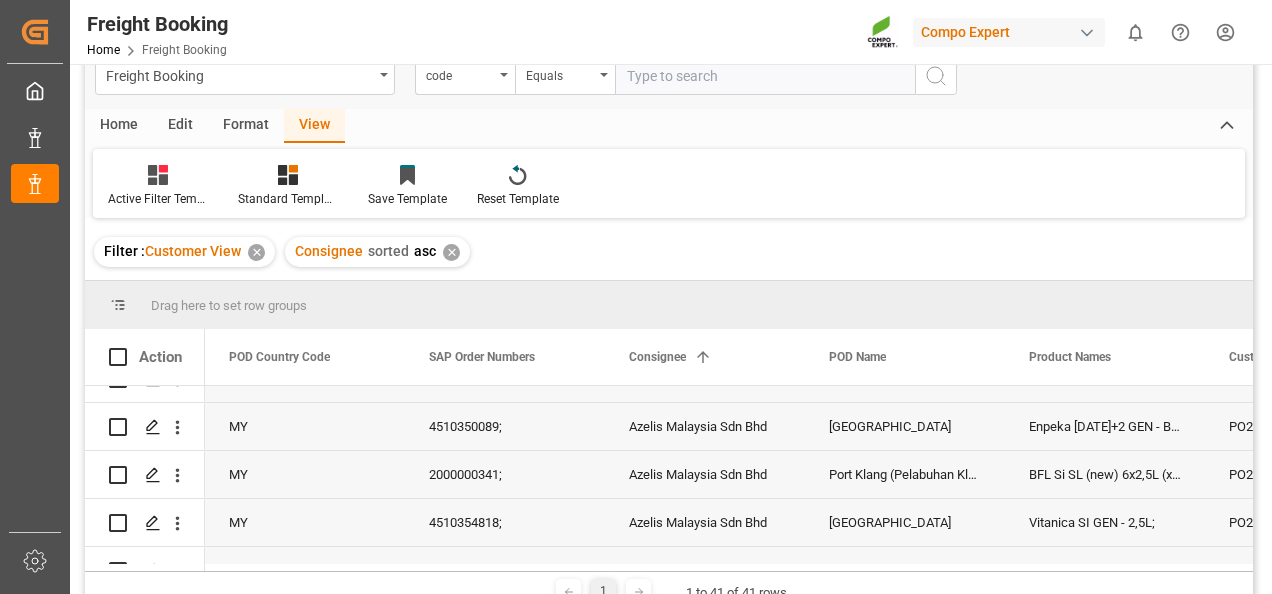 scroll, scrollTop: 0, scrollLeft: 0, axis: both 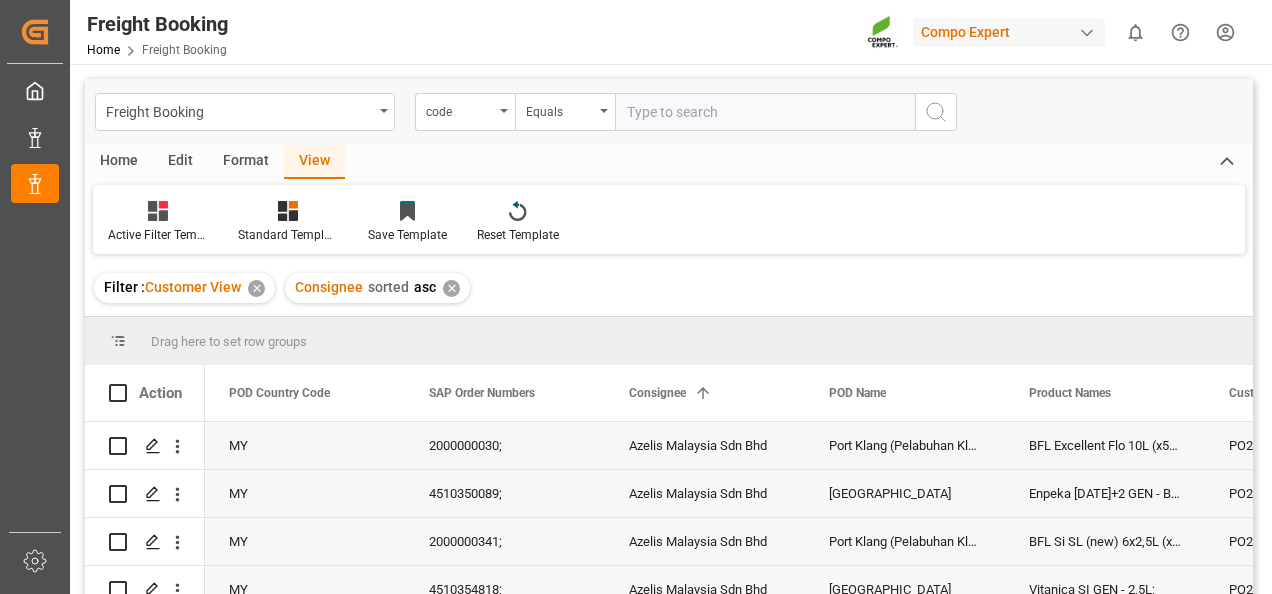 click 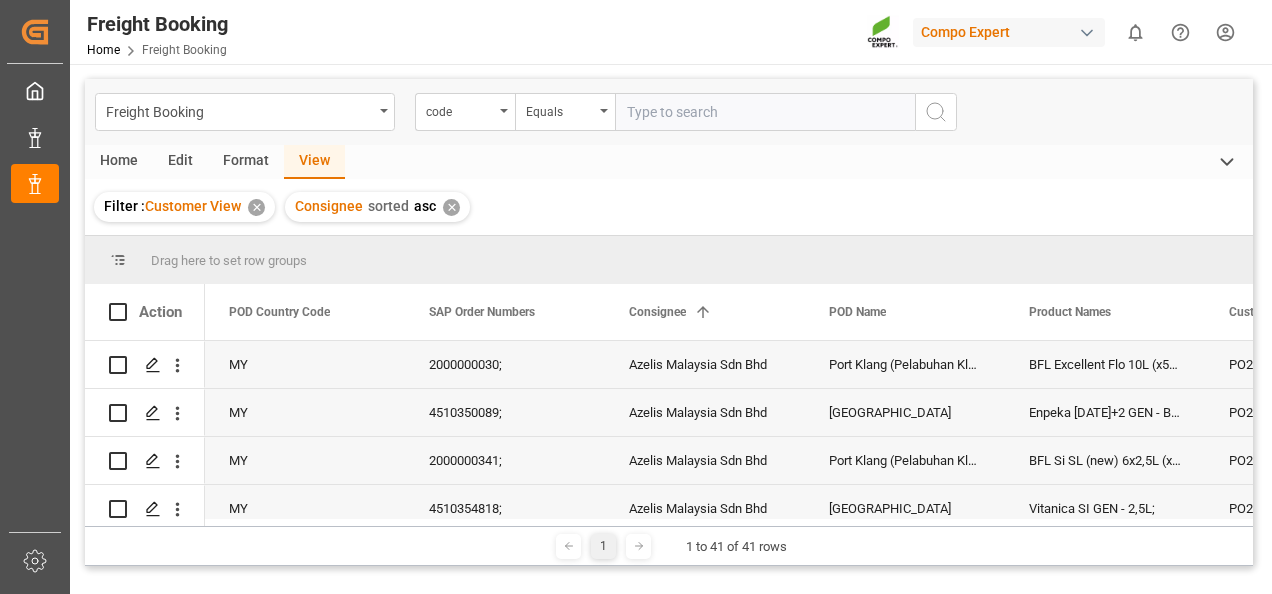 click 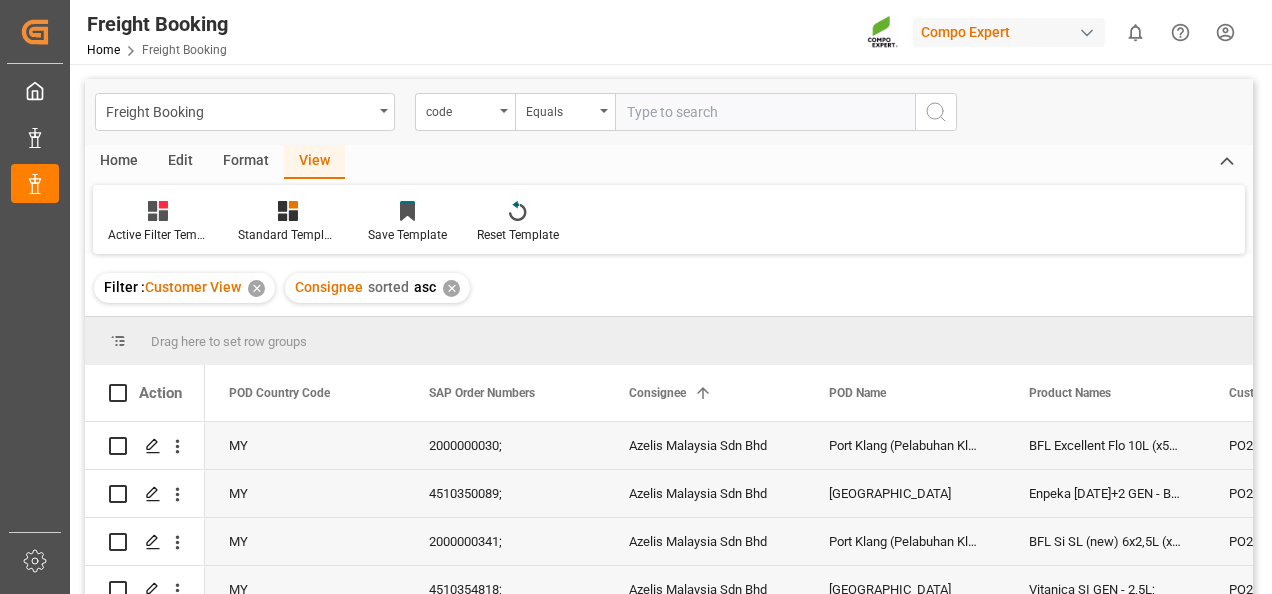 click 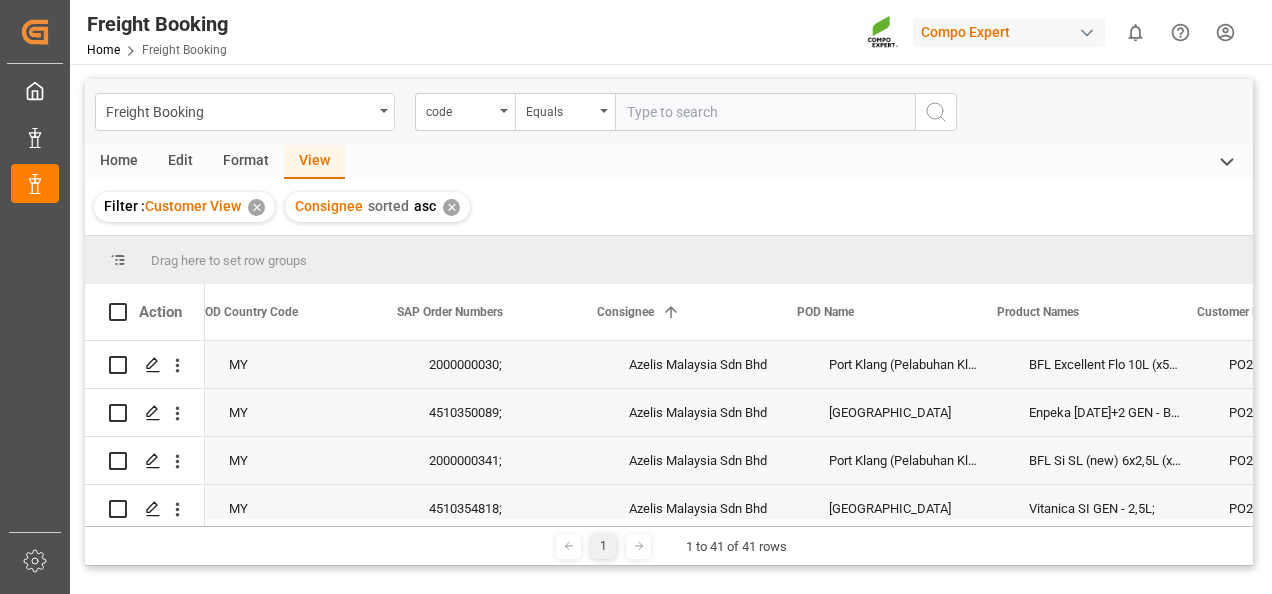 scroll, scrollTop: 0, scrollLeft: 192, axis: horizontal 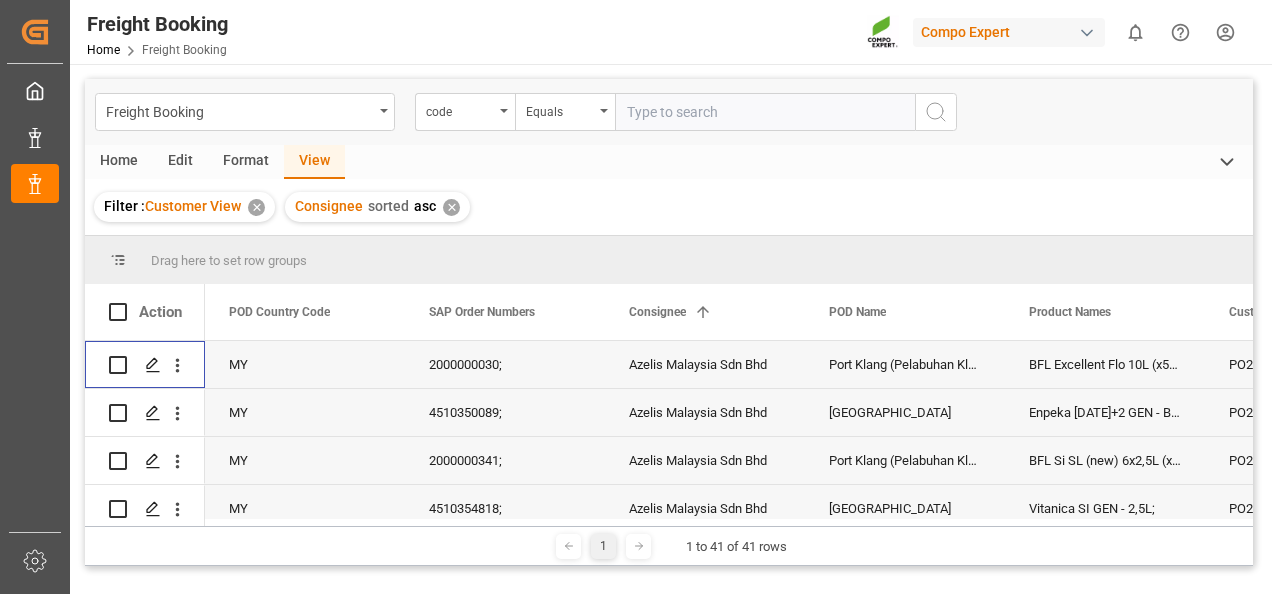 click at bounding box center [118, 365] 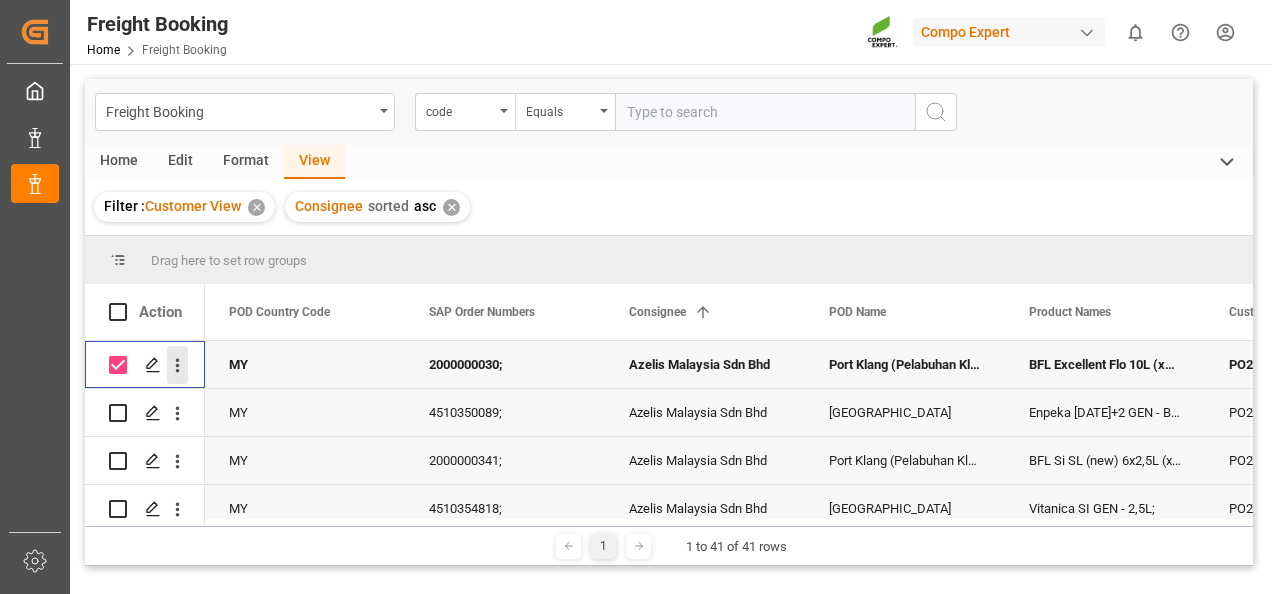 click 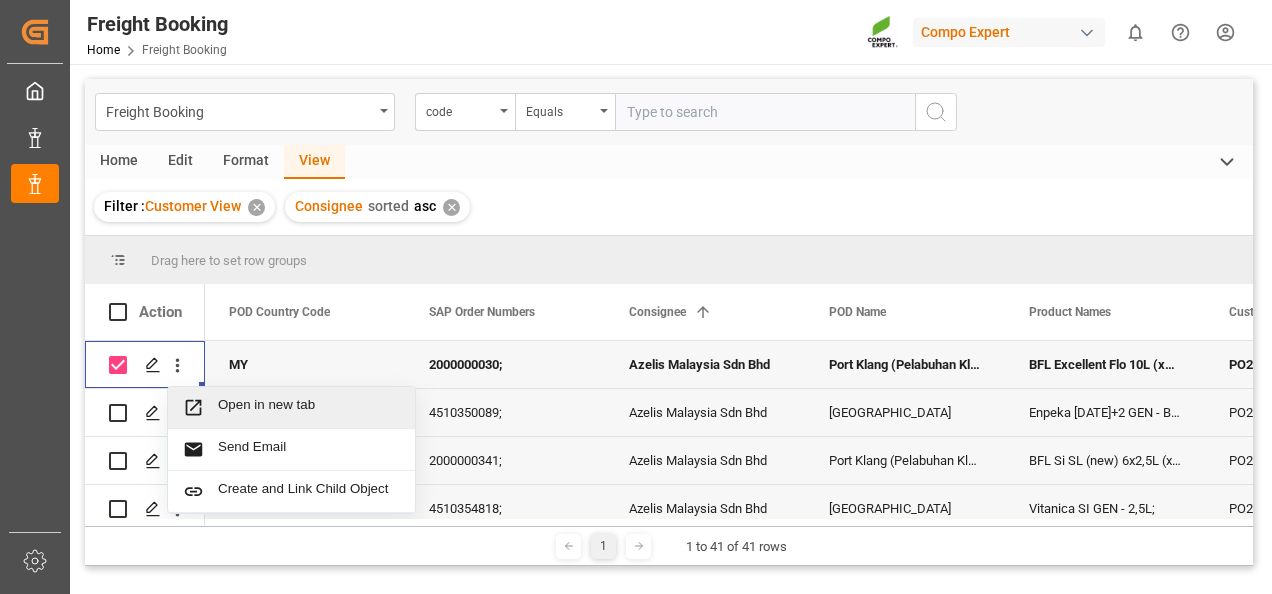 click on "Open in new tab" at bounding box center [309, 407] 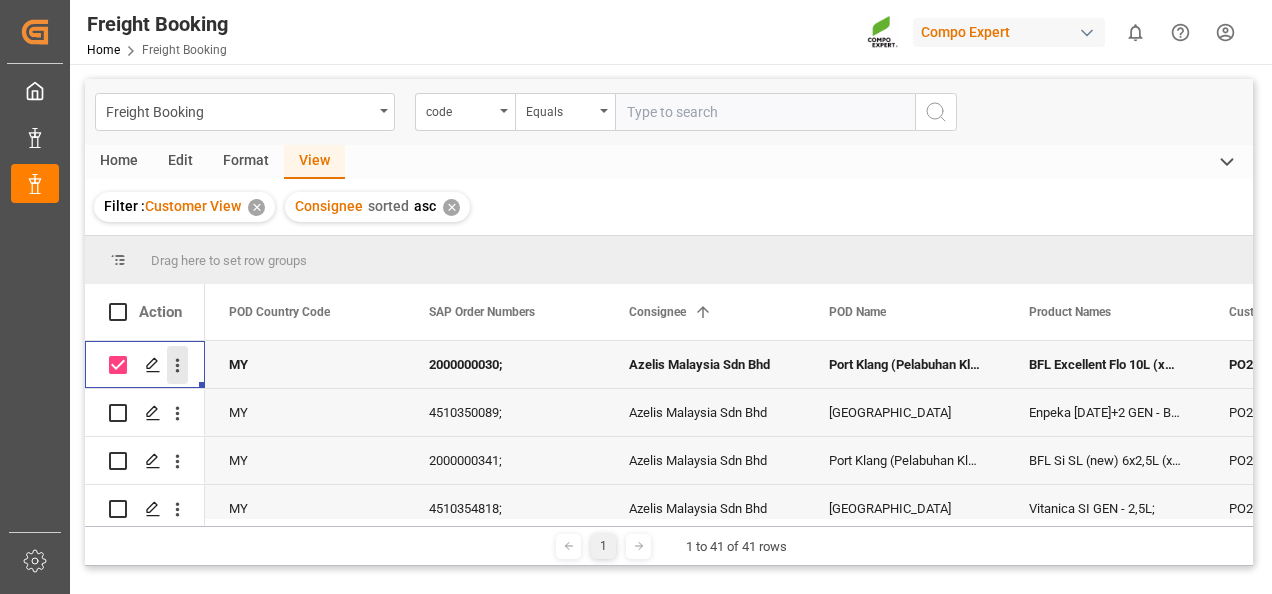 click 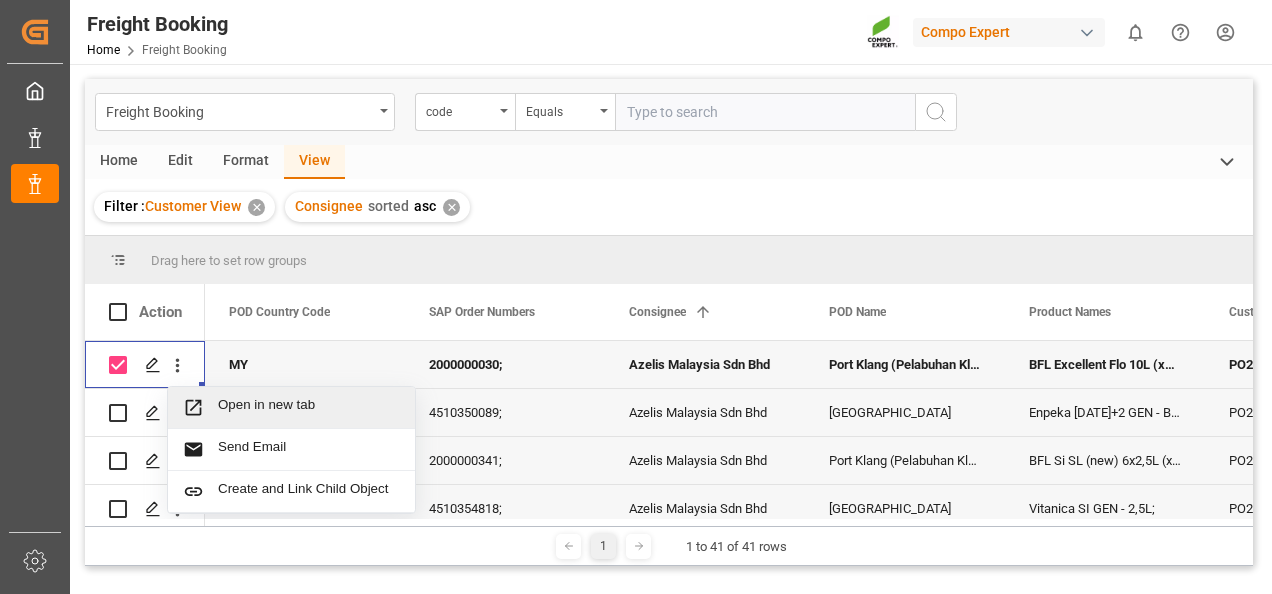 click on "Open in new tab" at bounding box center [309, 407] 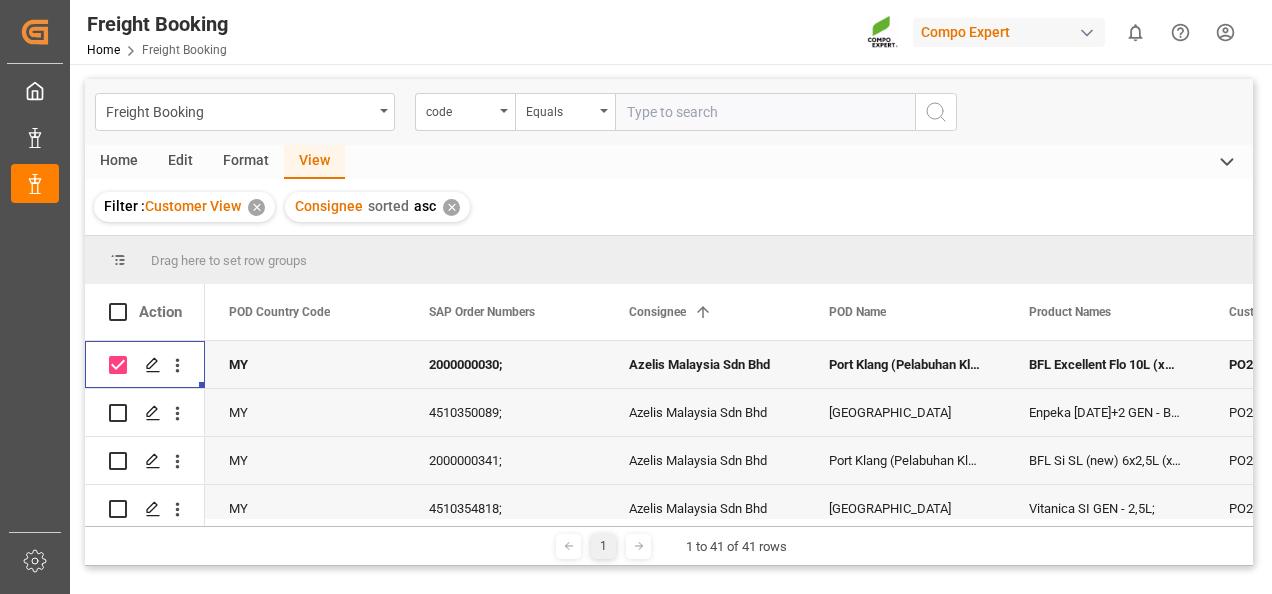 scroll, scrollTop: 0, scrollLeft: 39, axis: horizontal 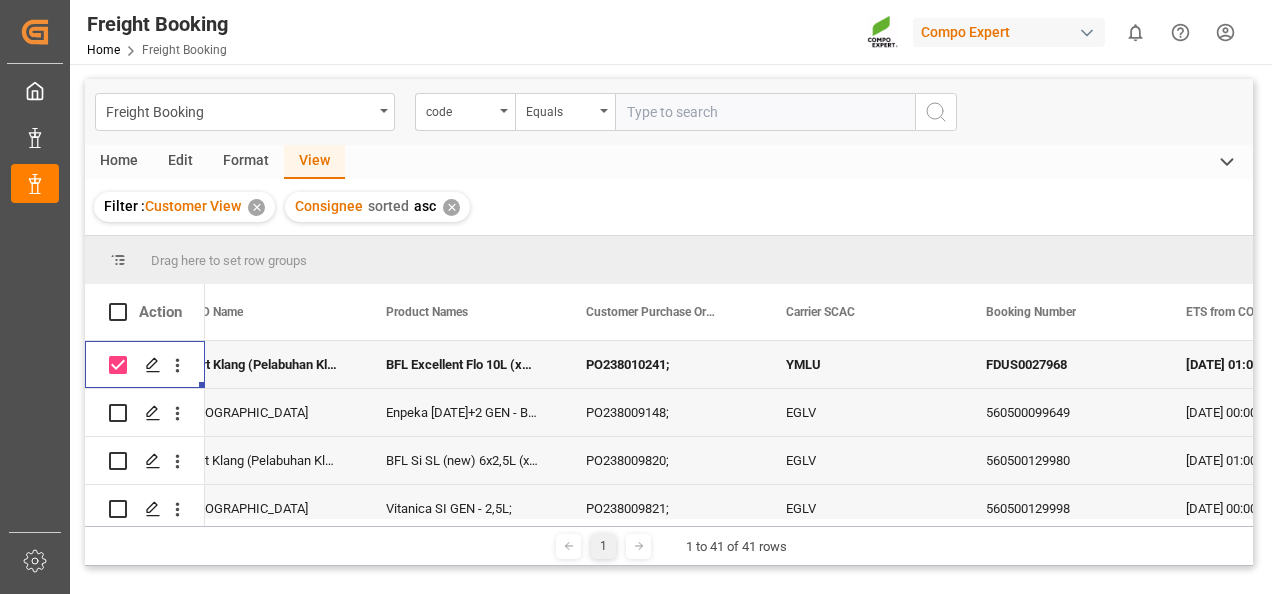 click on "BFL Excellent Flo 10L (x50) WW (LS);" at bounding box center [462, 364] 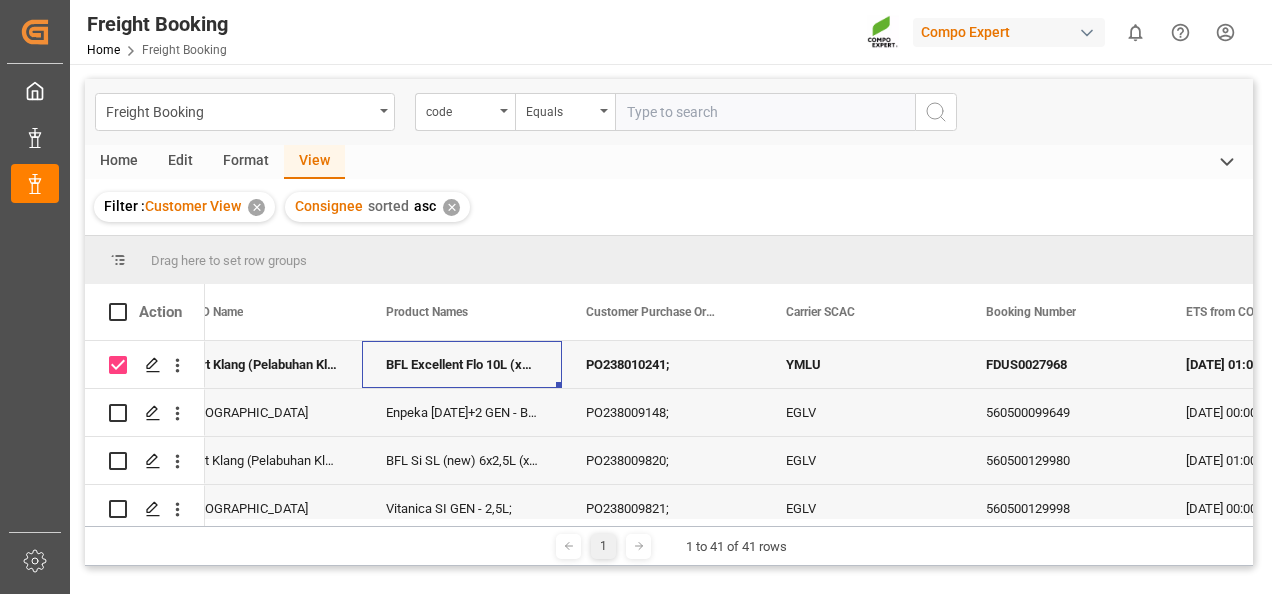 scroll, scrollTop: 0, scrollLeft: 668, axis: horizontal 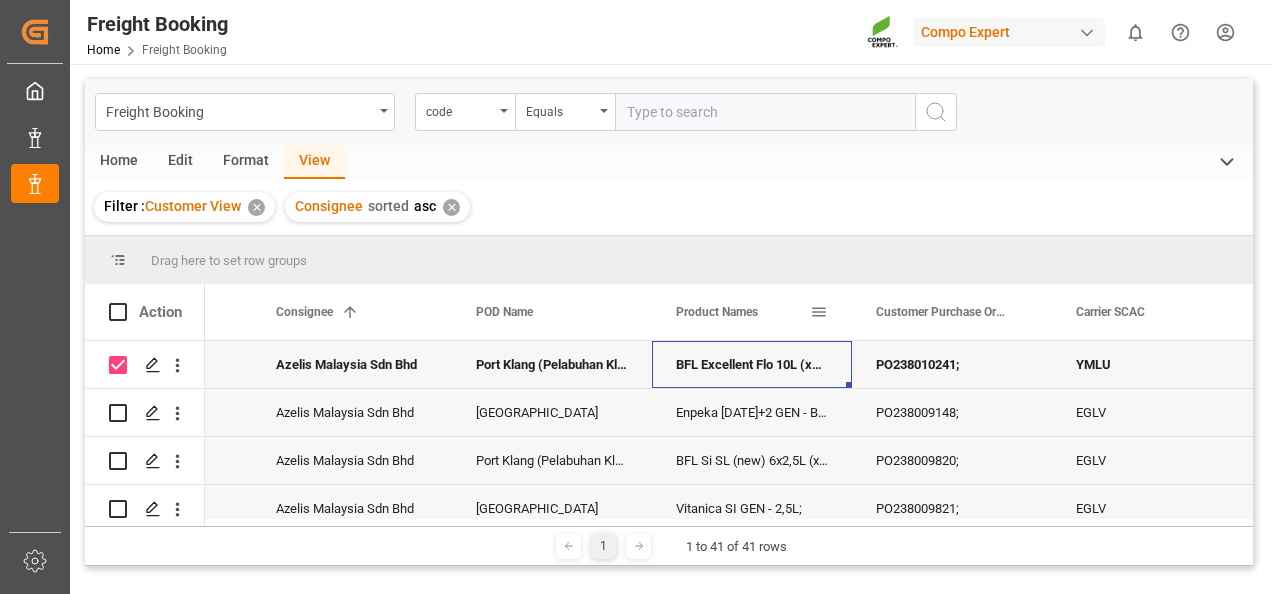 click at bounding box center (819, 312) 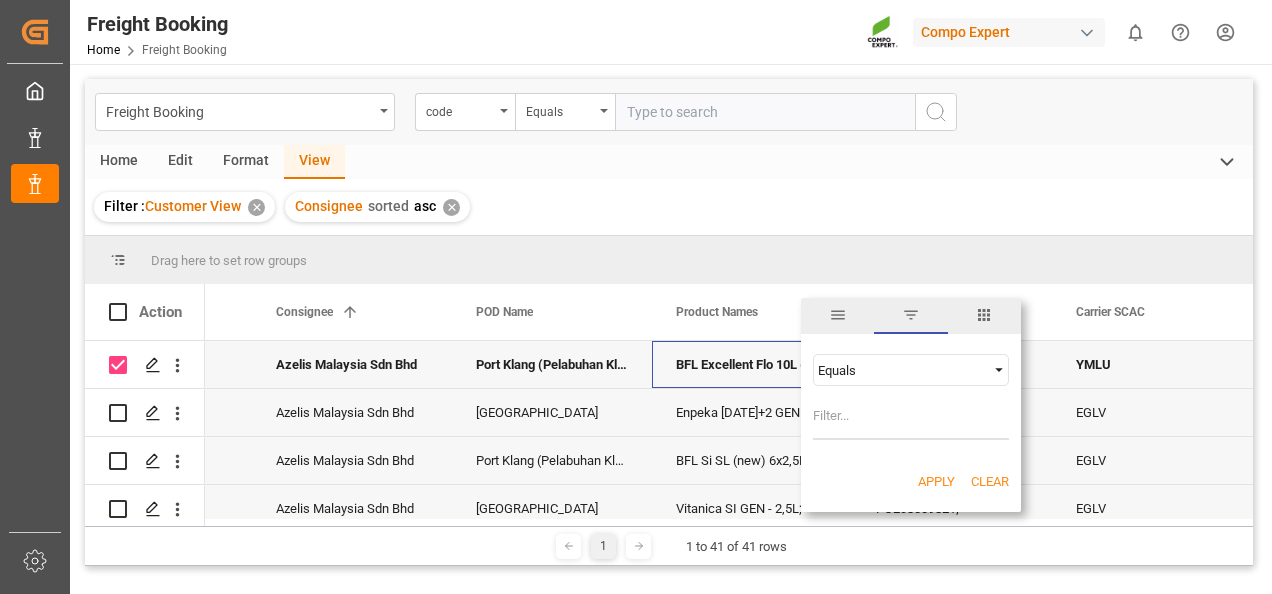 click at bounding box center (999, 370) 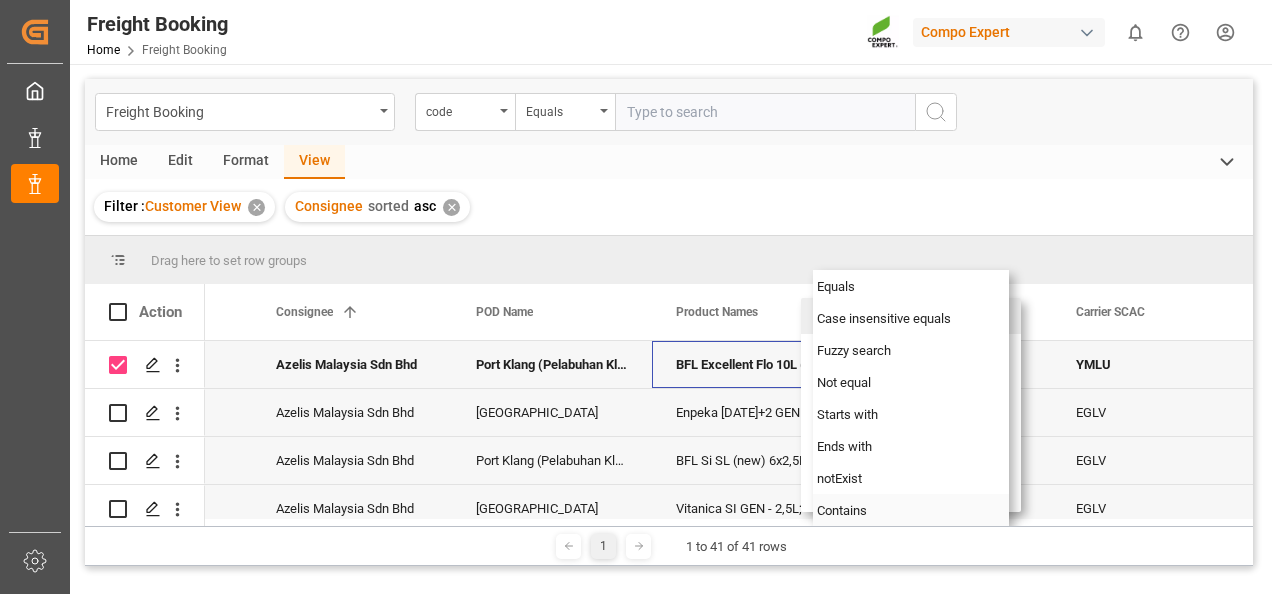 click on "Contains" at bounding box center [911, 510] 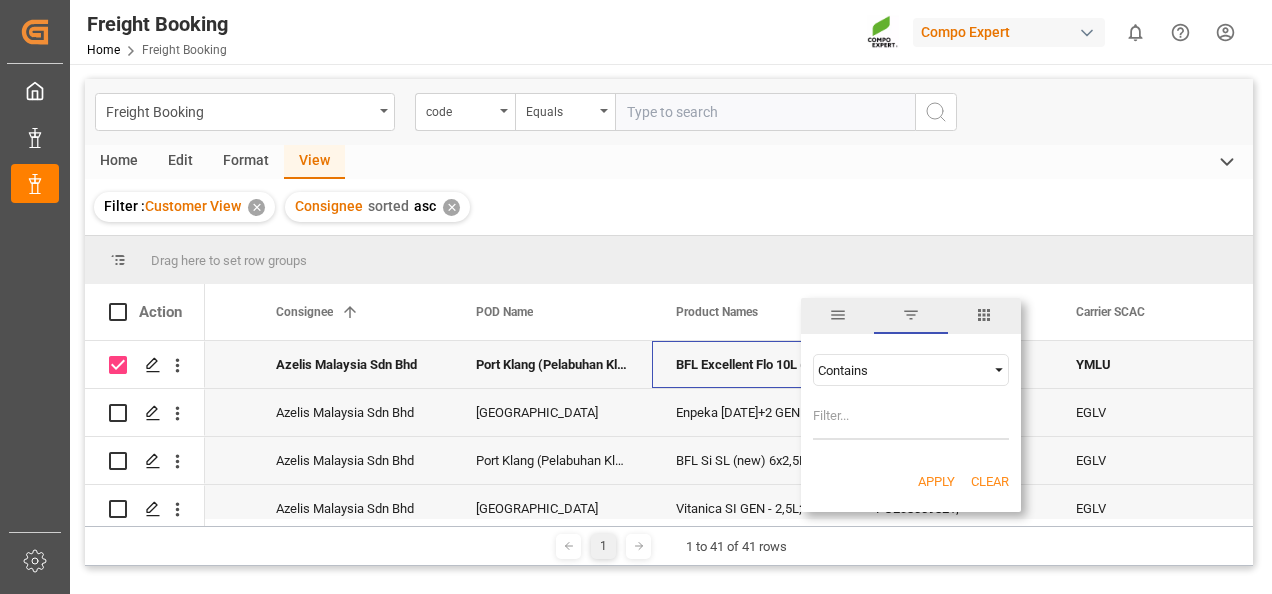 click at bounding box center (911, 420) 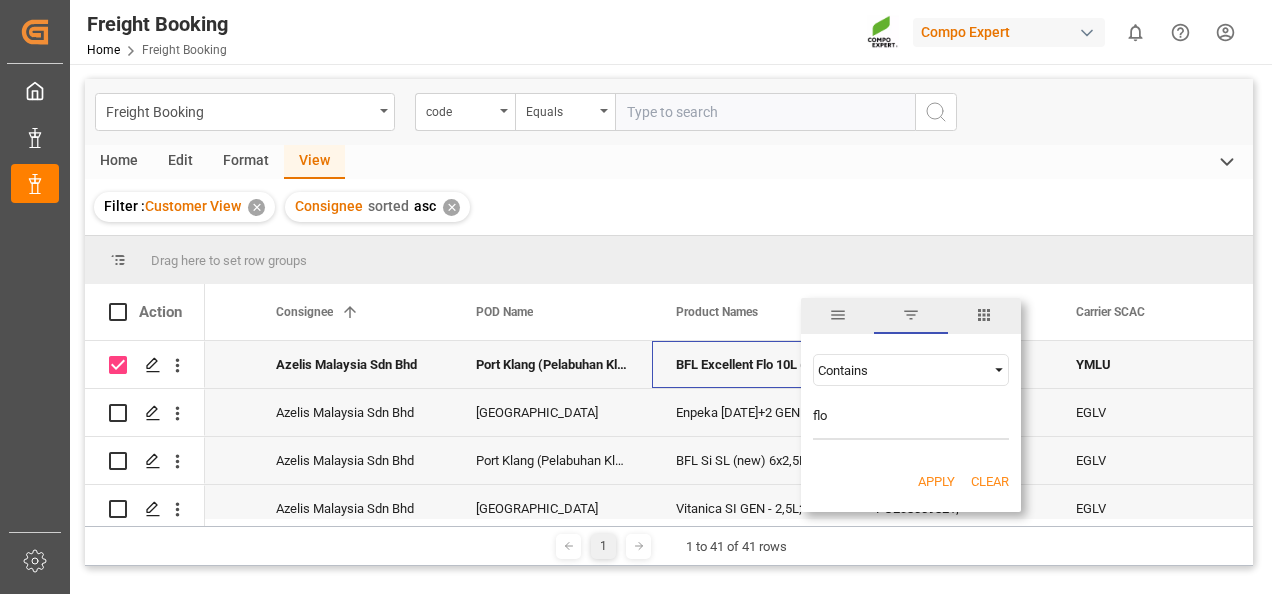 type on "flo" 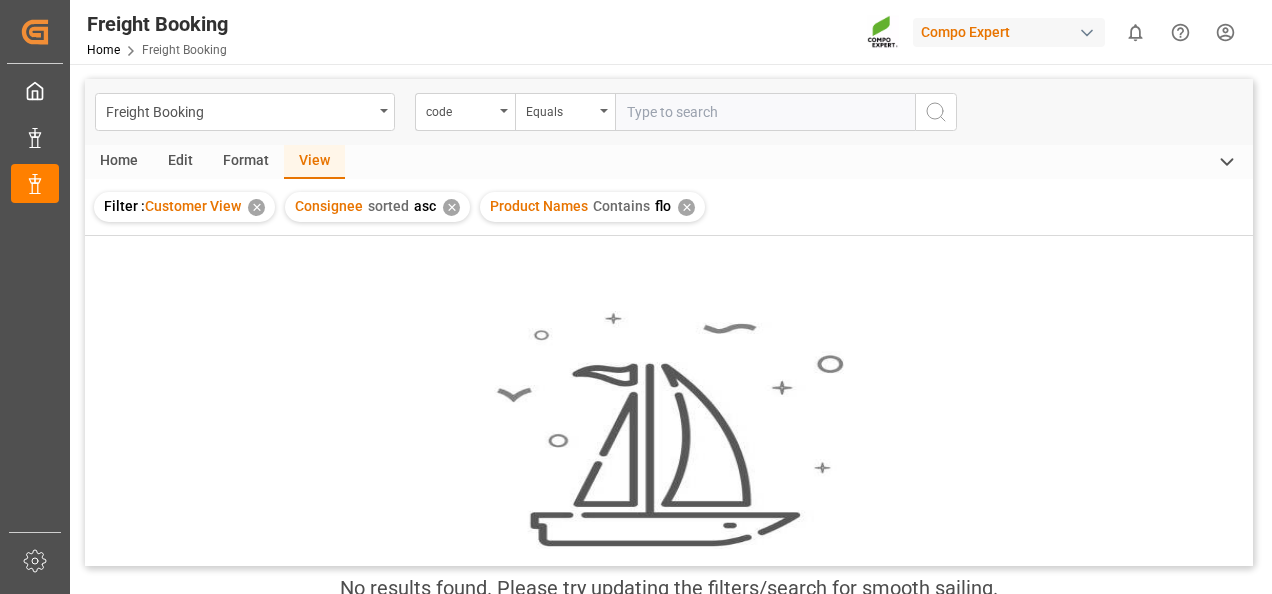click on "✕" at bounding box center (686, 207) 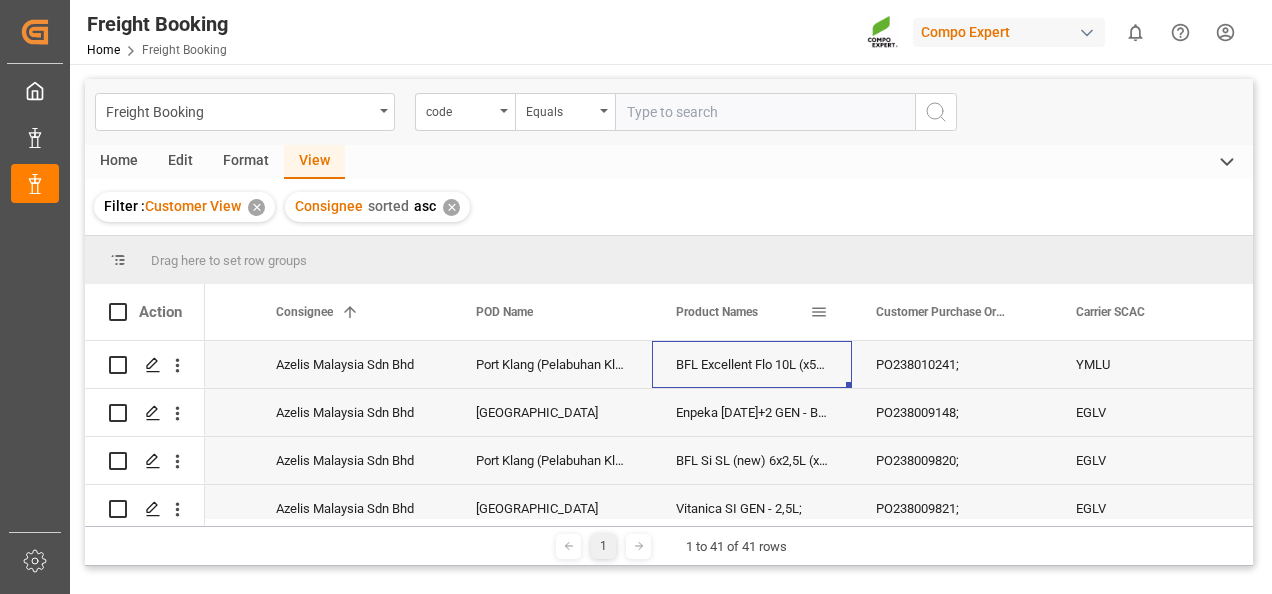 click at bounding box center [819, 312] 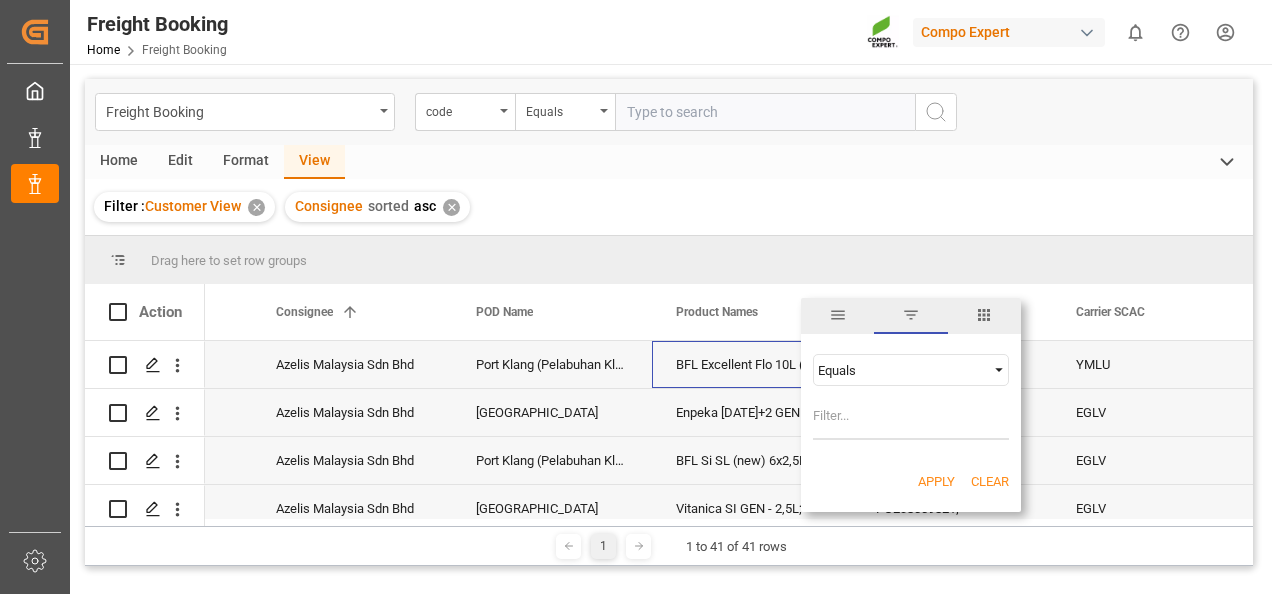 click at bounding box center (999, 370) 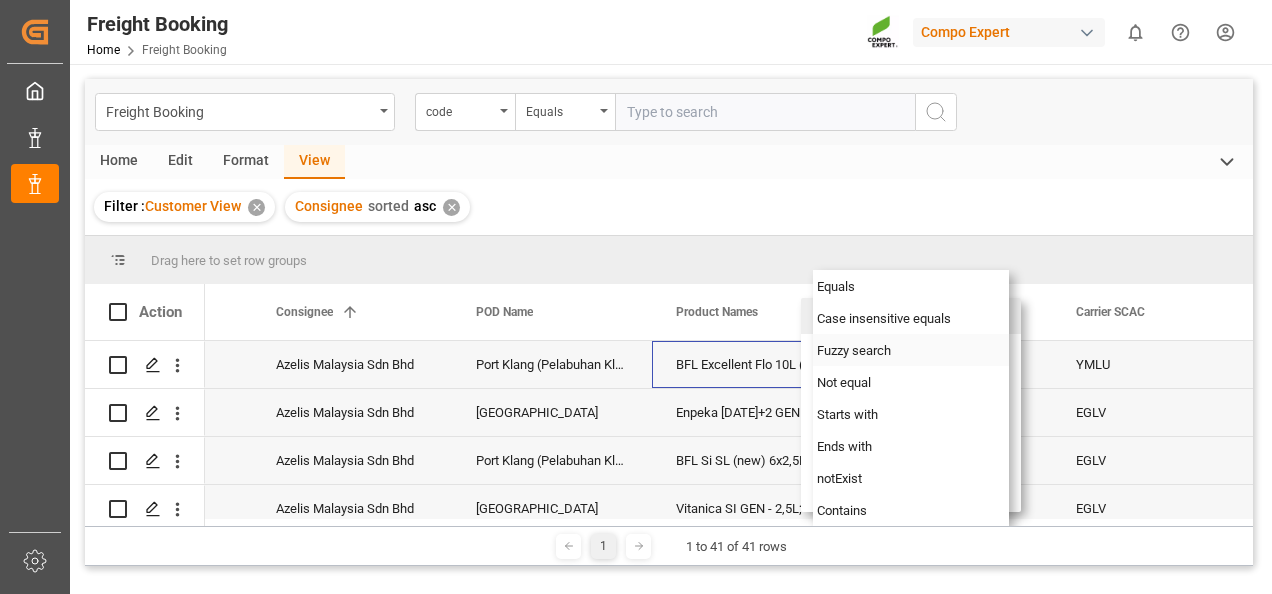click on "Fuzzy search" at bounding box center [911, 350] 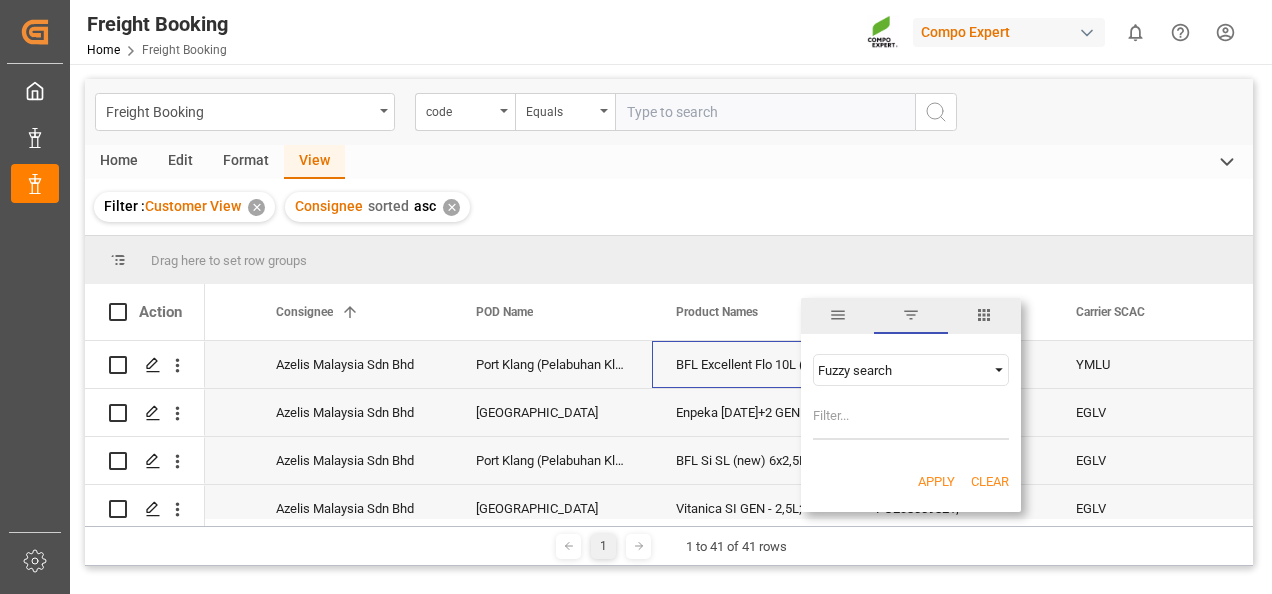 click at bounding box center [911, 420] 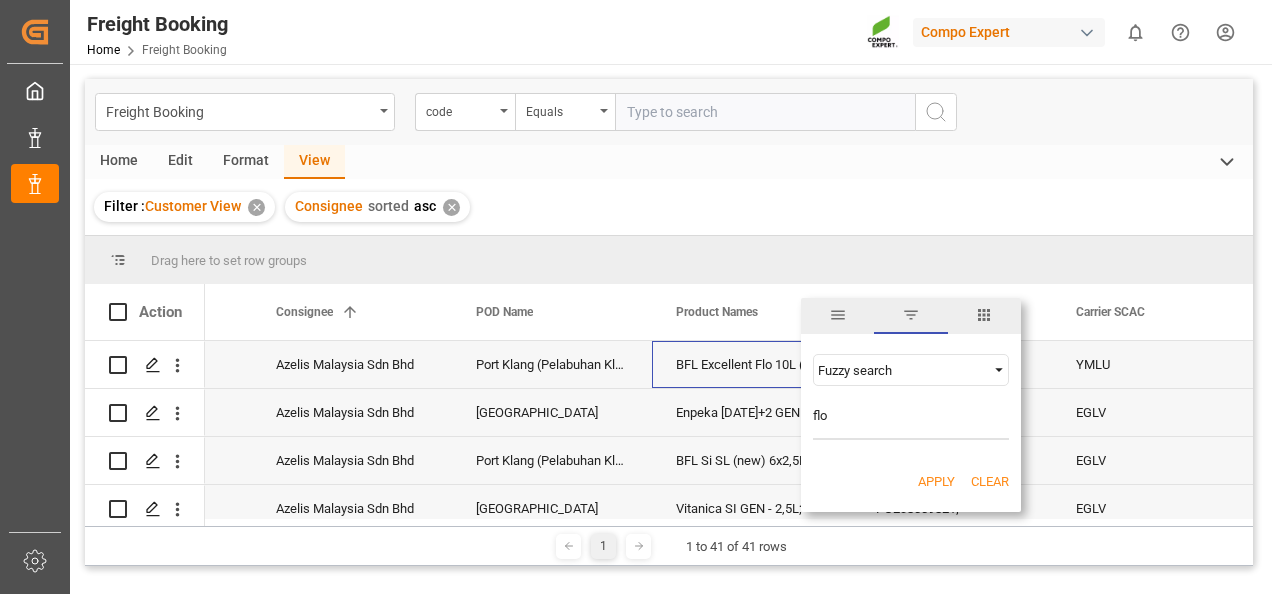 type on "flo" 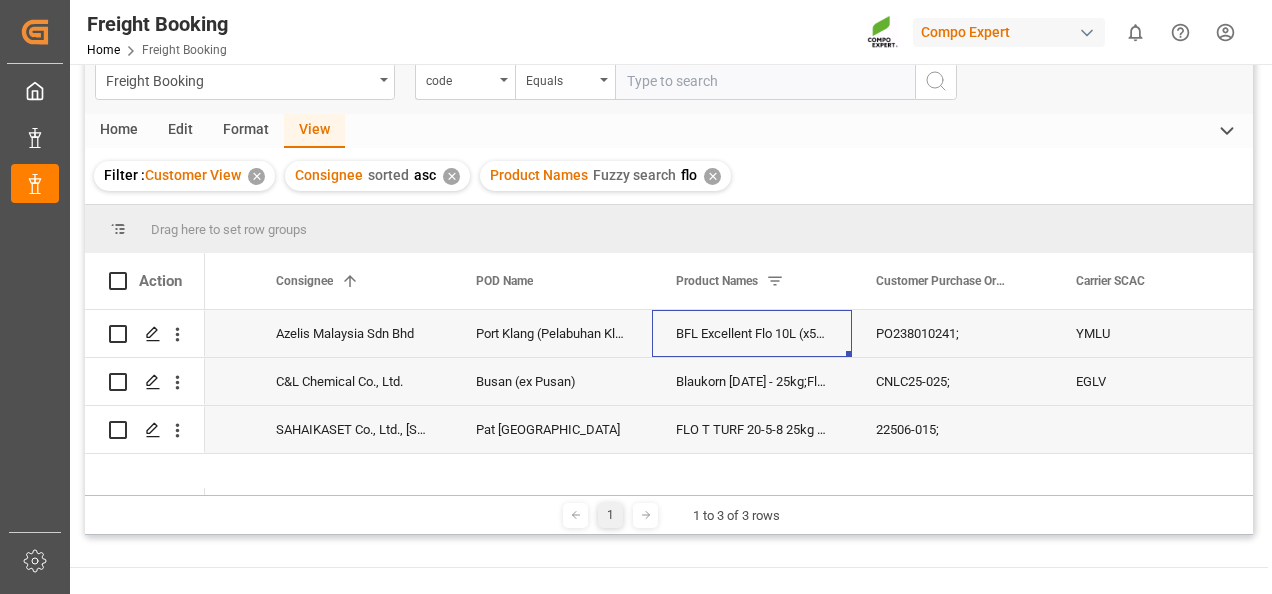 scroll, scrollTop: 0, scrollLeft: 0, axis: both 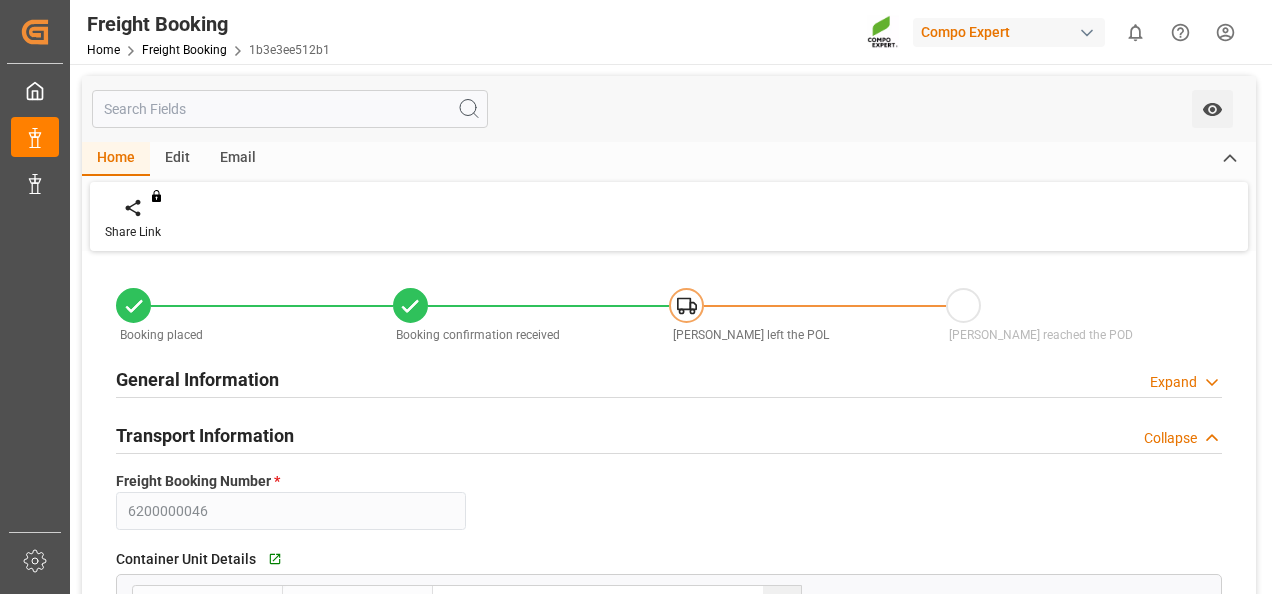 type on "[PERSON_NAME]" 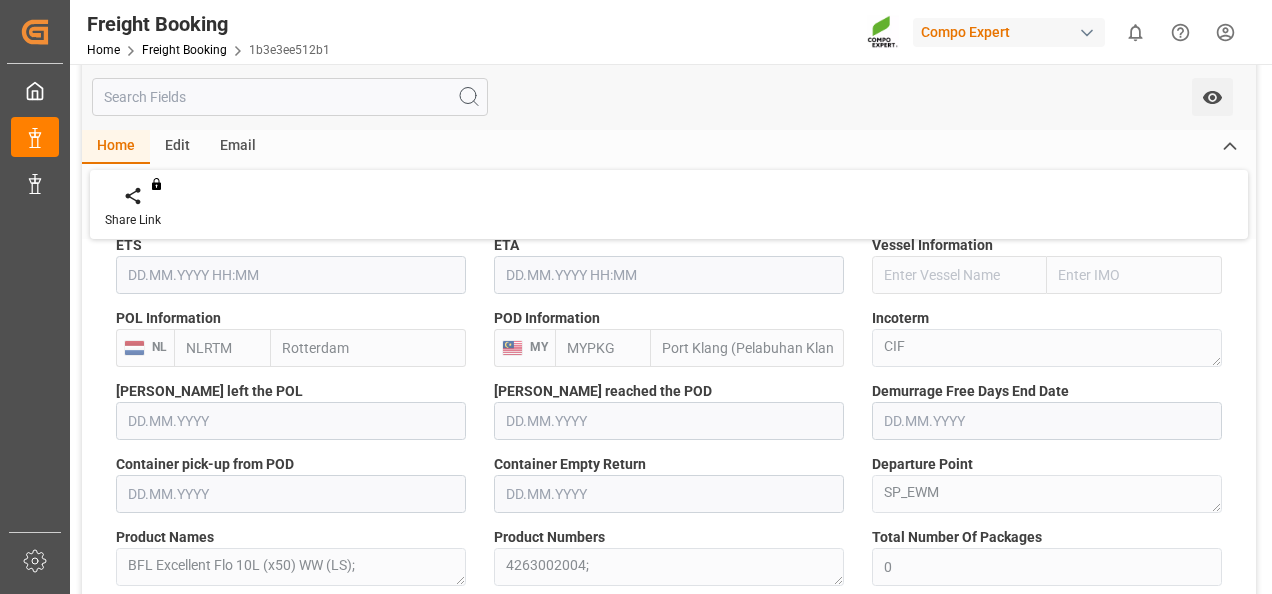 scroll, scrollTop: 1300, scrollLeft: 0, axis: vertical 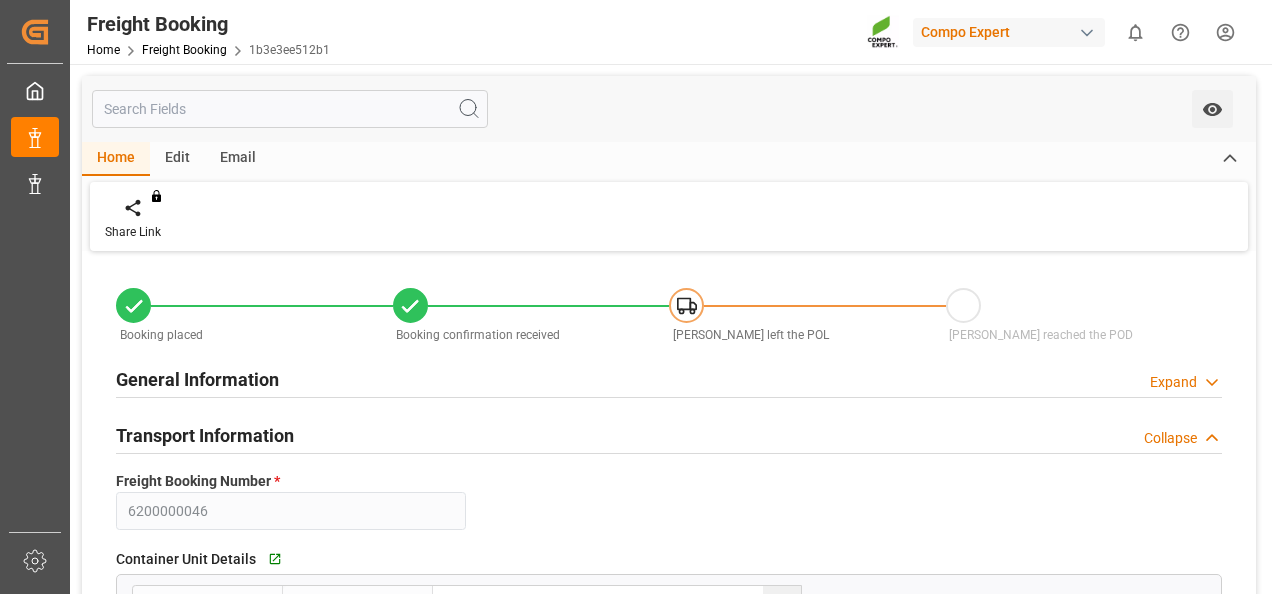 type on "[PERSON_NAME]" 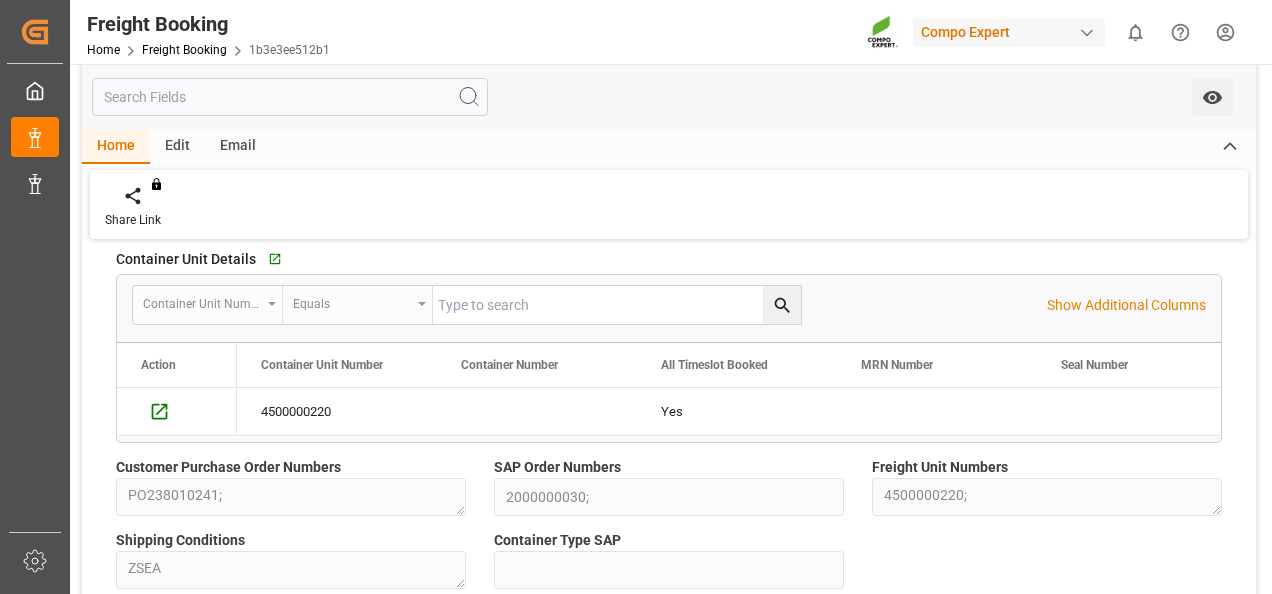 scroll, scrollTop: 100, scrollLeft: 0, axis: vertical 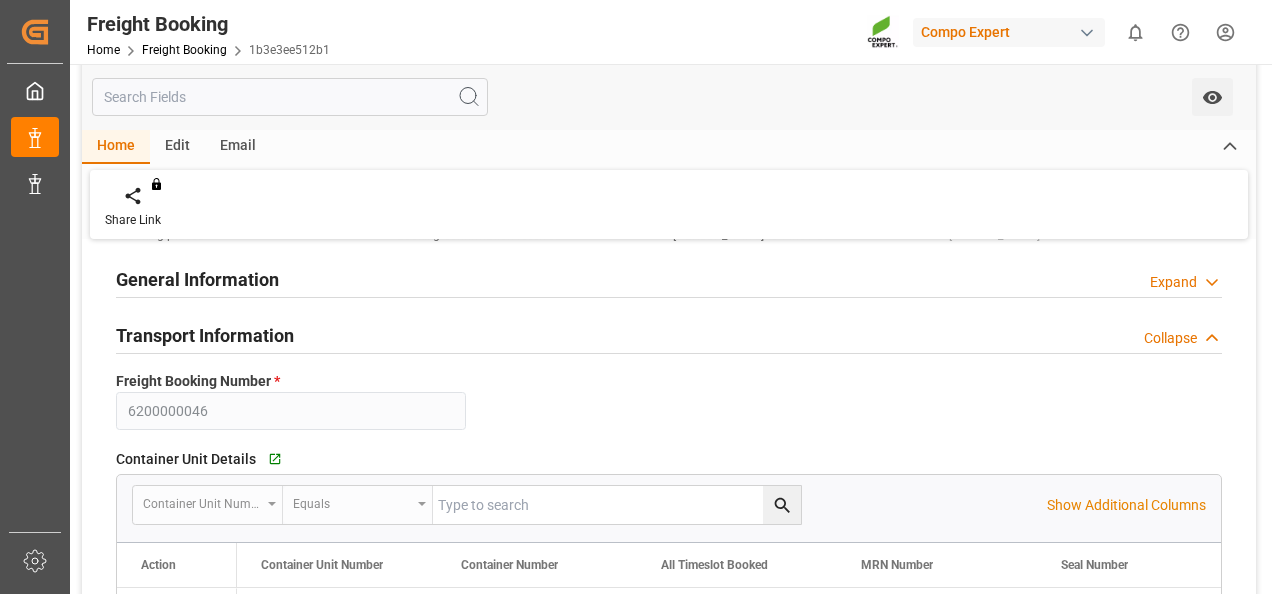 click on "Expand" at bounding box center [1186, 282] 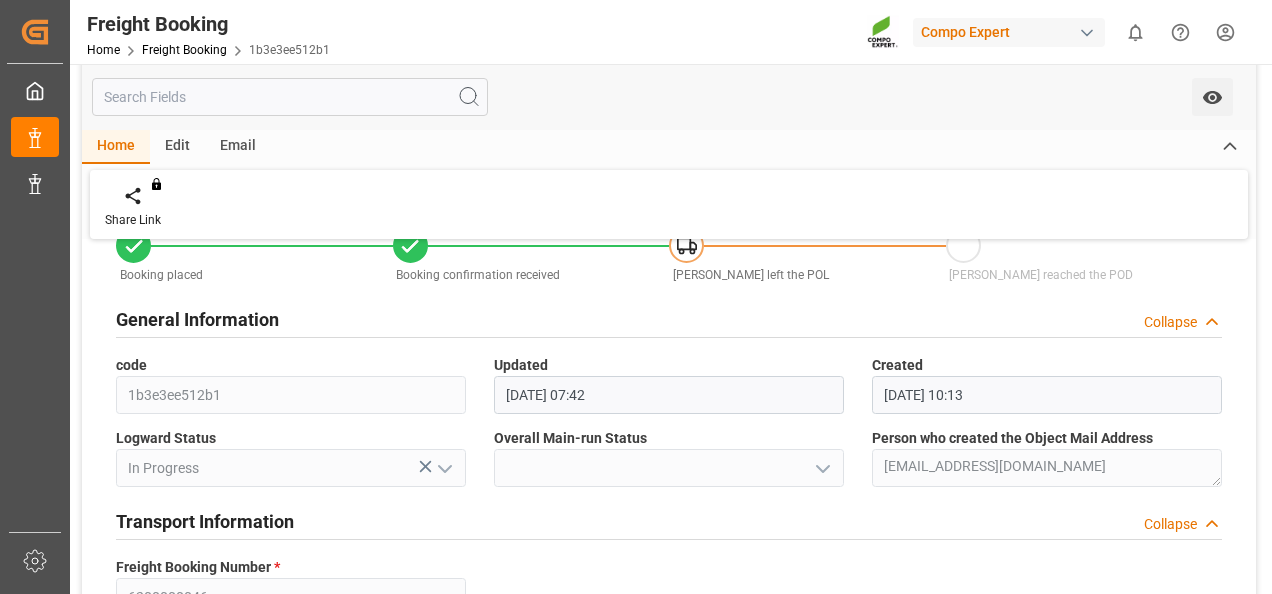 scroll, scrollTop: 0, scrollLeft: 0, axis: both 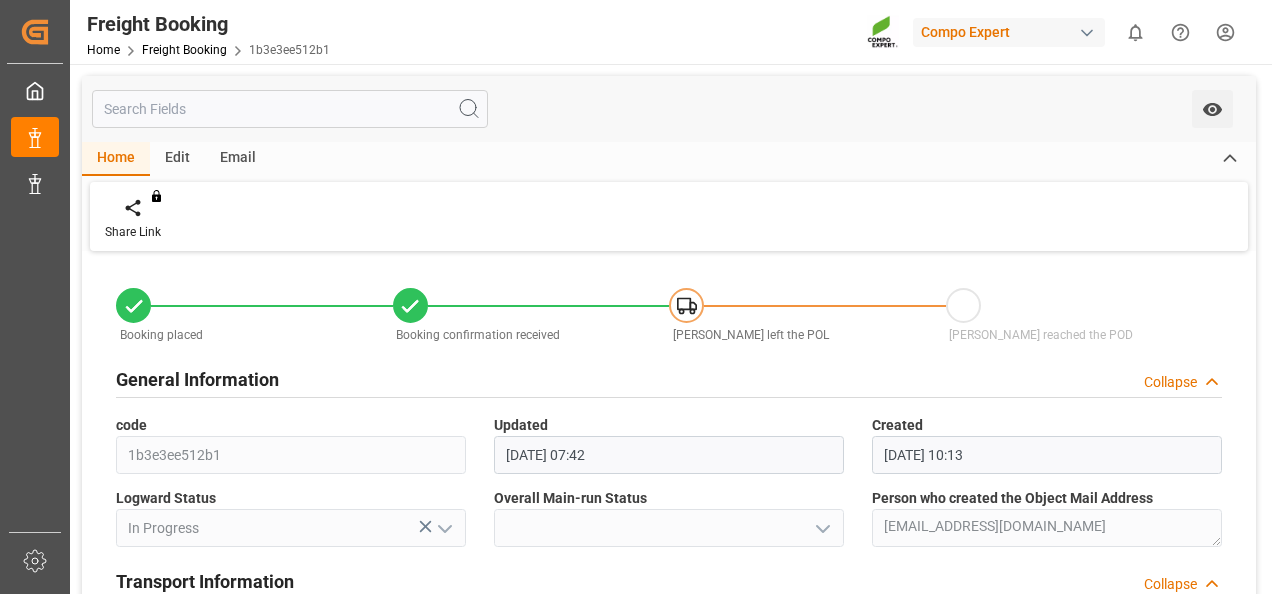 click 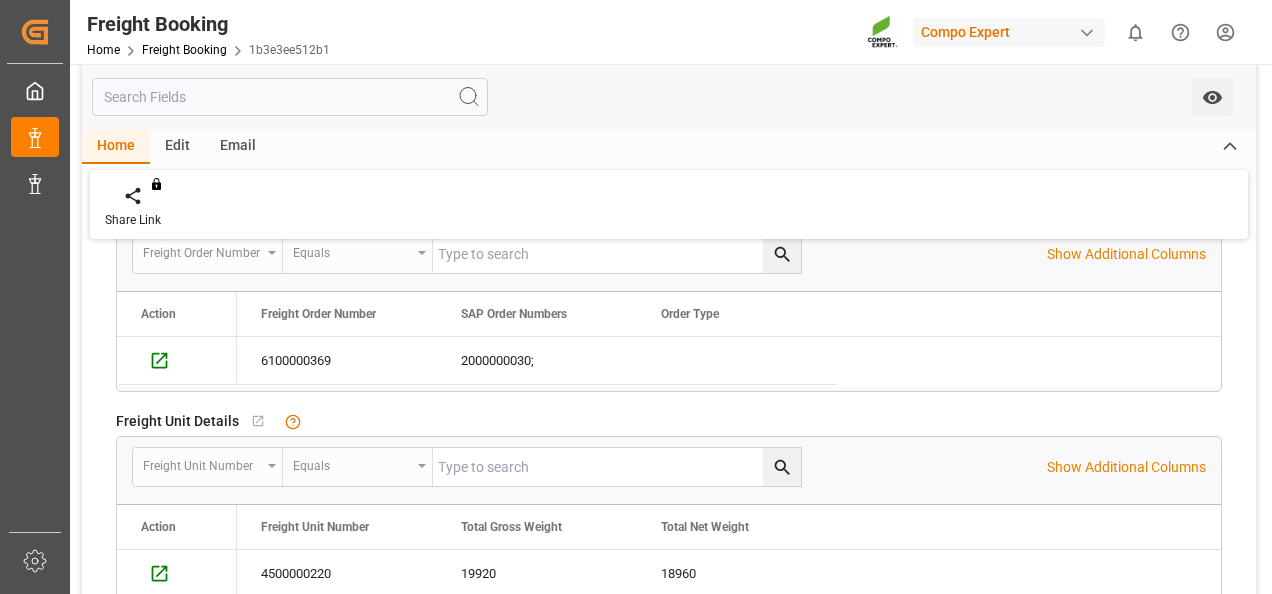 scroll, scrollTop: 700, scrollLeft: 0, axis: vertical 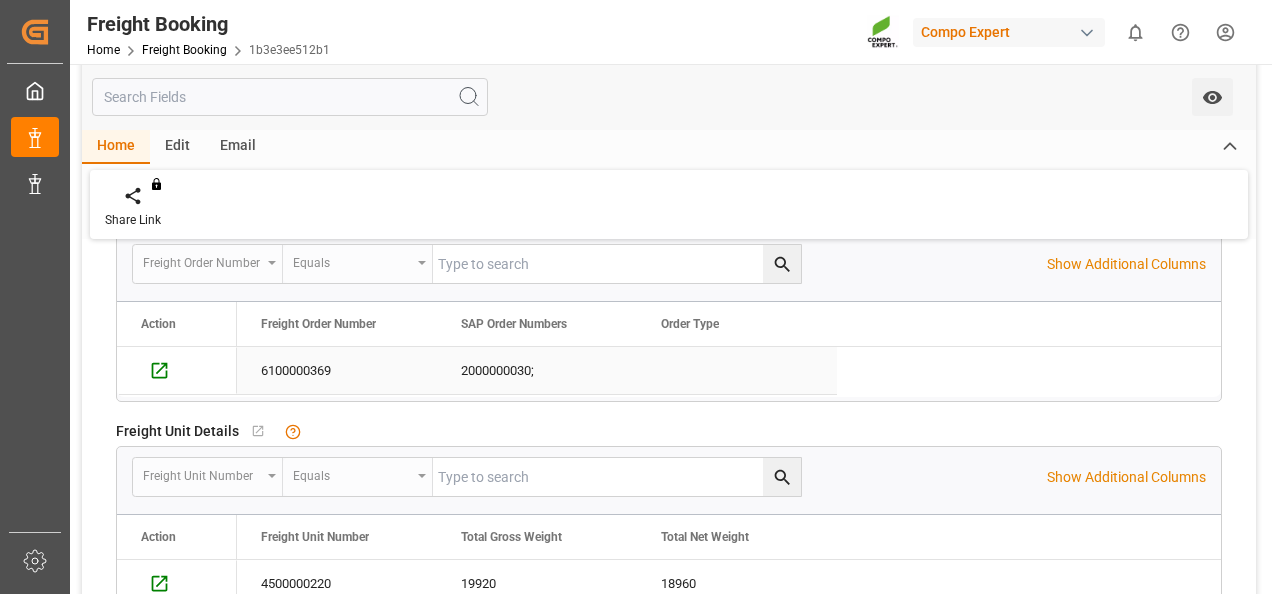 click on "2000000030;" at bounding box center (537, 370) 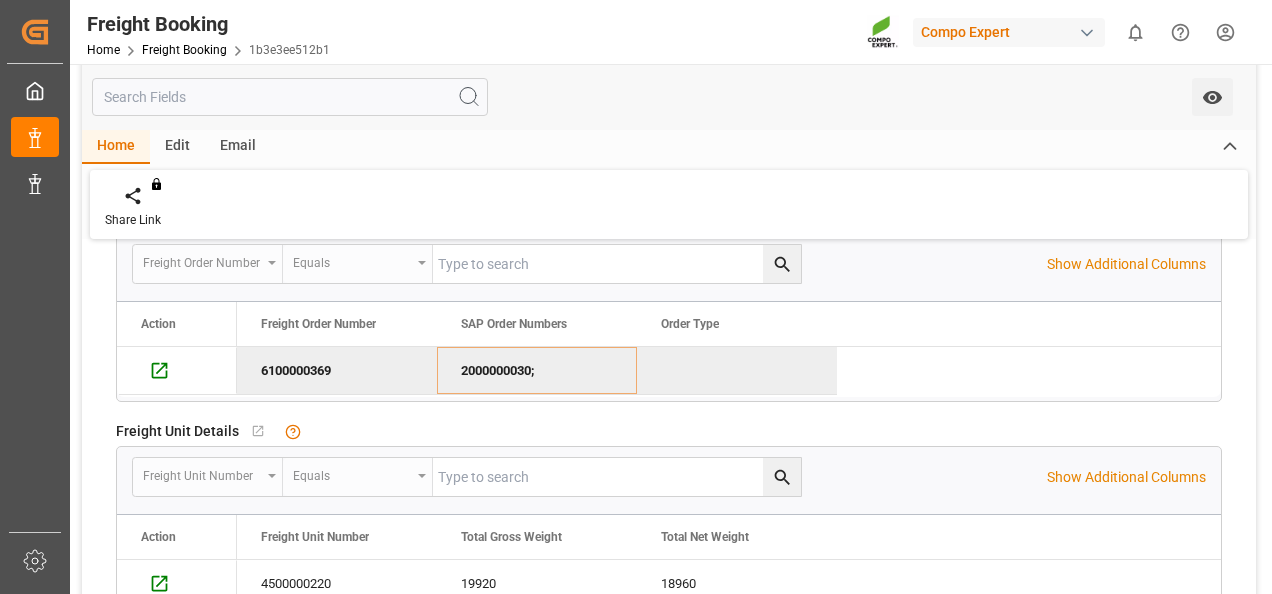 click on "Freight Order Number
SAP Order Numbers
Order Type" at bounding box center [729, 324] 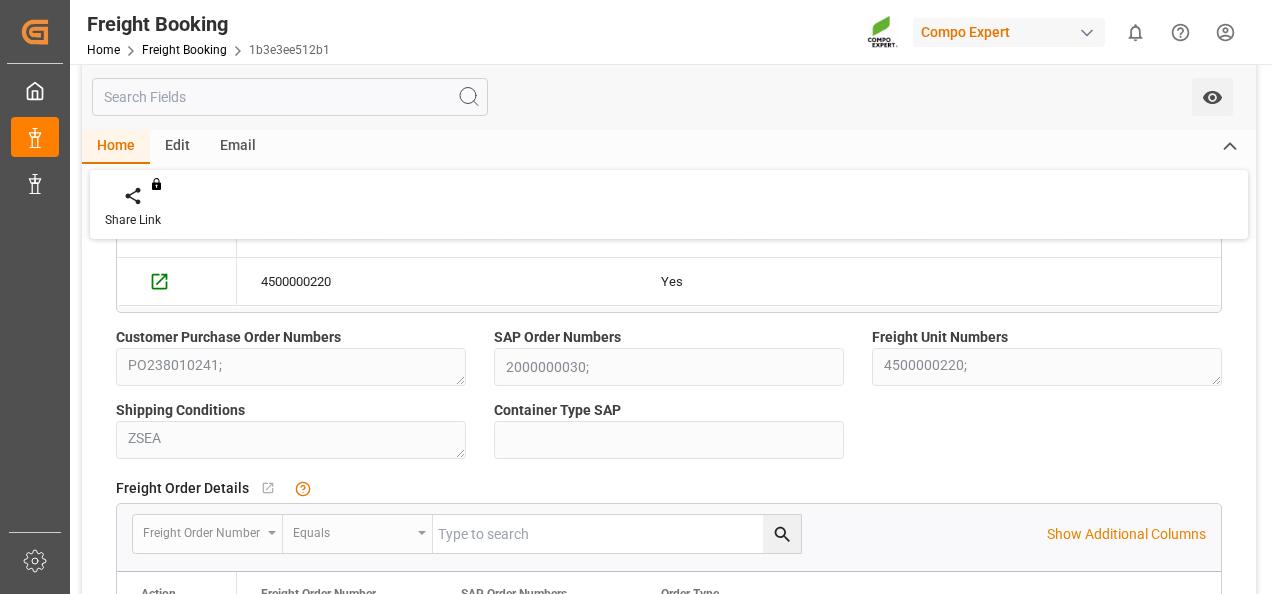scroll, scrollTop: 400, scrollLeft: 0, axis: vertical 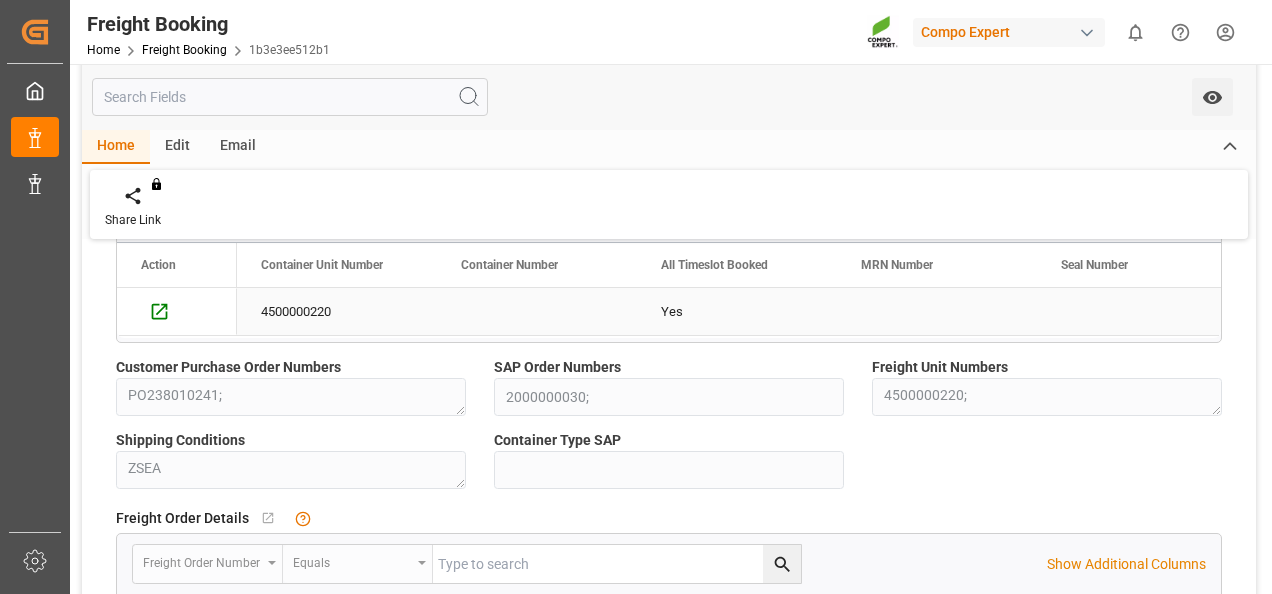 click on "Yes" at bounding box center (737, 312) 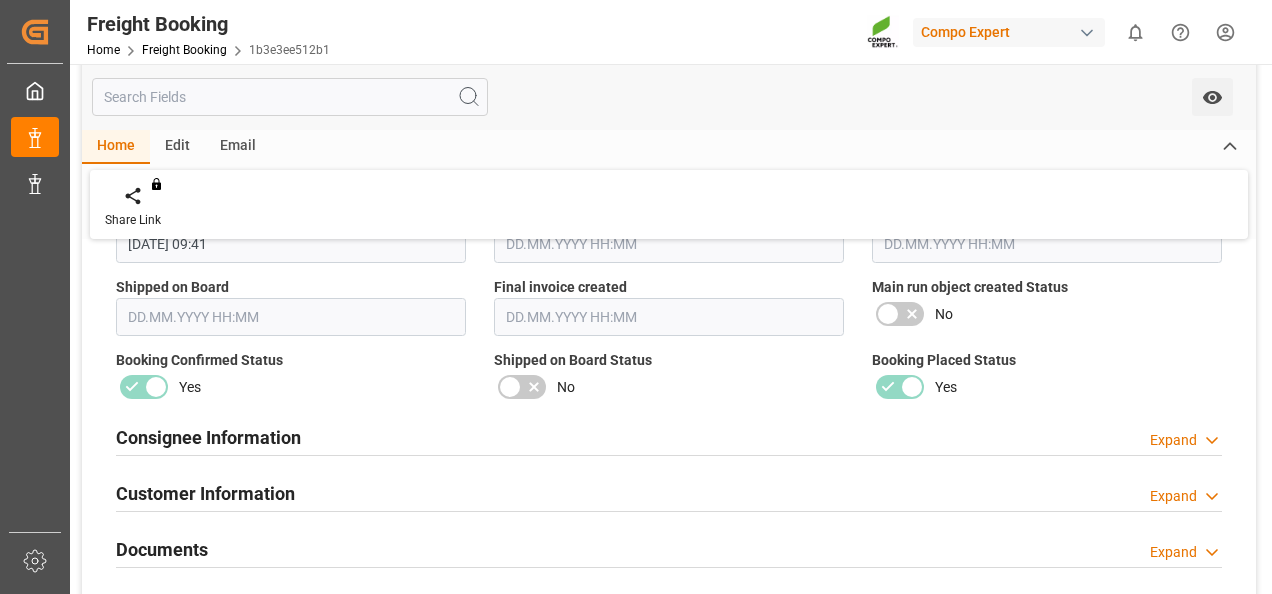 scroll, scrollTop: 1800, scrollLeft: 0, axis: vertical 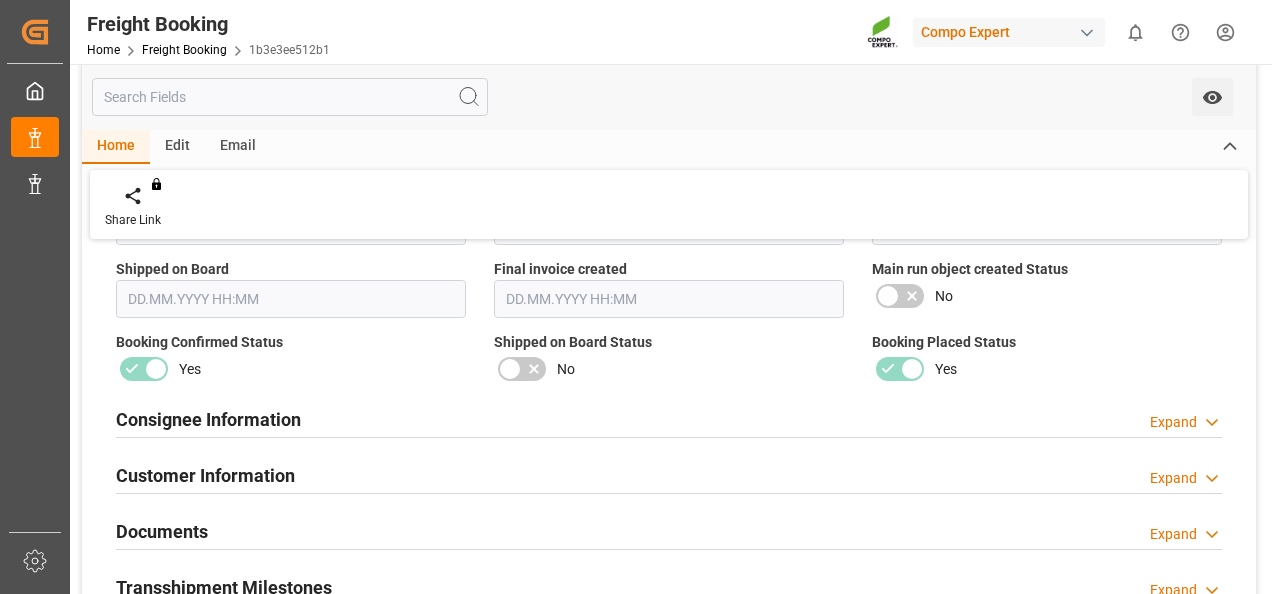 click on "Expand" at bounding box center [1173, 422] 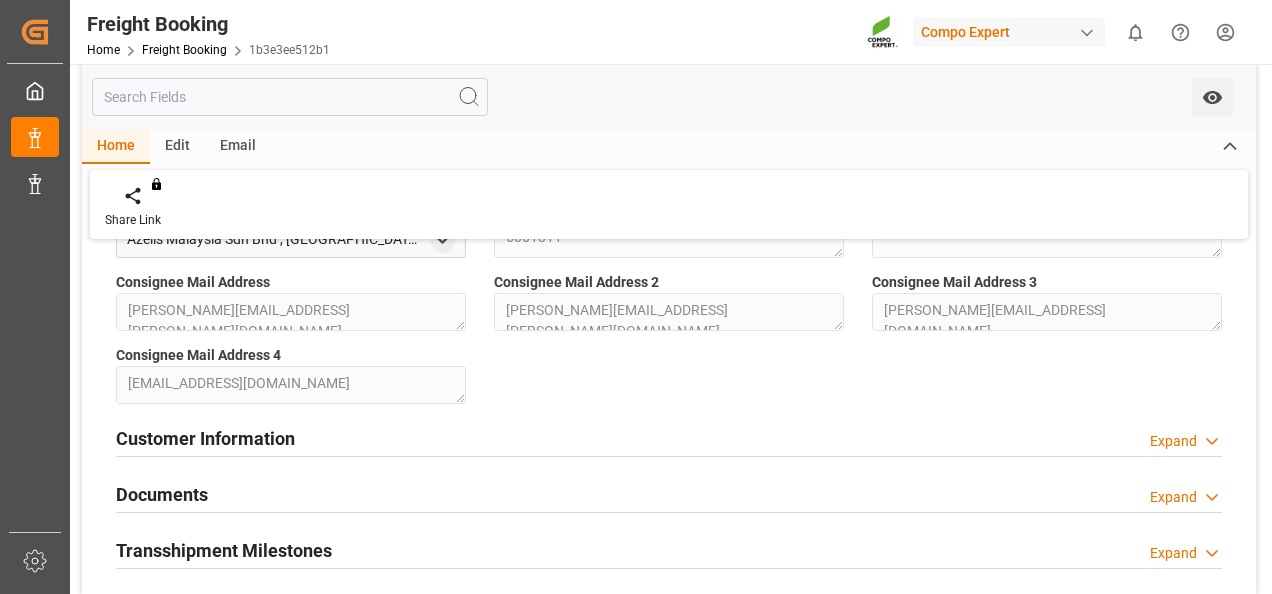 scroll, scrollTop: 2100, scrollLeft: 0, axis: vertical 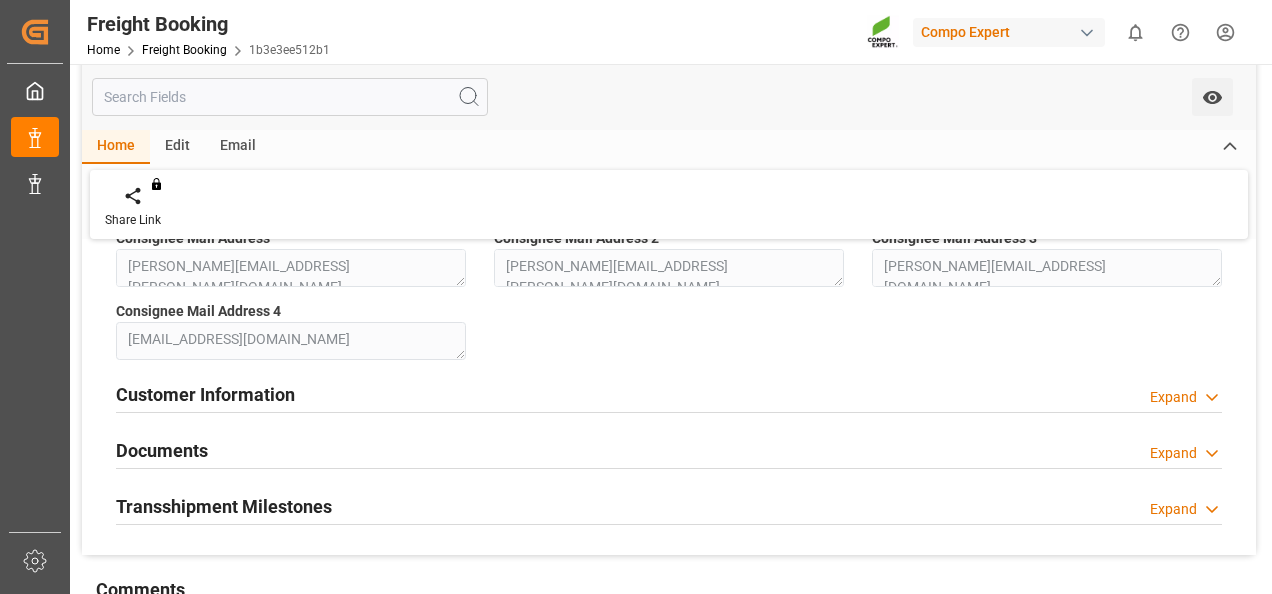 click 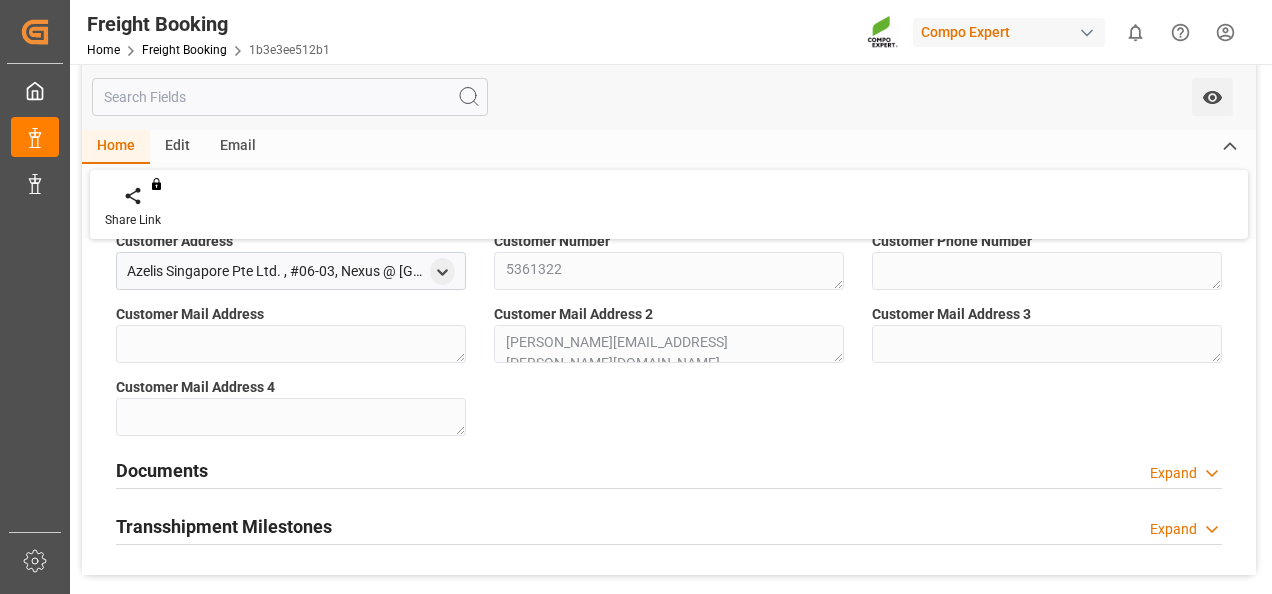scroll, scrollTop: 2300, scrollLeft: 0, axis: vertical 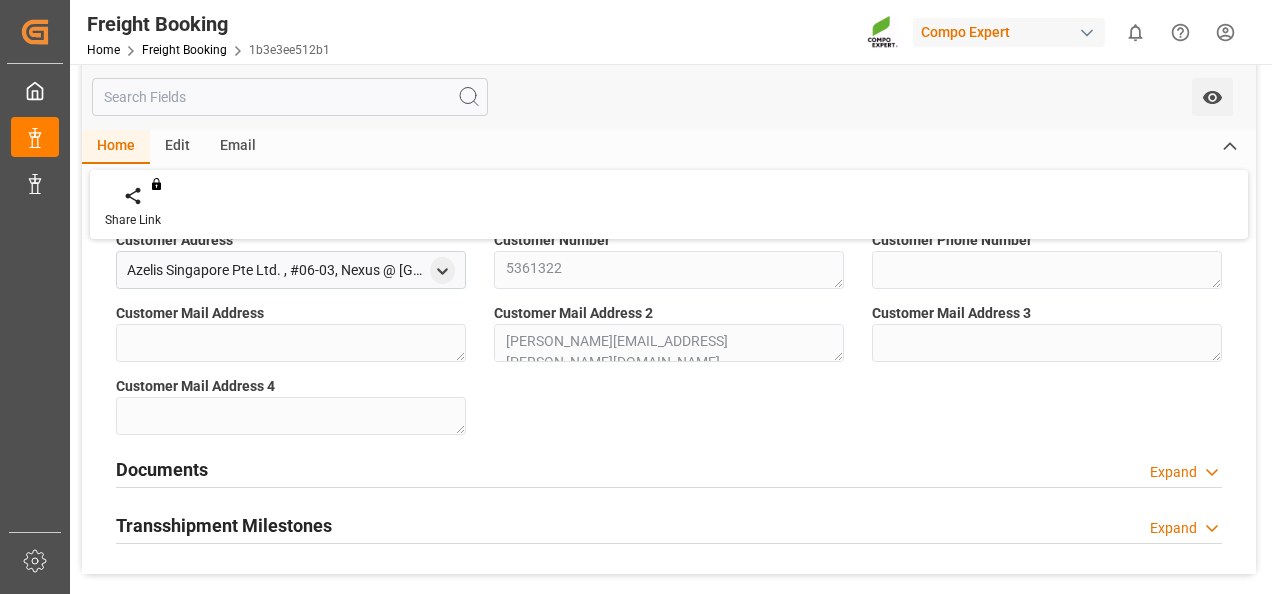 click 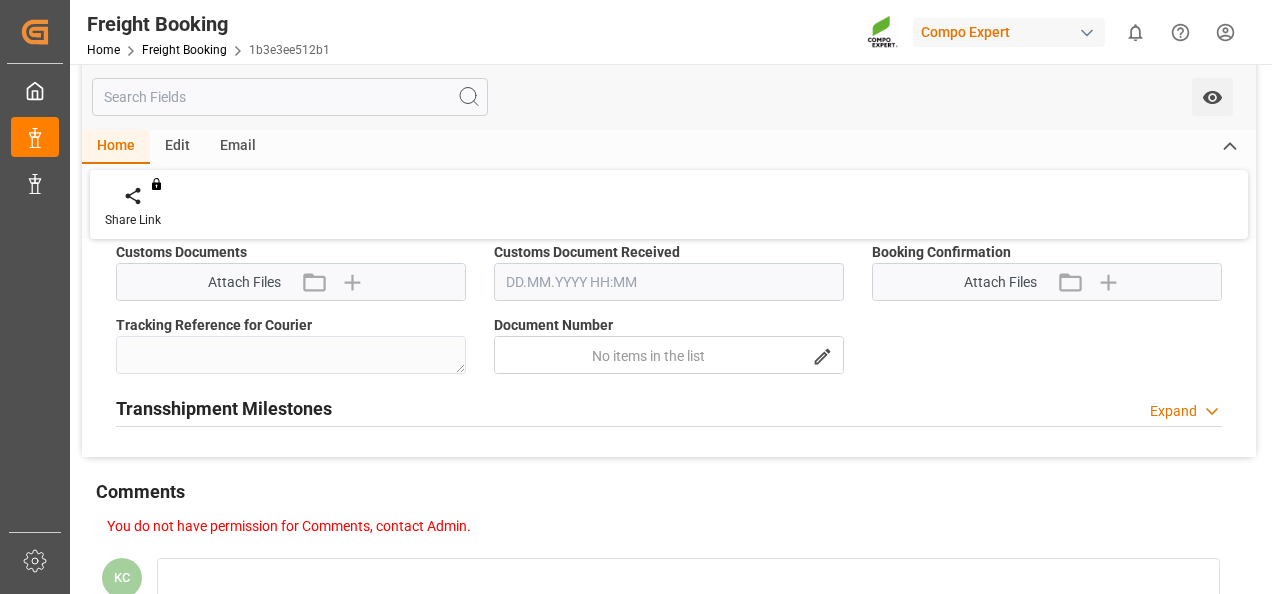 scroll, scrollTop: 2700, scrollLeft: 0, axis: vertical 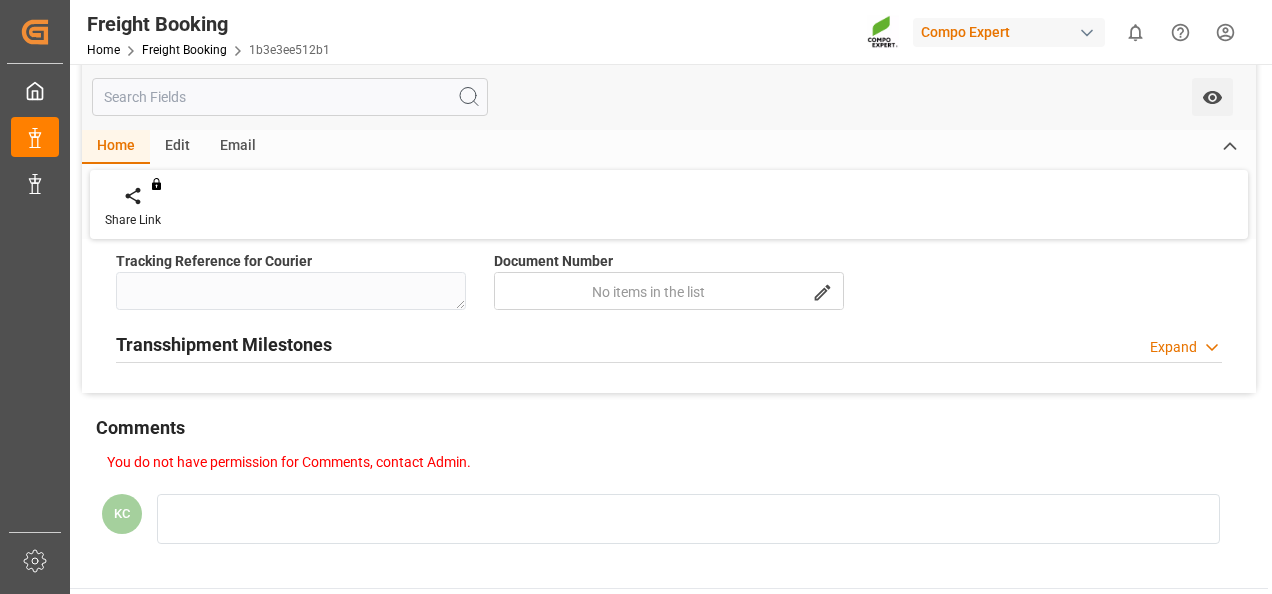 click 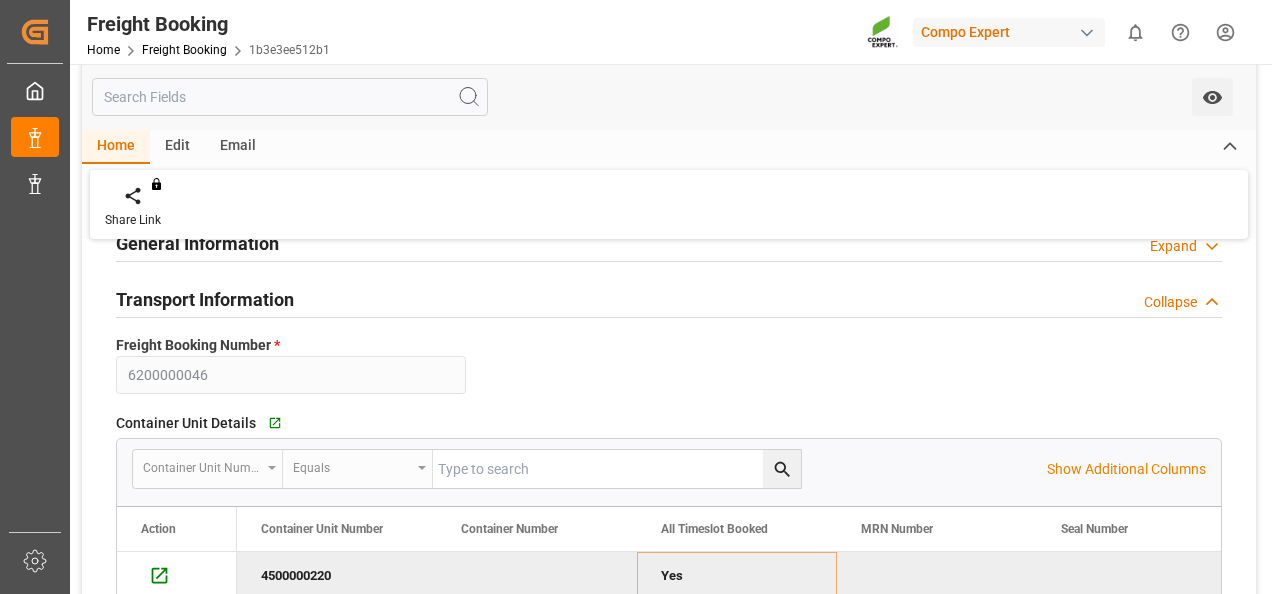 scroll, scrollTop: 13, scrollLeft: 0, axis: vertical 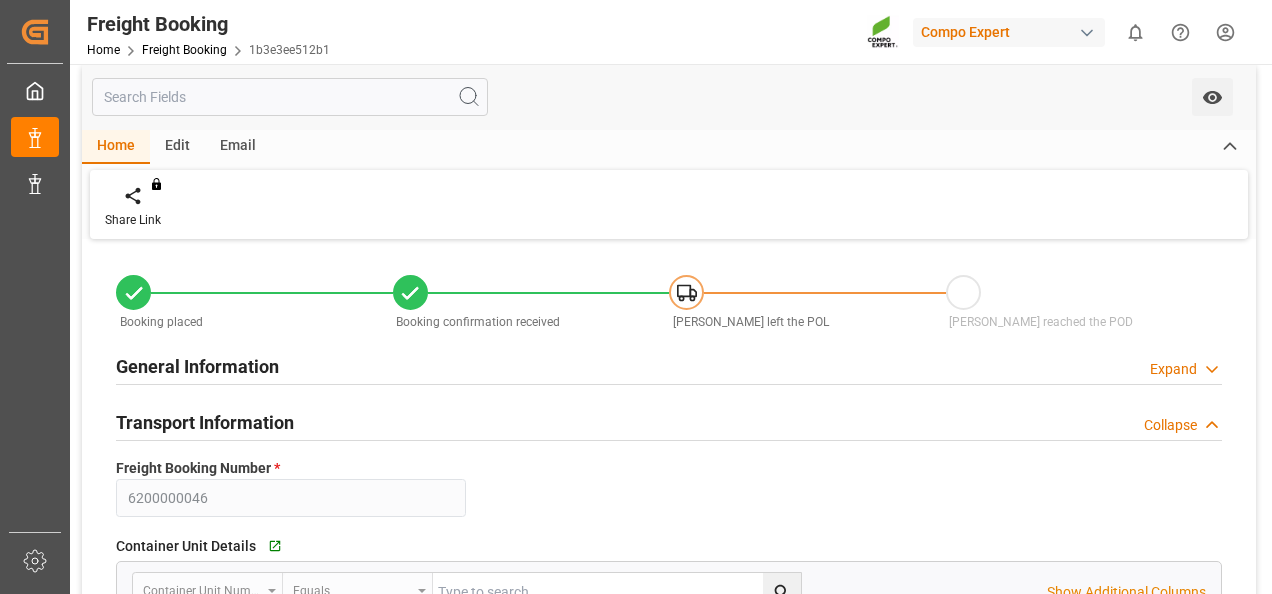 click on "Collapse" at bounding box center (1170, 425) 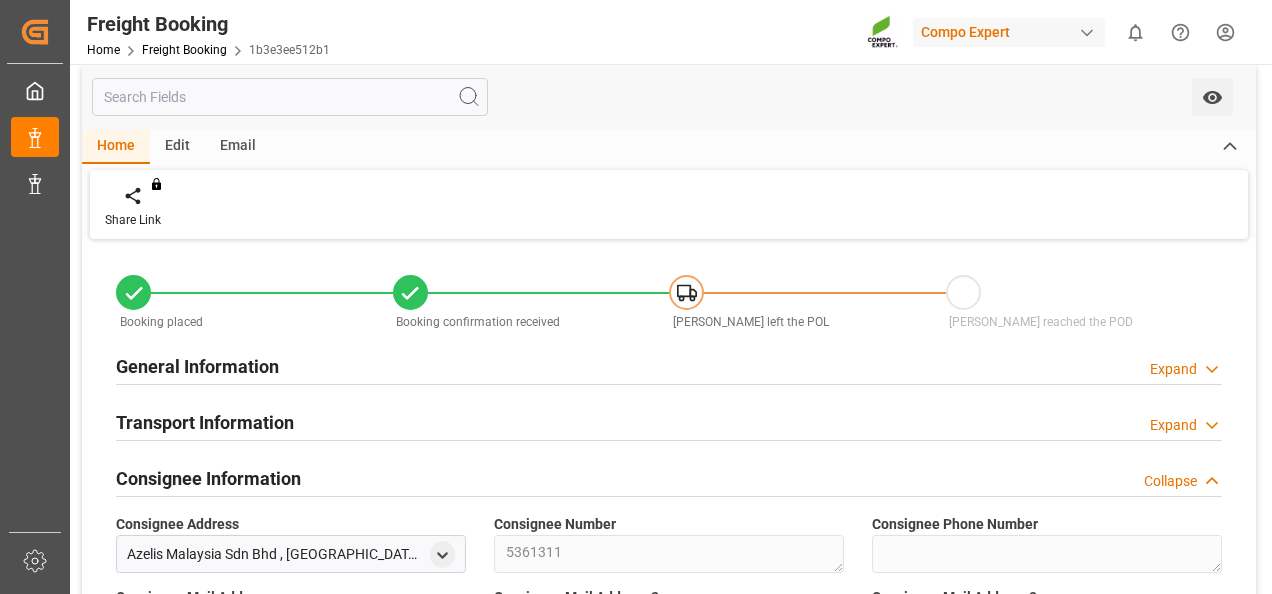 click on "Collapse" at bounding box center [1170, 481] 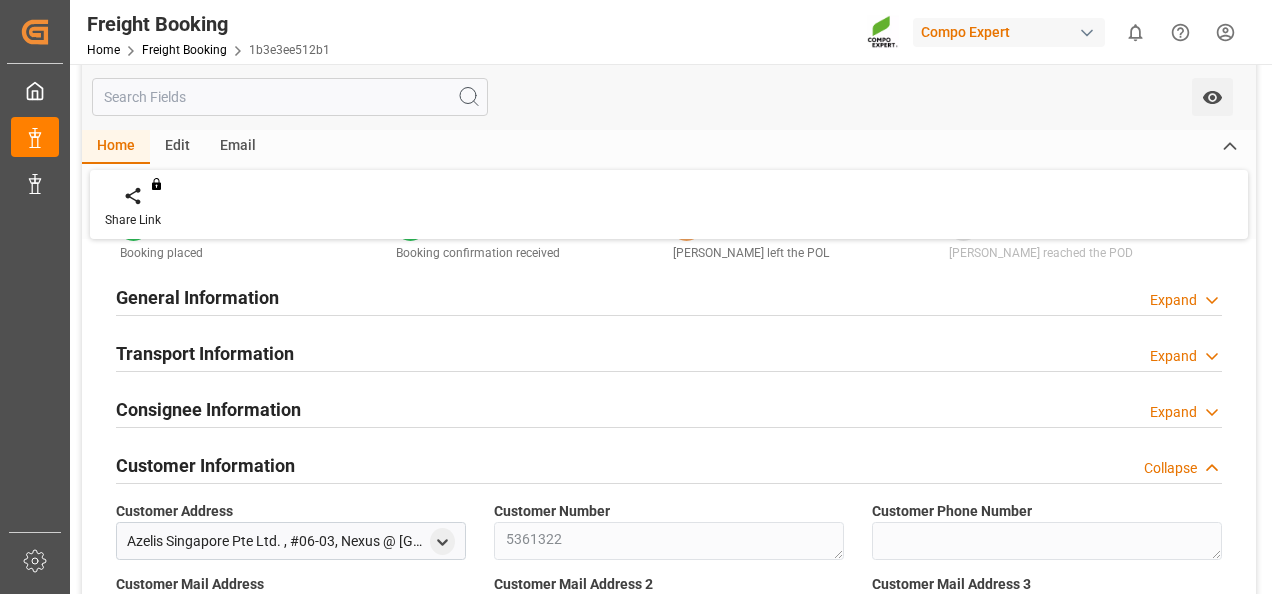 scroll, scrollTop: 113, scrollLeft: 0, axis: vertical 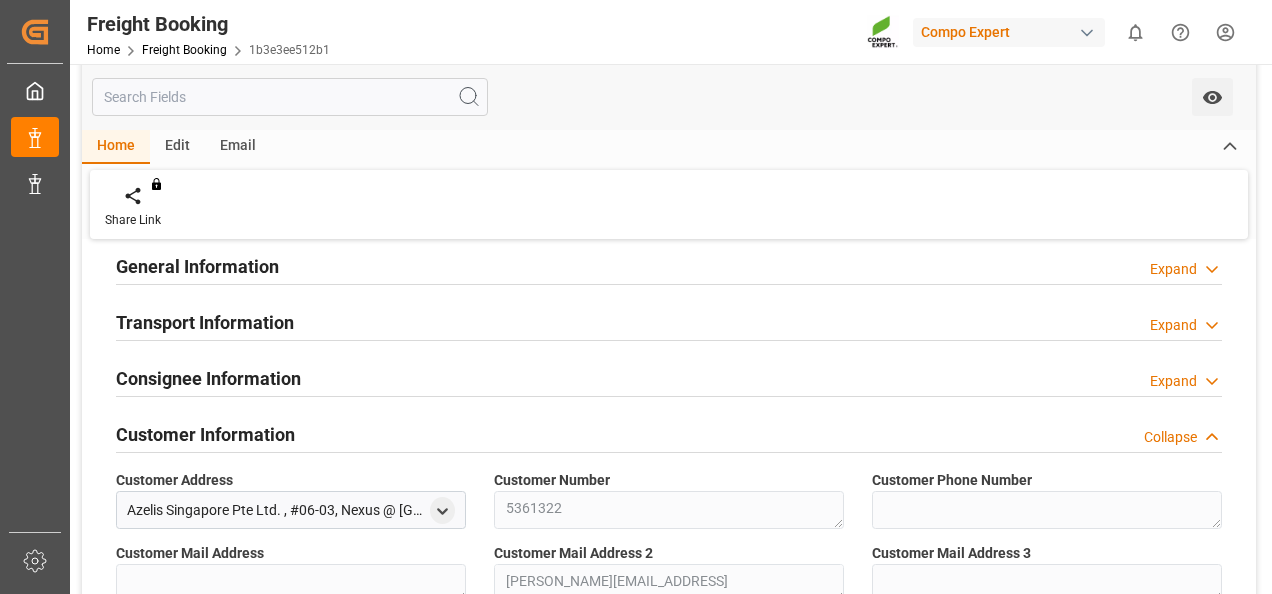 click on "Collapse" at bounding box center [1170, 437] 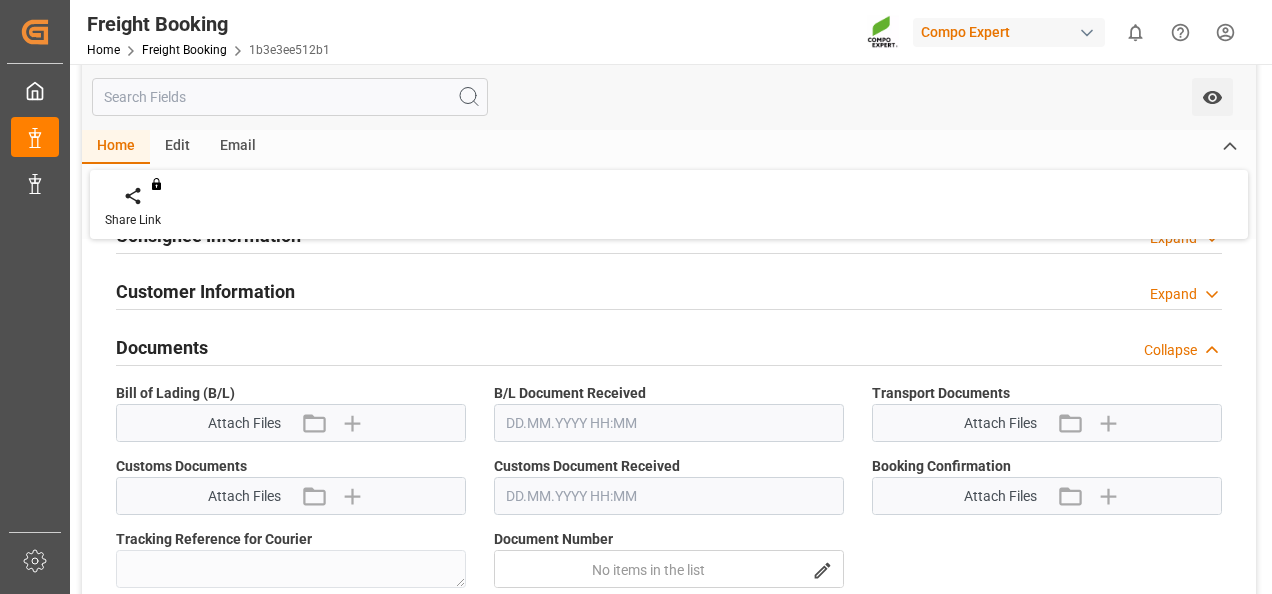 scroll, scrollTop: 313, scrollLeft: 0, axis: vertical 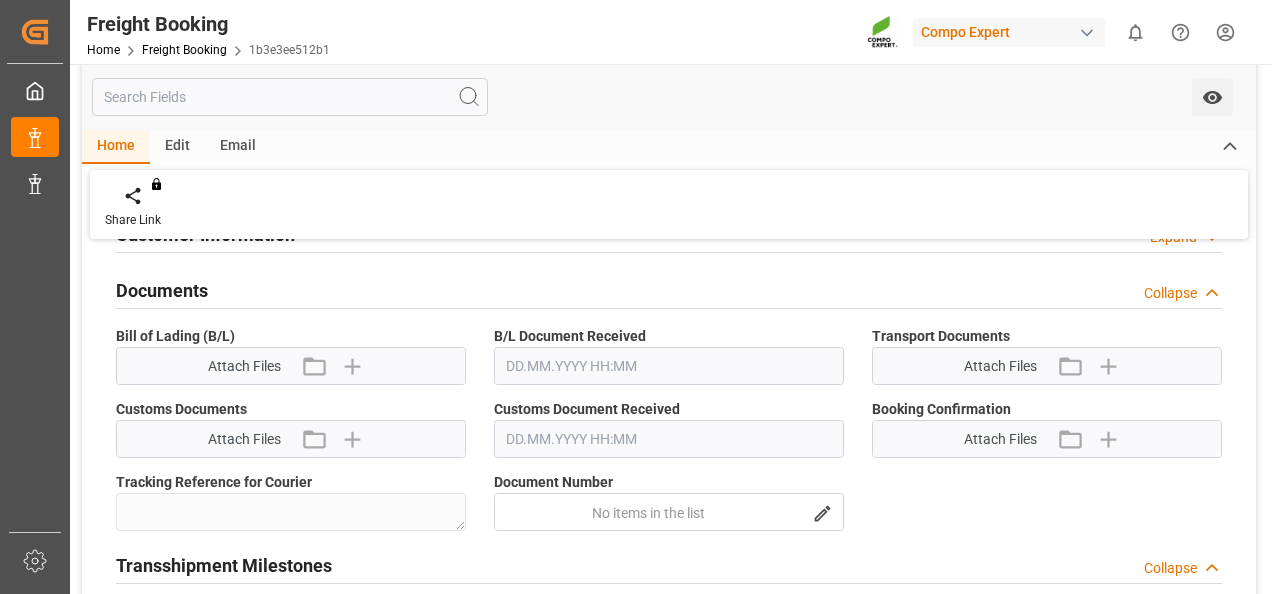 click on "Collapse" at bounding box center (1170, 293) 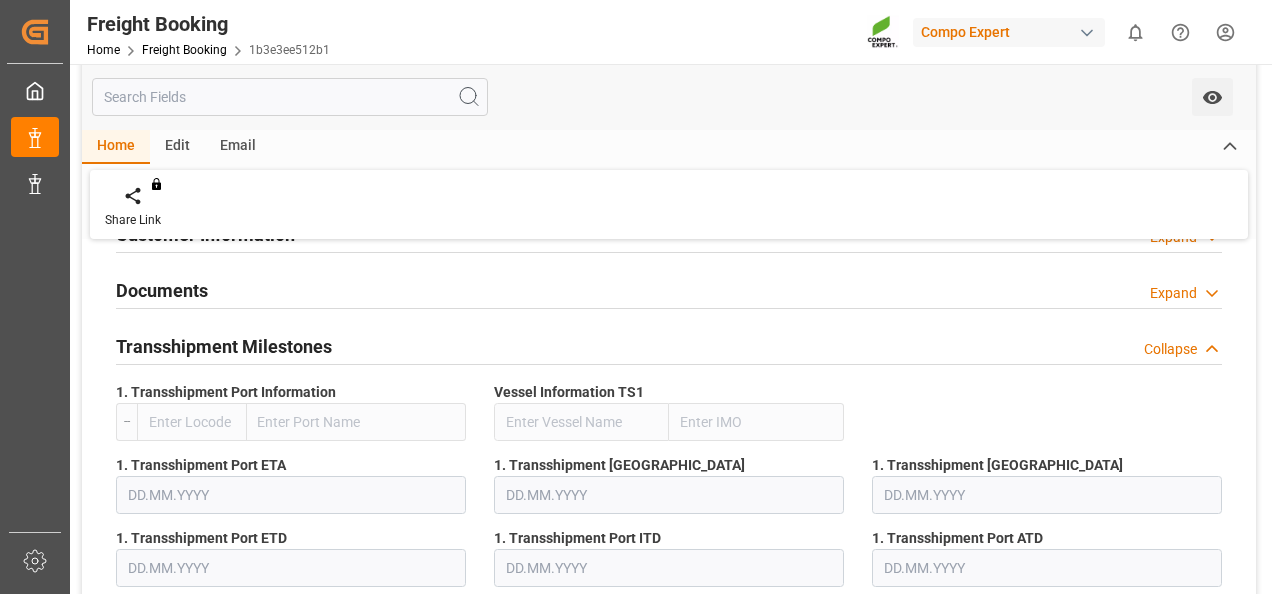 click on "Collapse" at bounding box center (1170, 349) 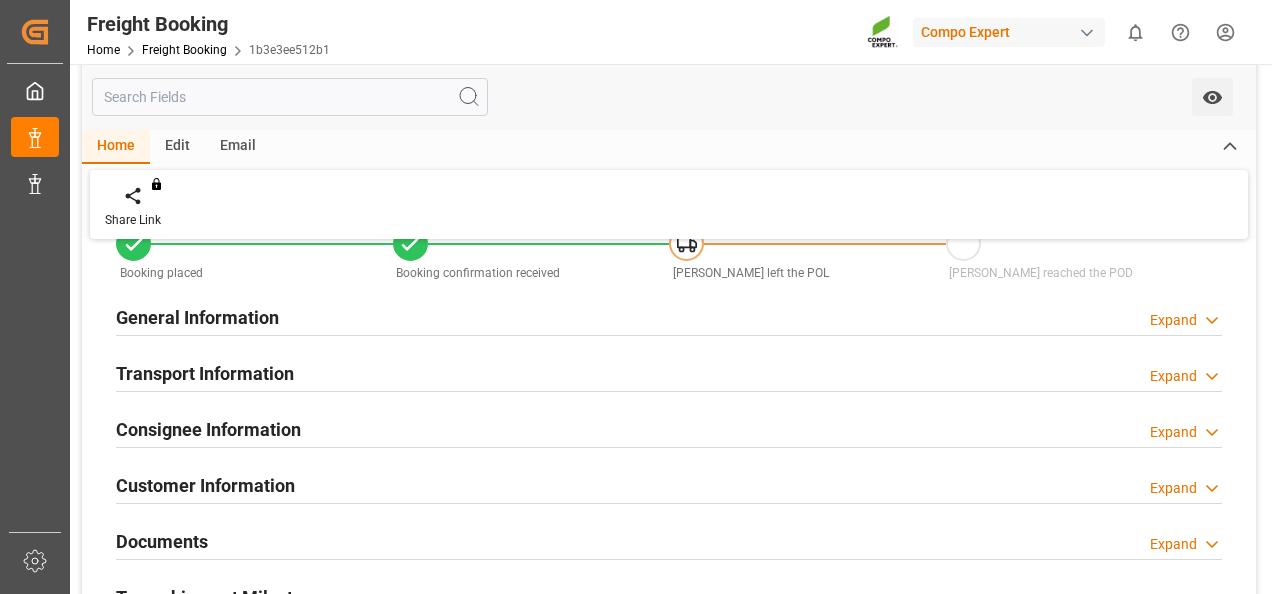 scroll, scrollTop: 0, scrollLeft: 0, axis: both 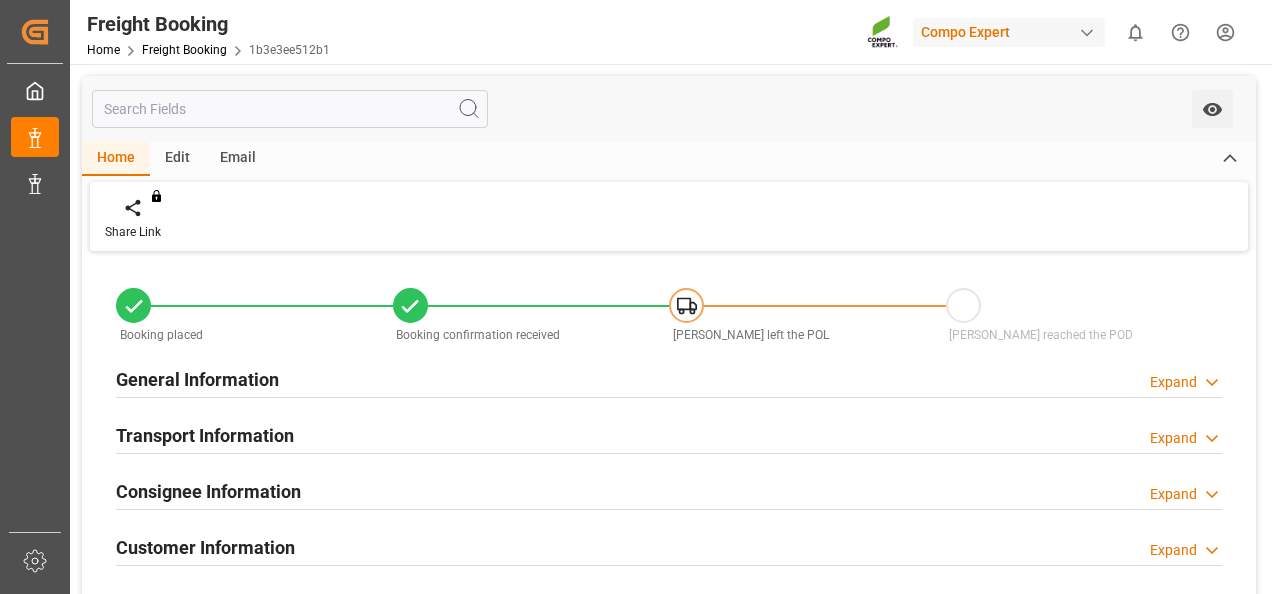 click 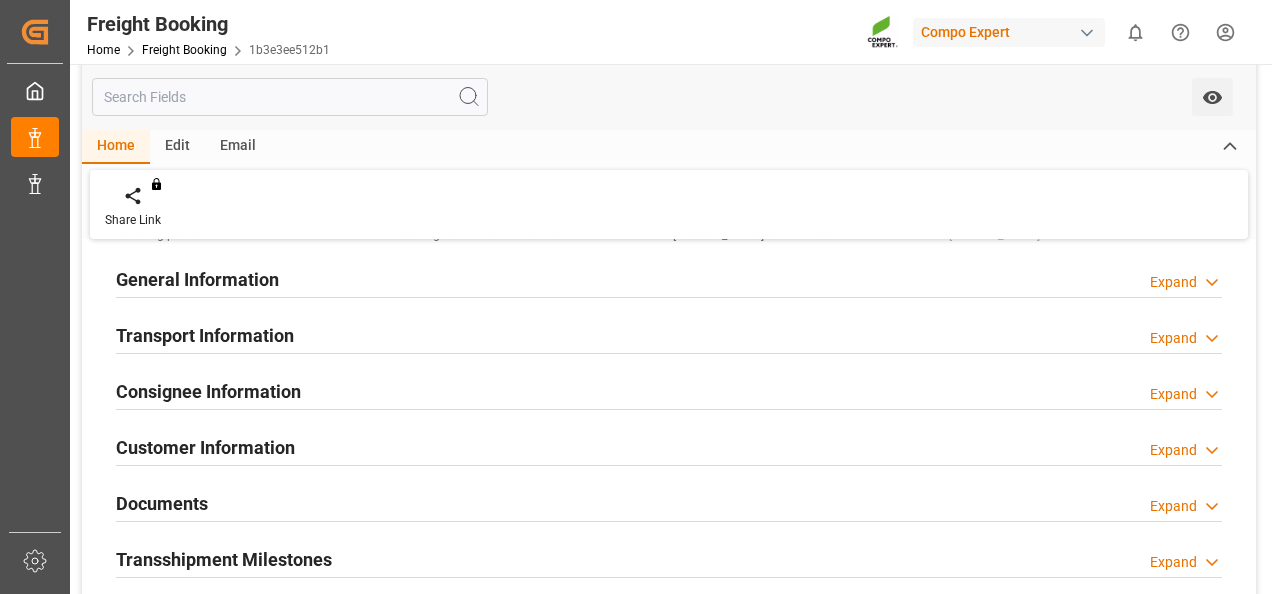 click on "Expand" at bounding box center (1173, 506) 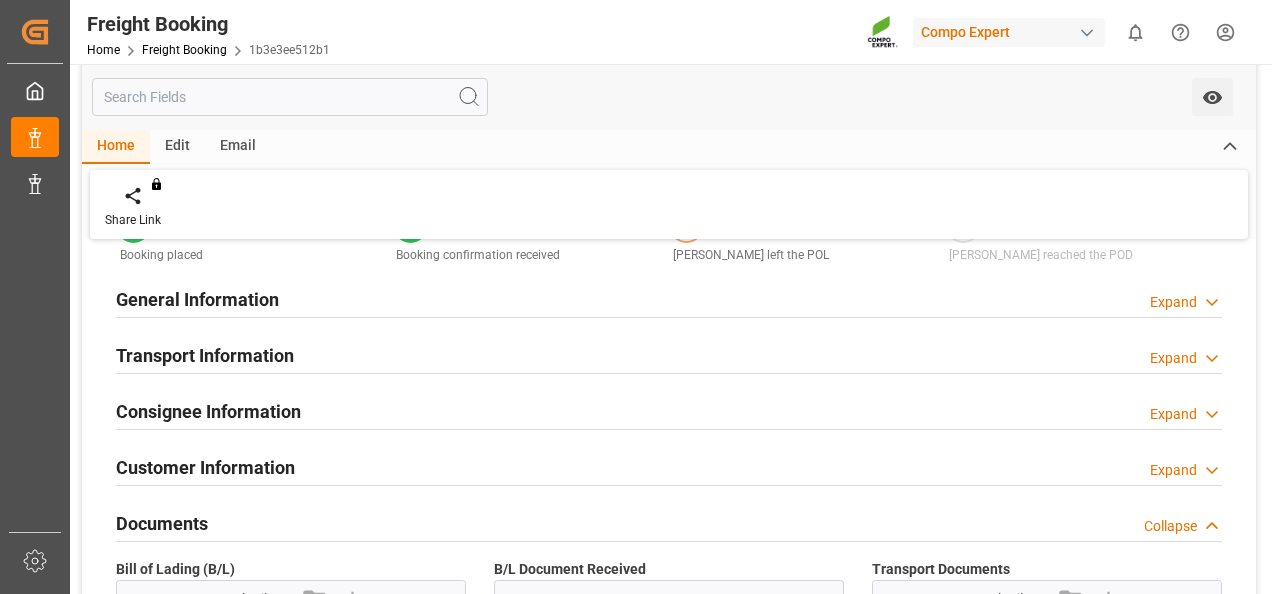 scroll, scrollTop: 0, scrollLeft: 0, axis: both 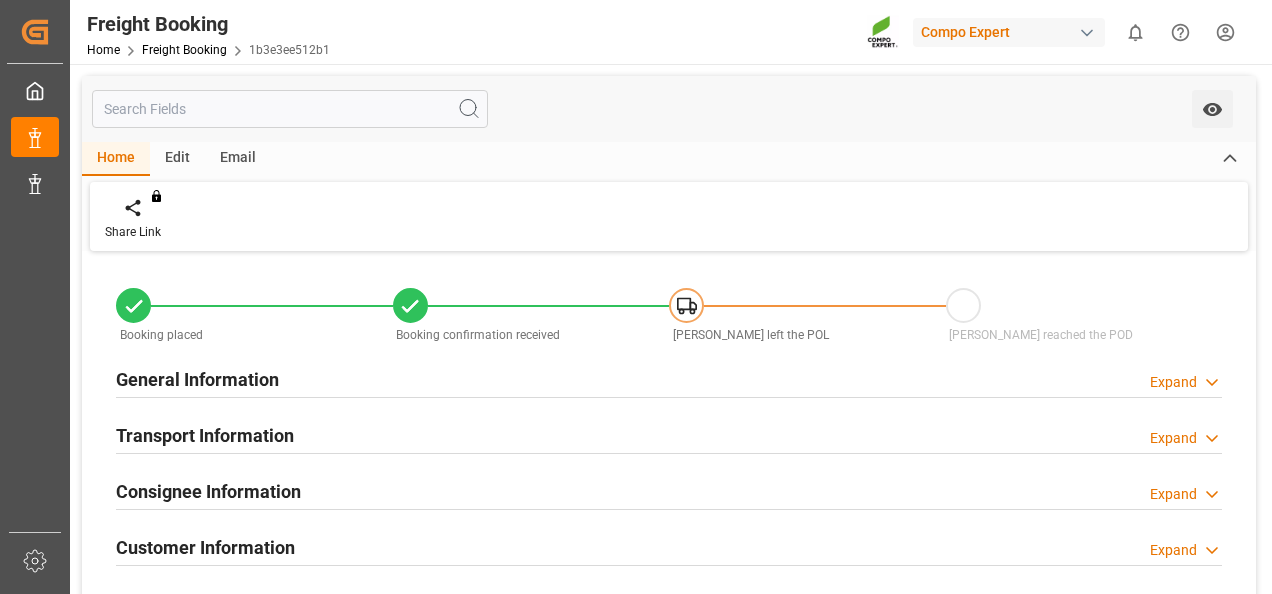 click 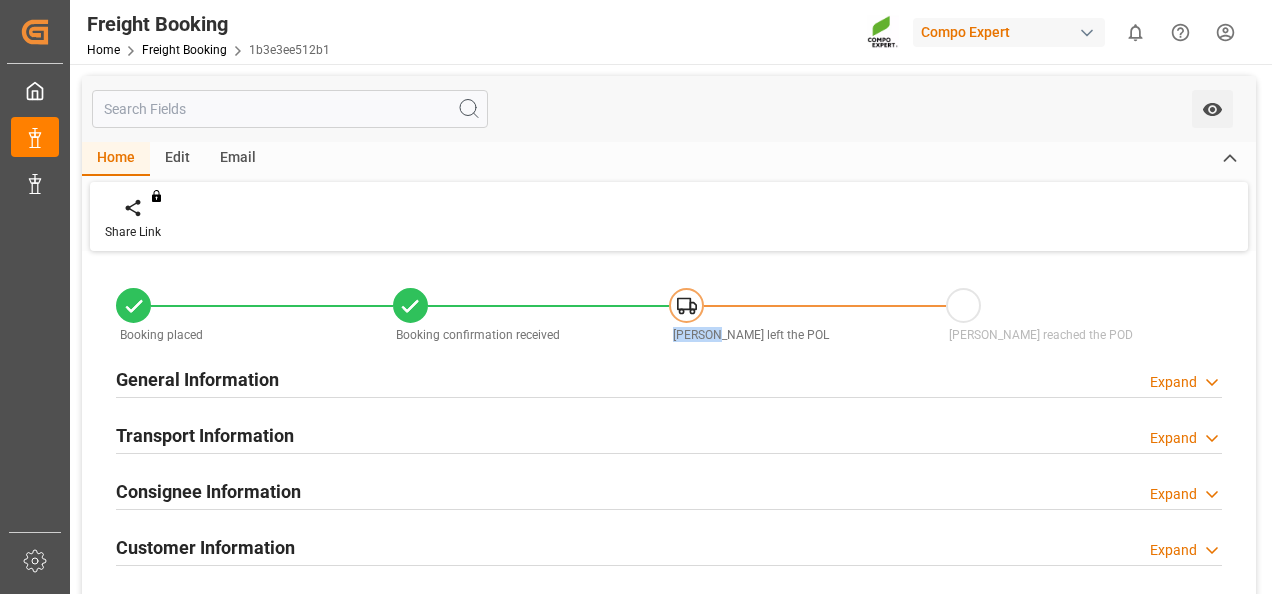 click 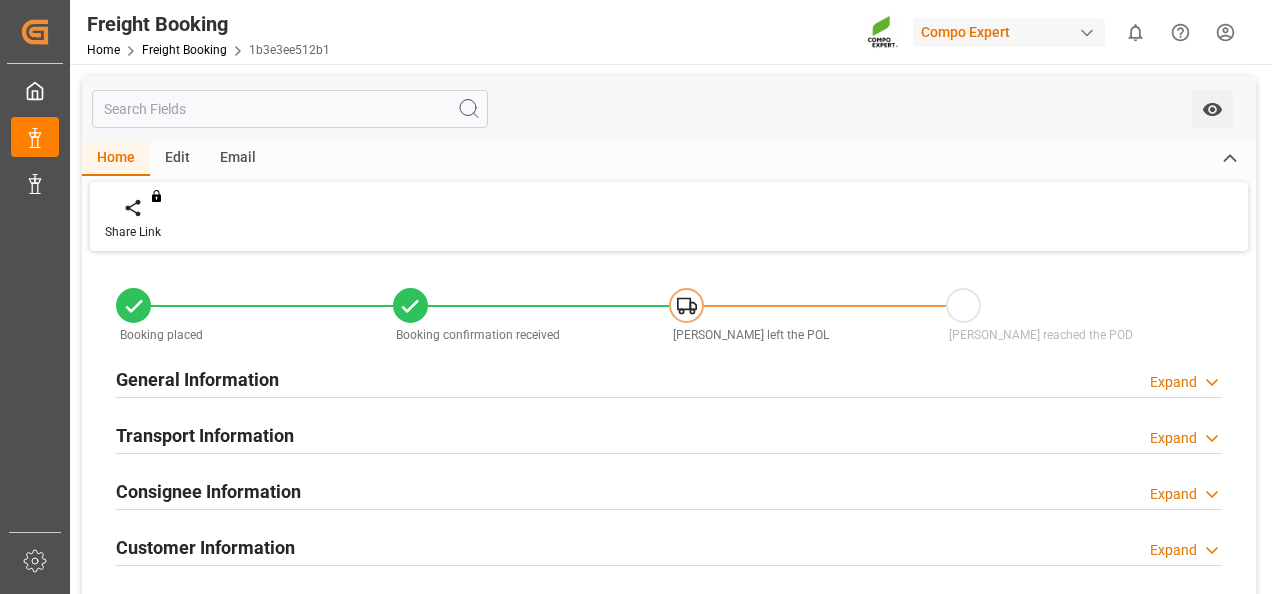 drag, startPoint x: 685, startPoint y: 310, endPoint x: 809, endPoint y: 401, distance: 153.80832 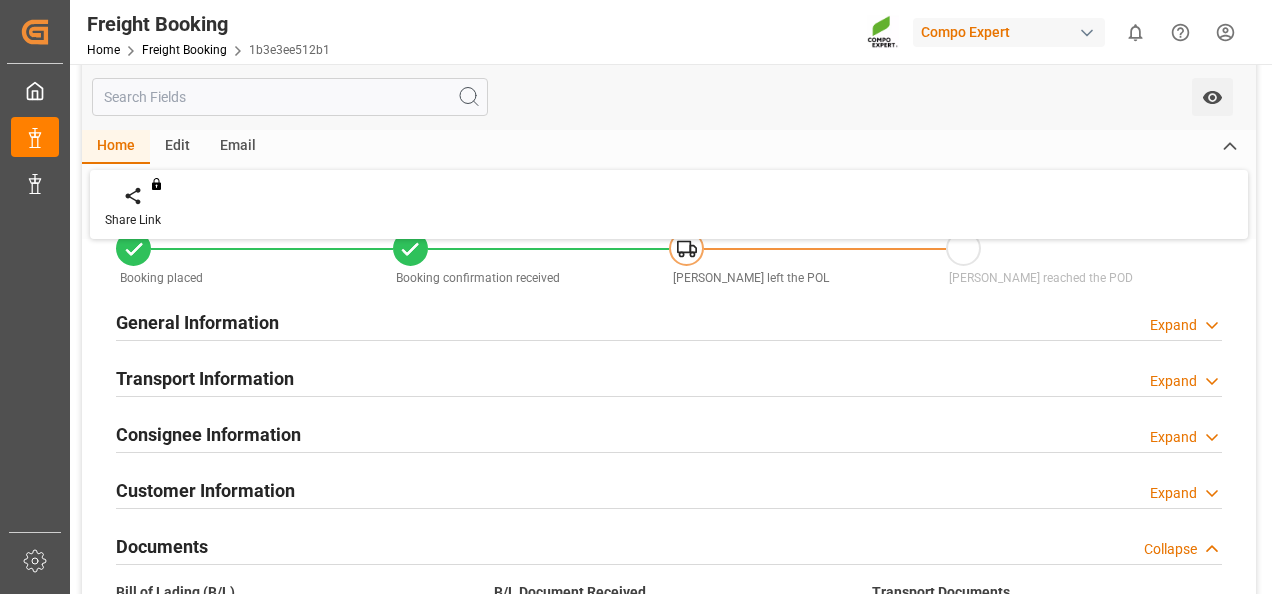 scroll, scrollTop: 0, scrollLeft: 0, axis: both 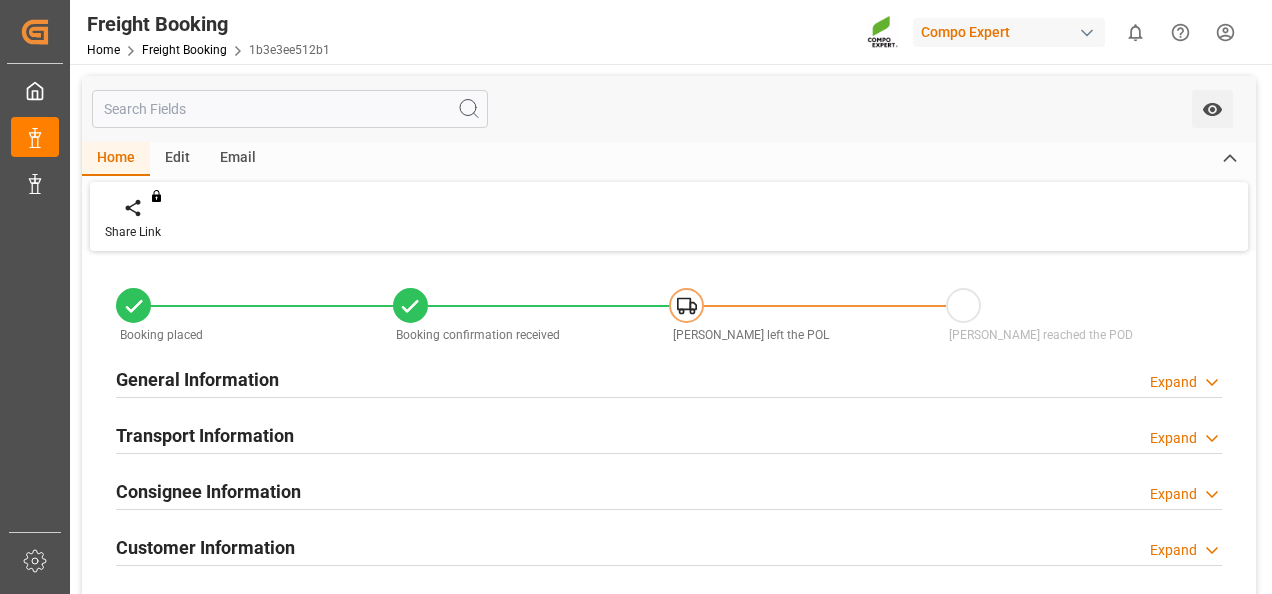 click 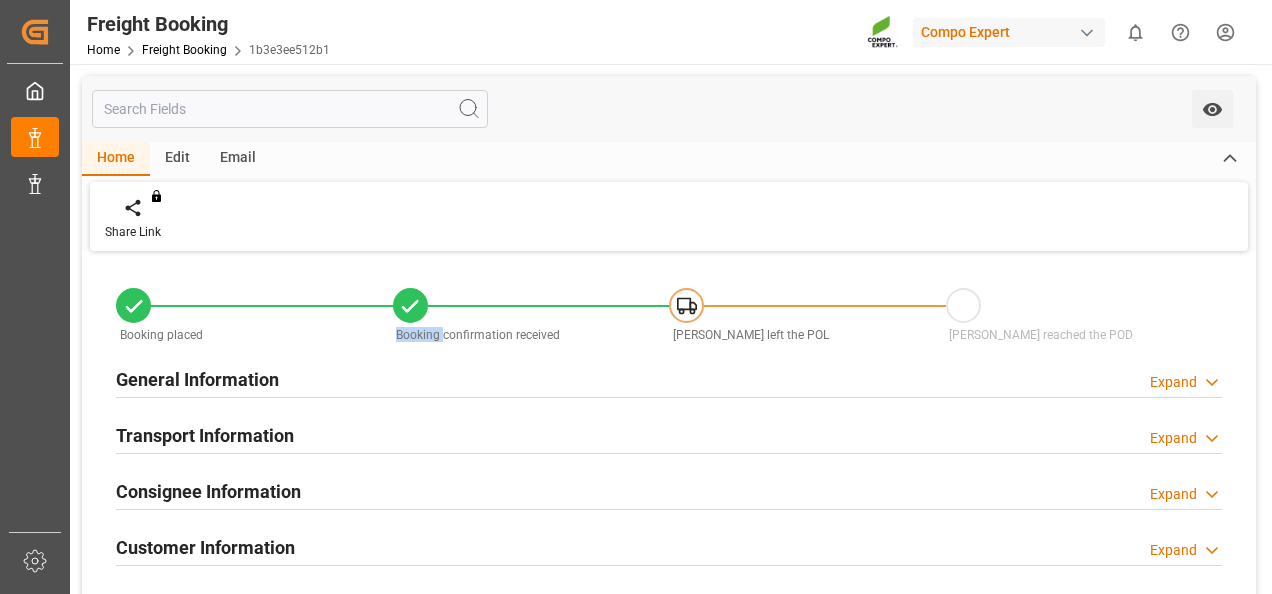 click 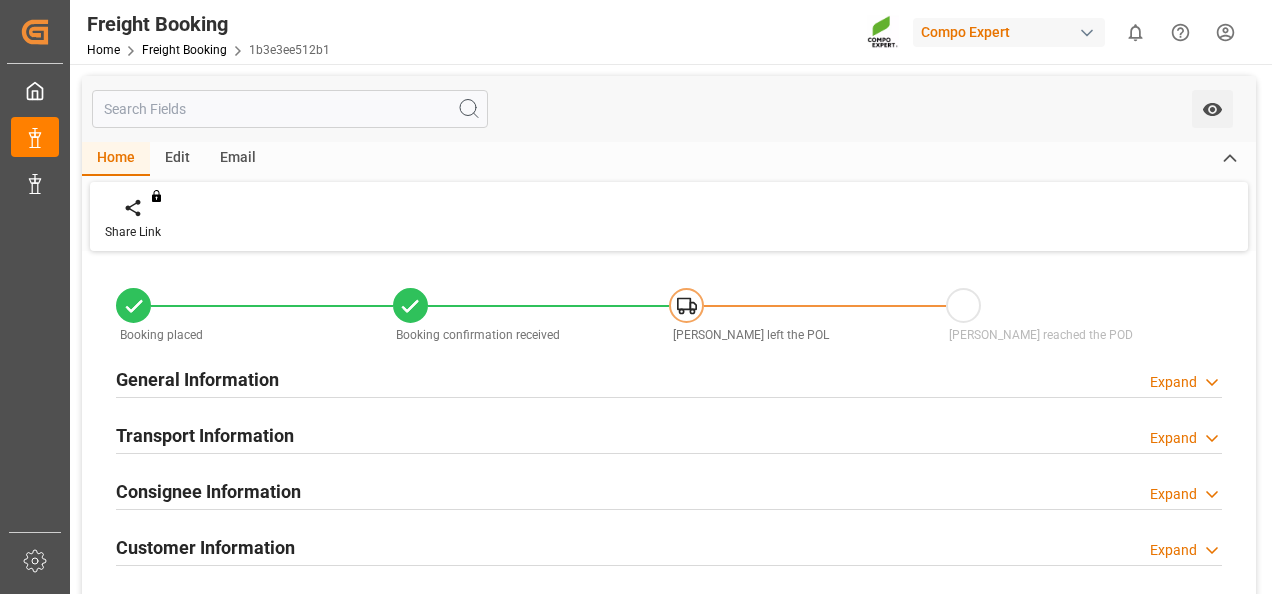 click 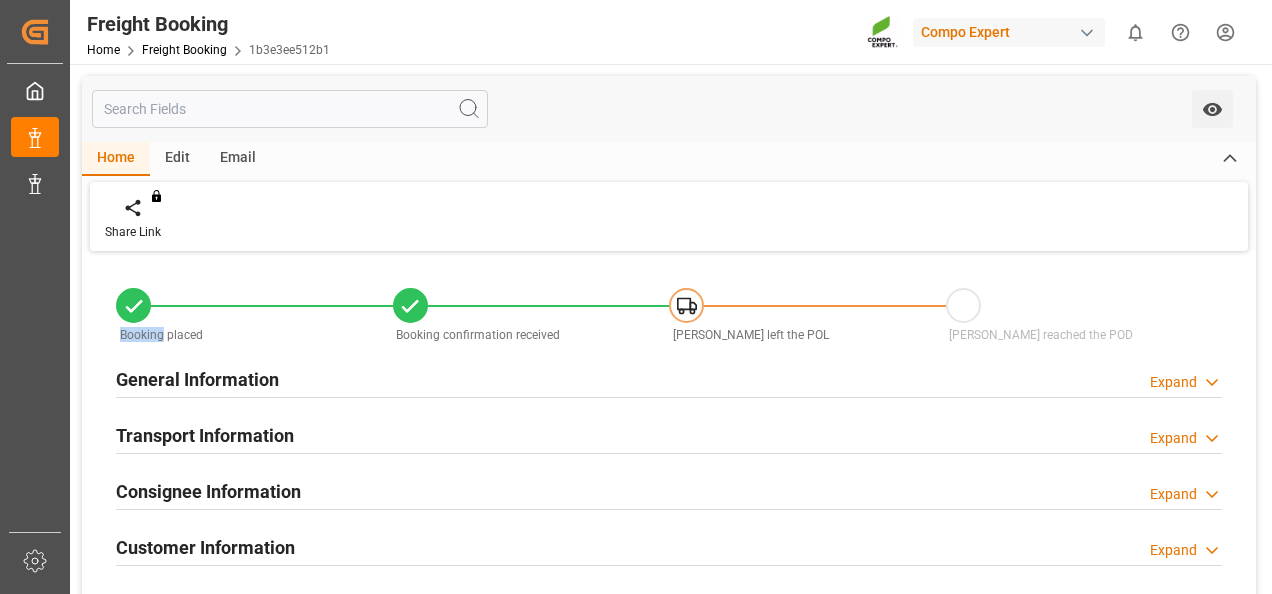 click 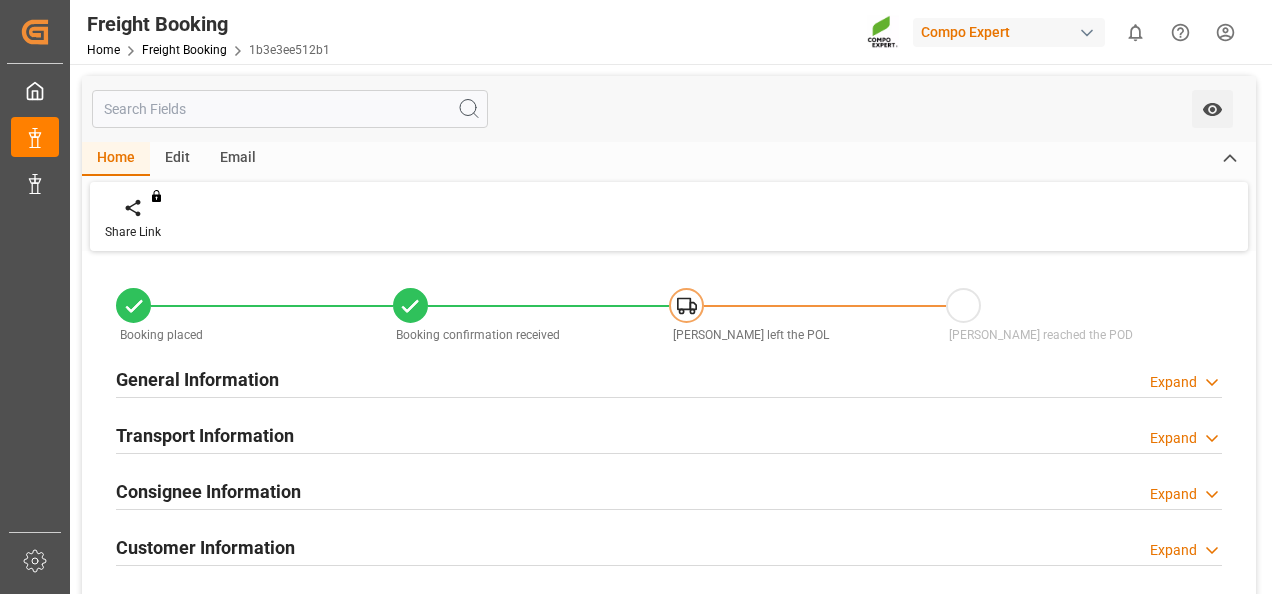 drag, startPoint x: 133, startPoint y: 310, endPoint x: 178, endPoint y: 376, distance: 79.881165 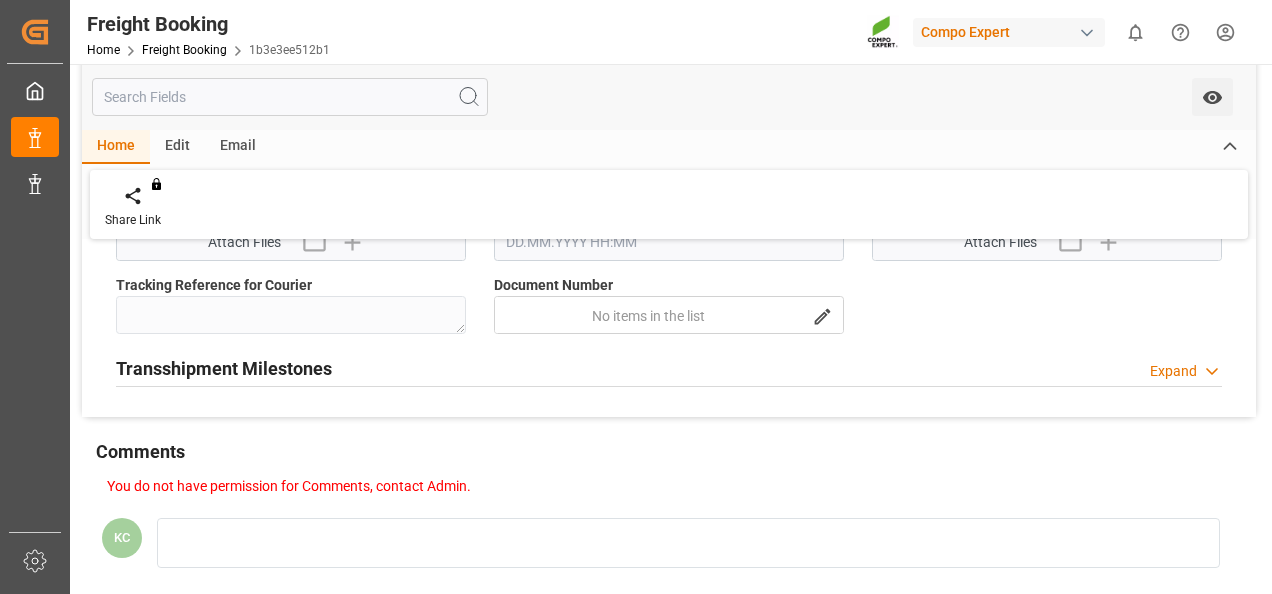 scroll, scrollTop: 700, scrollLeft: 0, axis: vertical 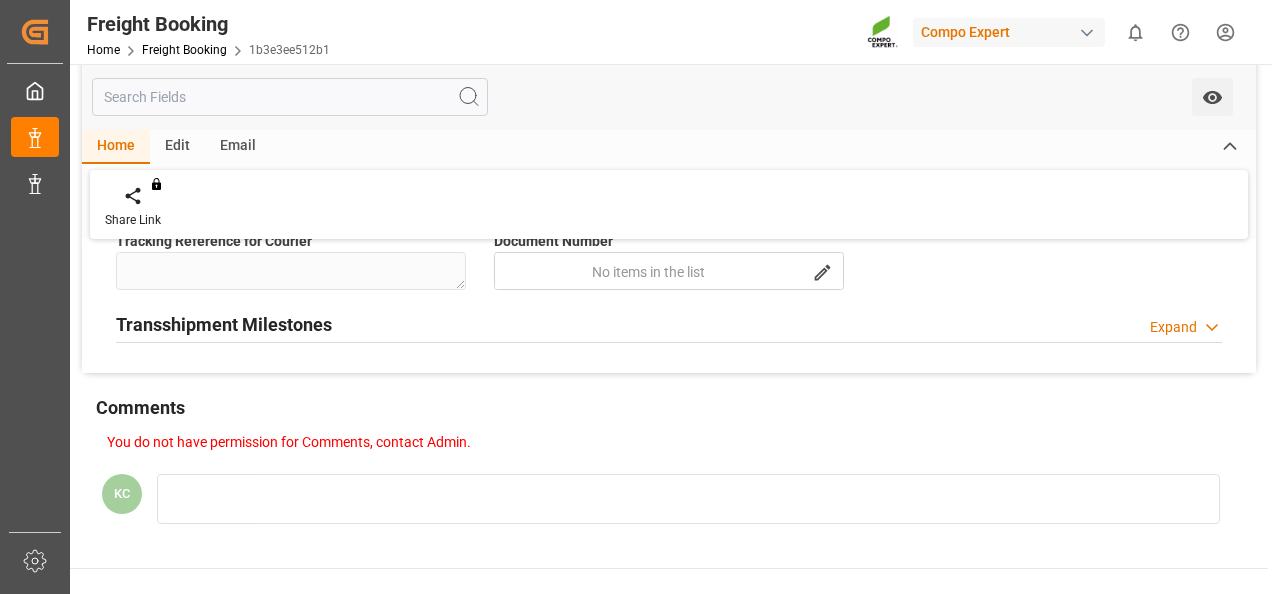 click 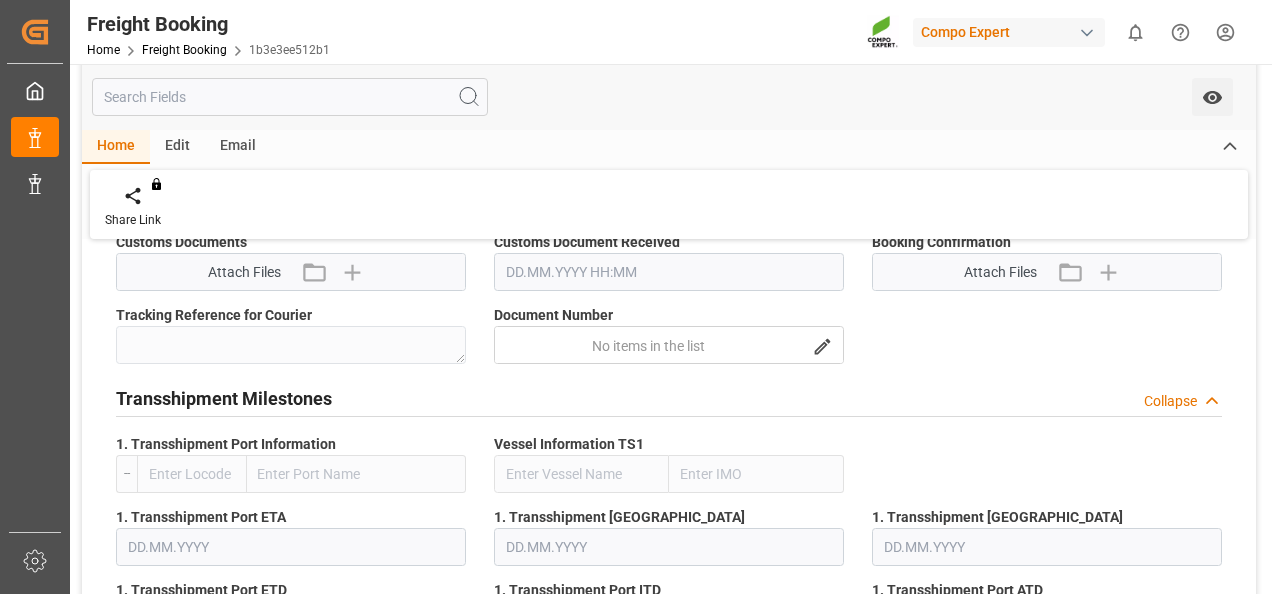 scroll, scrollTop: 600, scrollLeft: 0, axis: vertical 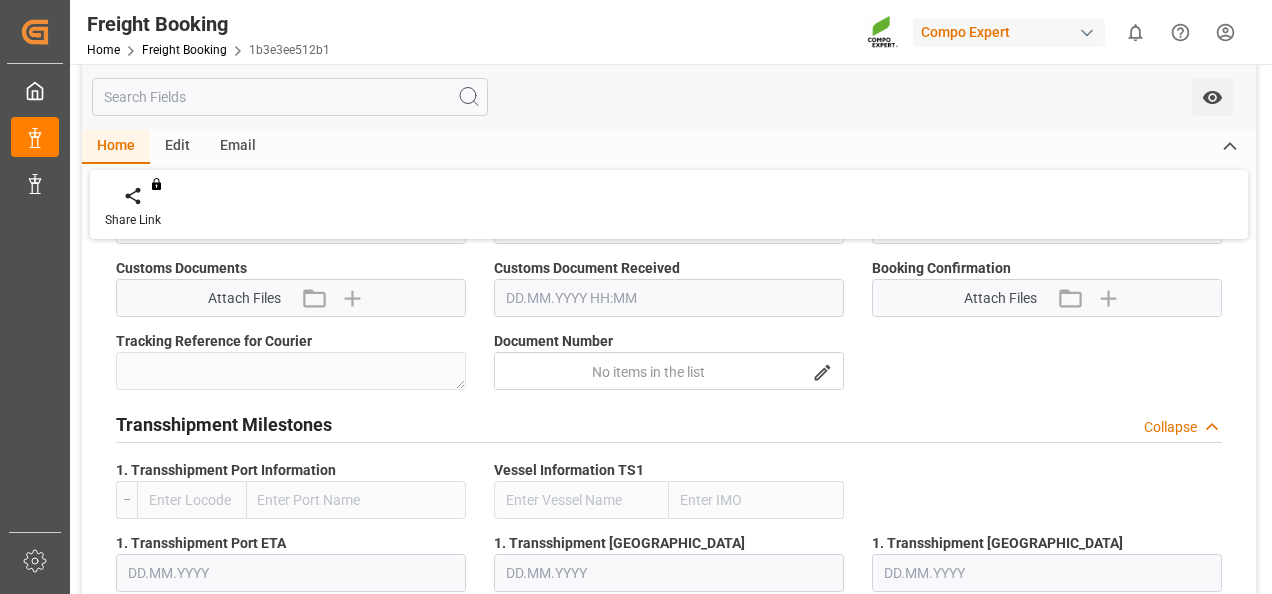 click on "Collapse" at bounding box center [1170, 427] 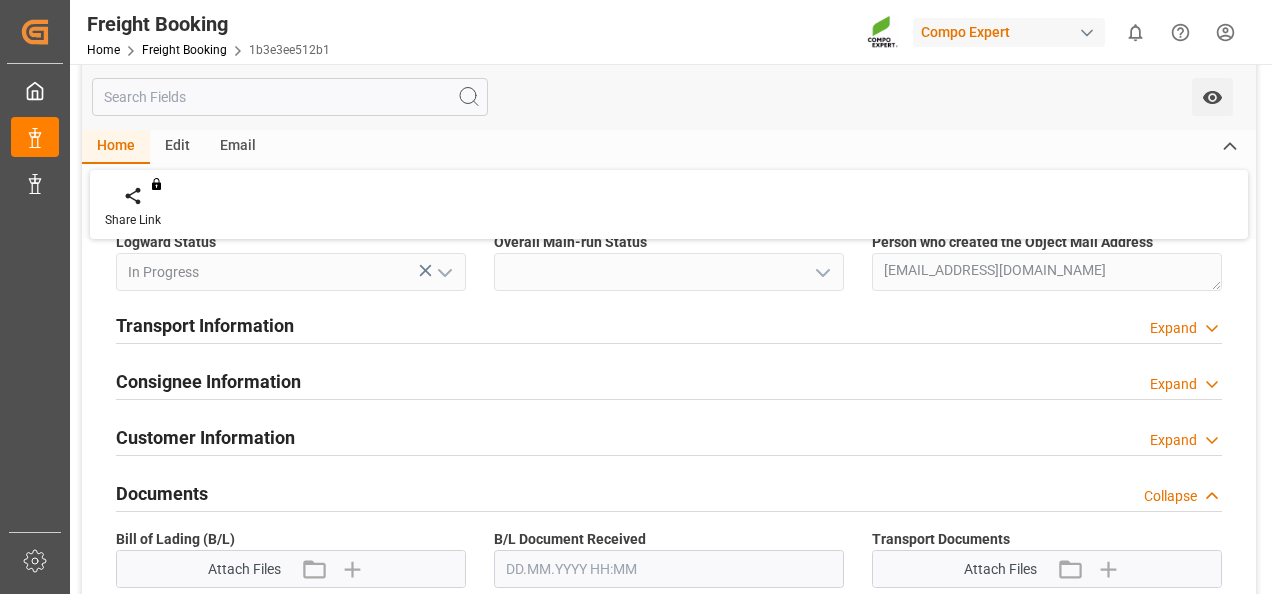 scroll, scrollTop: 200, scrollLeft: 0, axis: vertical 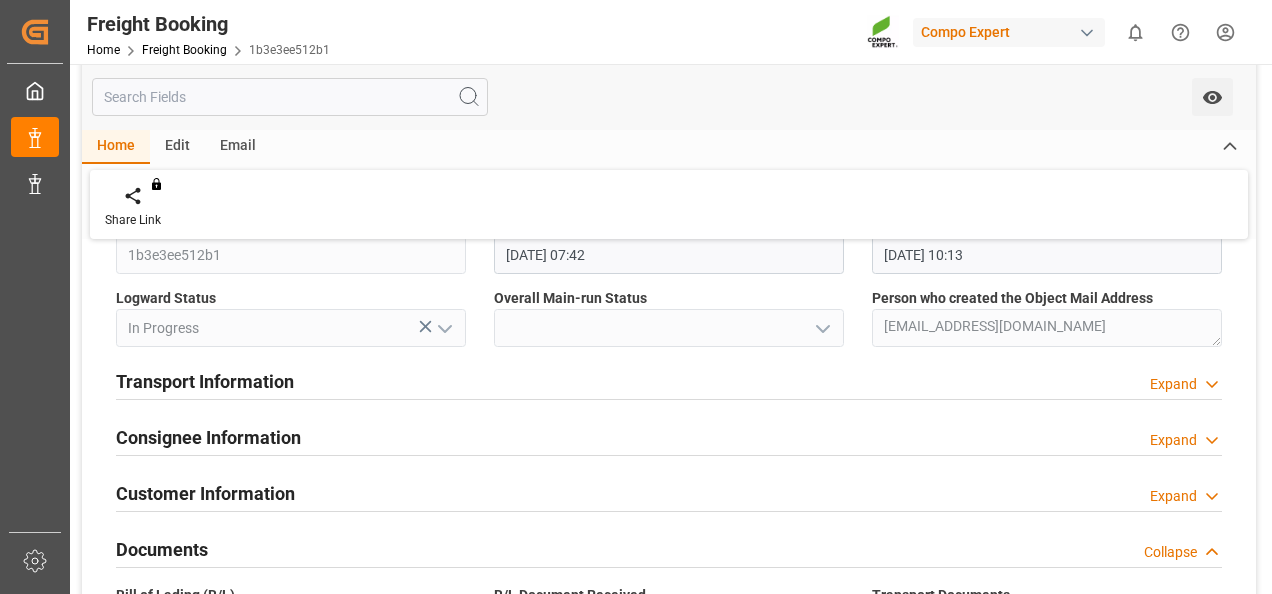 click on "Collapse" at bounding box center (1170, 552) 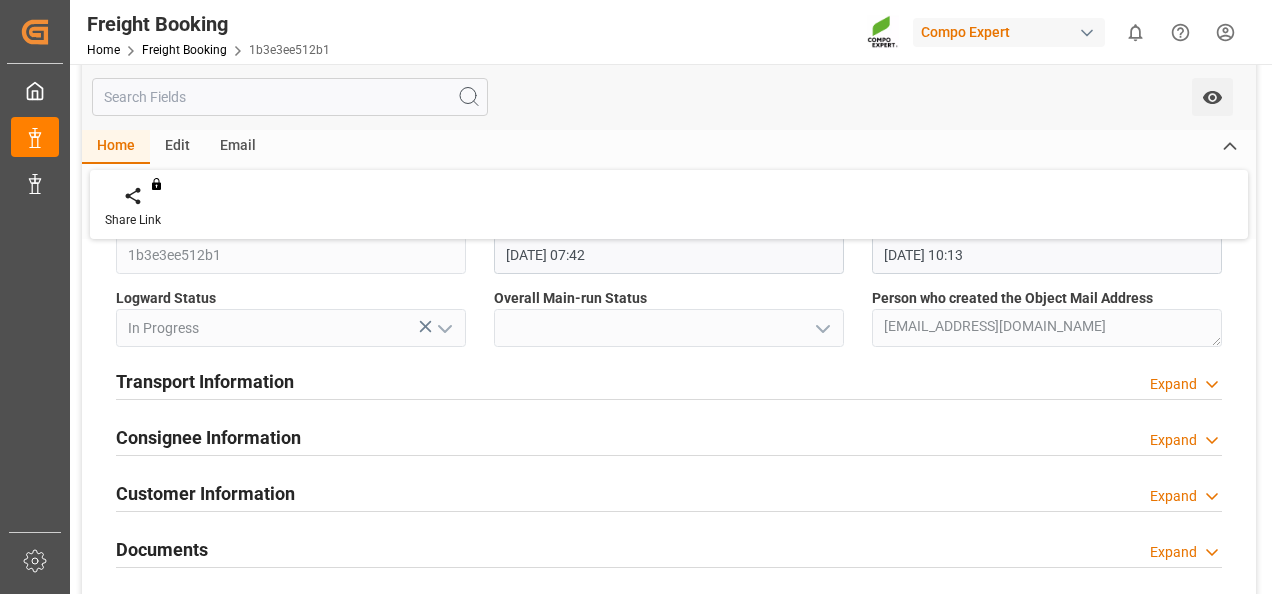 scroll, scrollTop: 100, scrollLeft: 0, axis: vertical 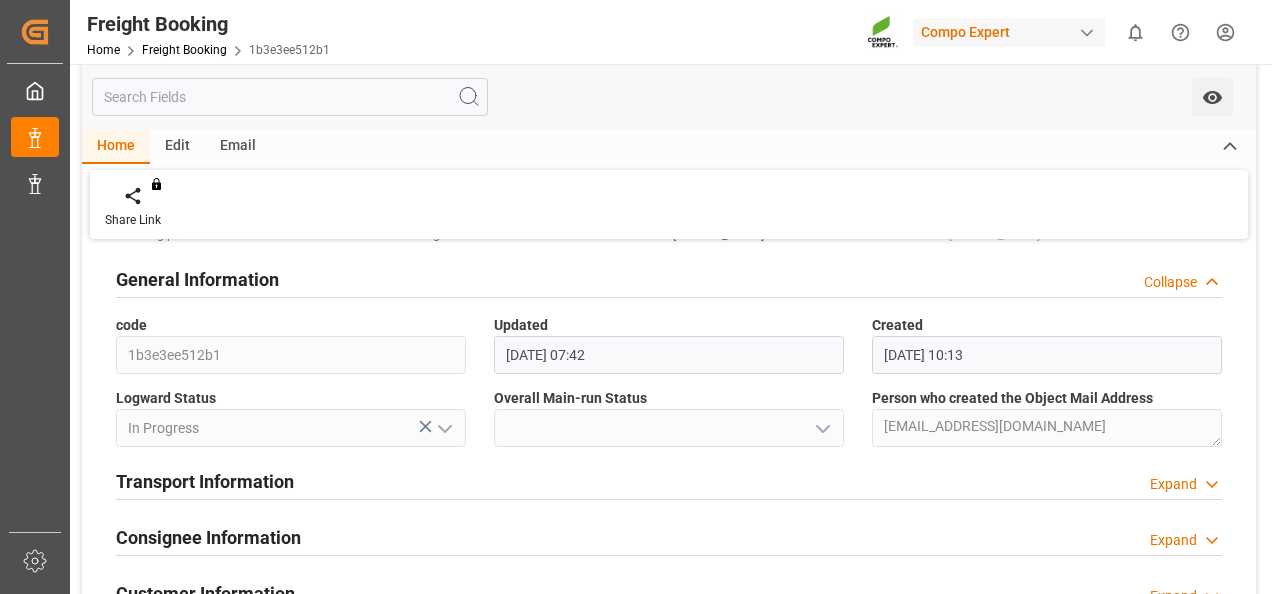click on "Collapse" at bounding box center (1170, 282) 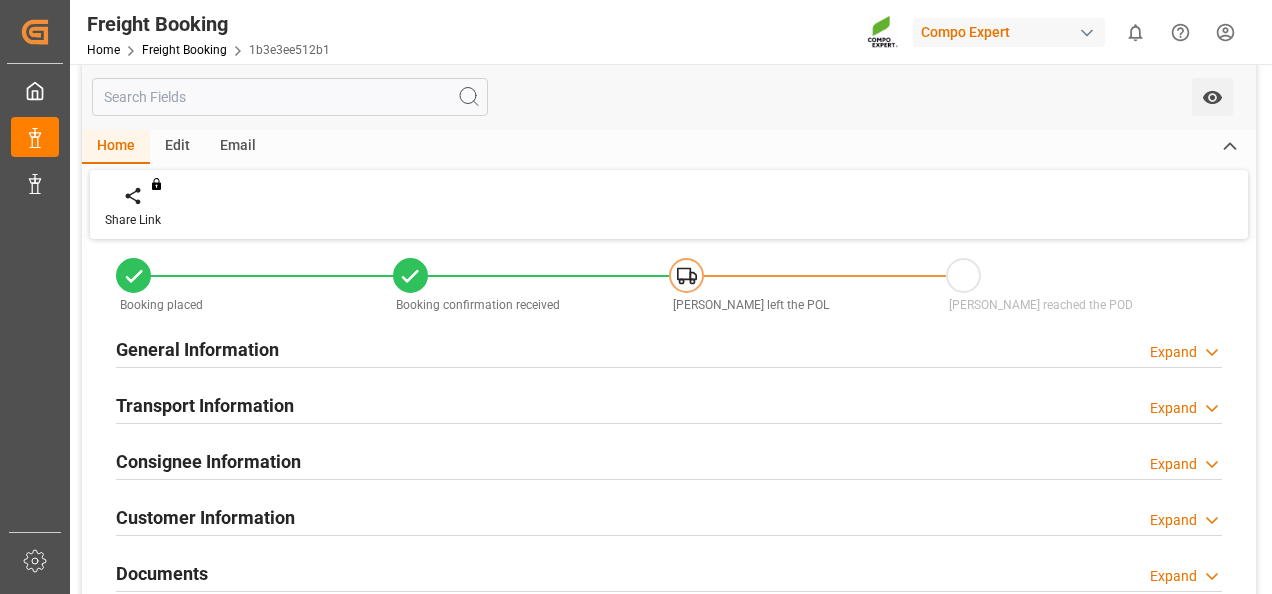 scroll, scrollTop: 0, scrollLeft: 0, axis: both 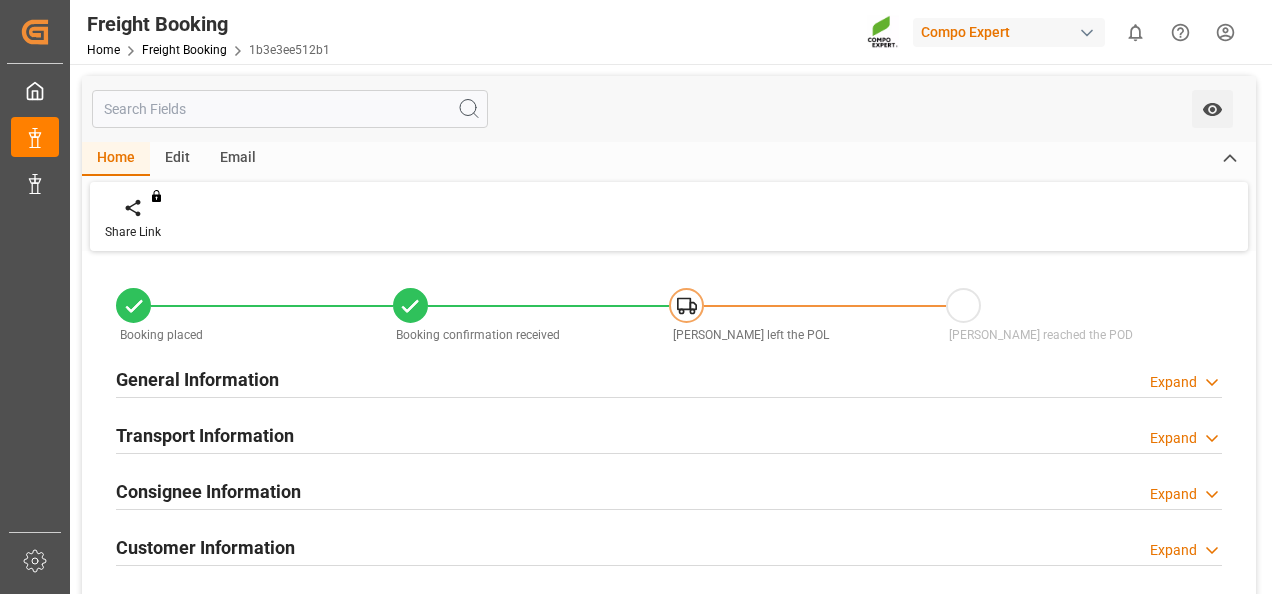 click 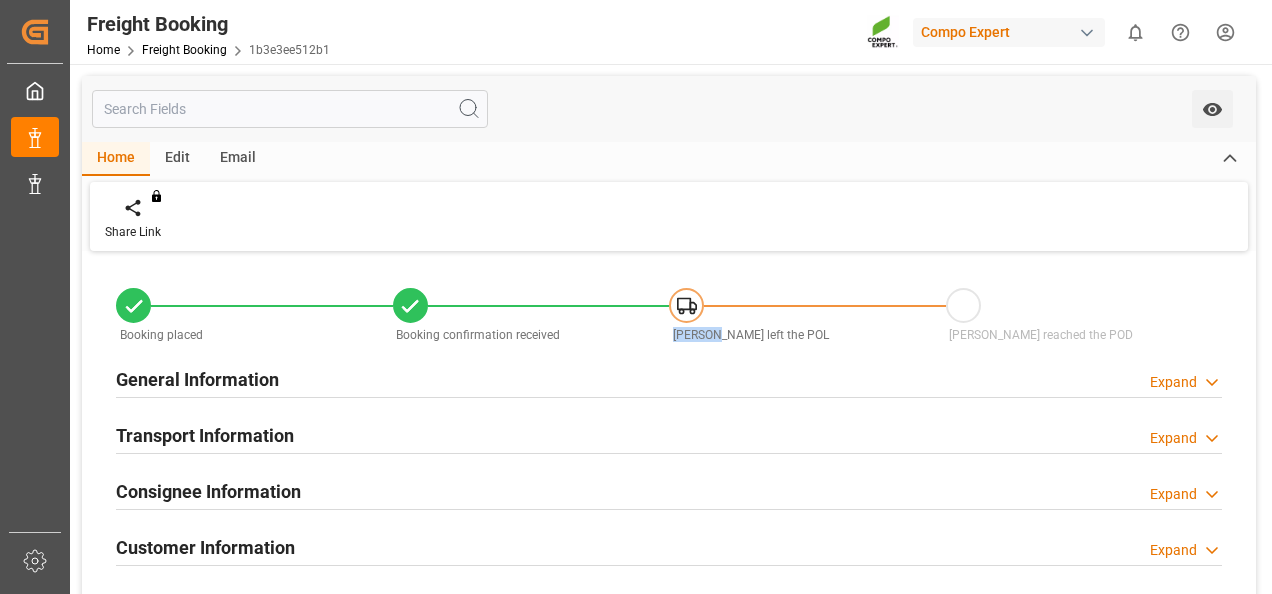 click 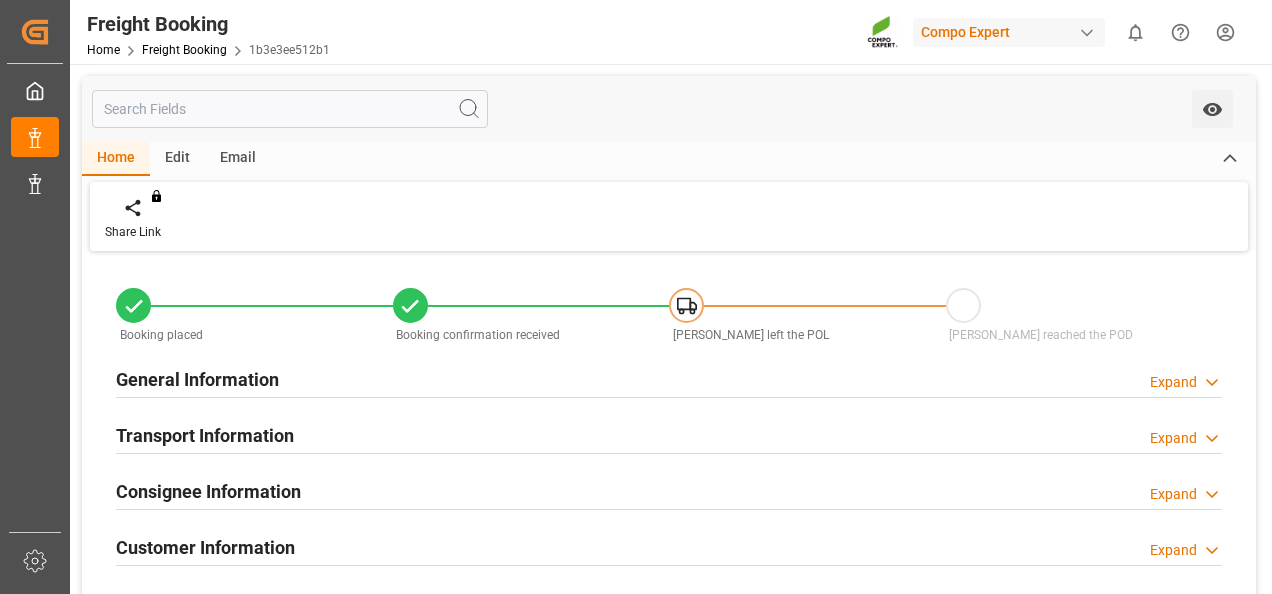 drag, startPoint x: 682, startPoint y: 314, endPoint x: 622, endPoint y: 332, distance: 62.641838 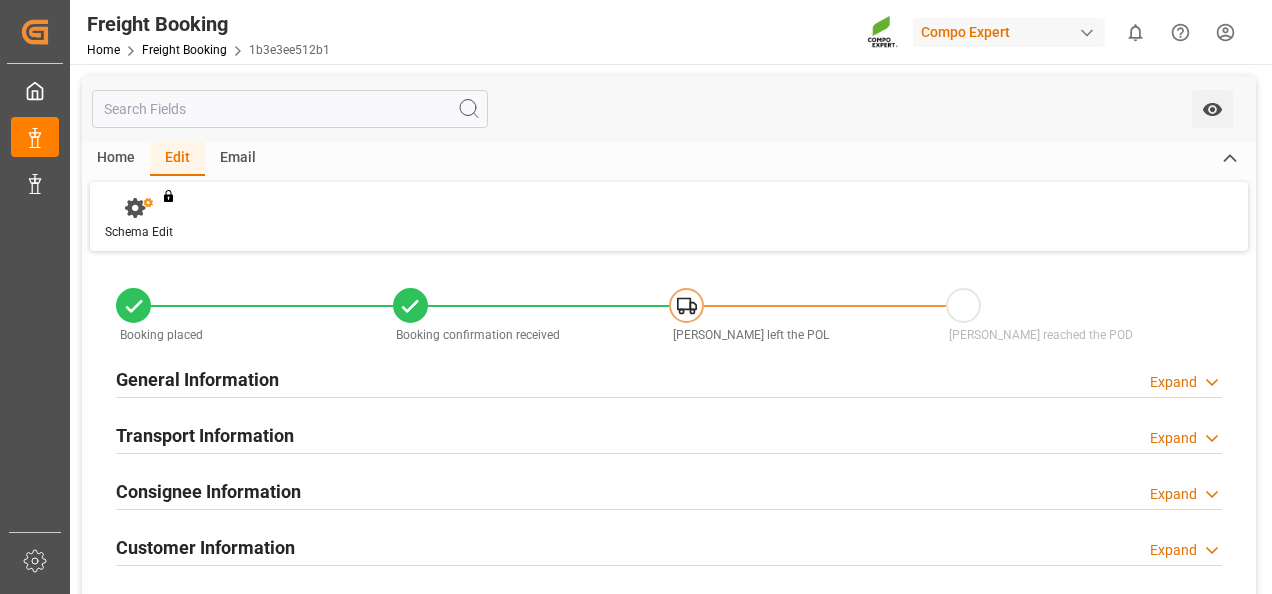 click on "Email" at bounding box center (238, 159) 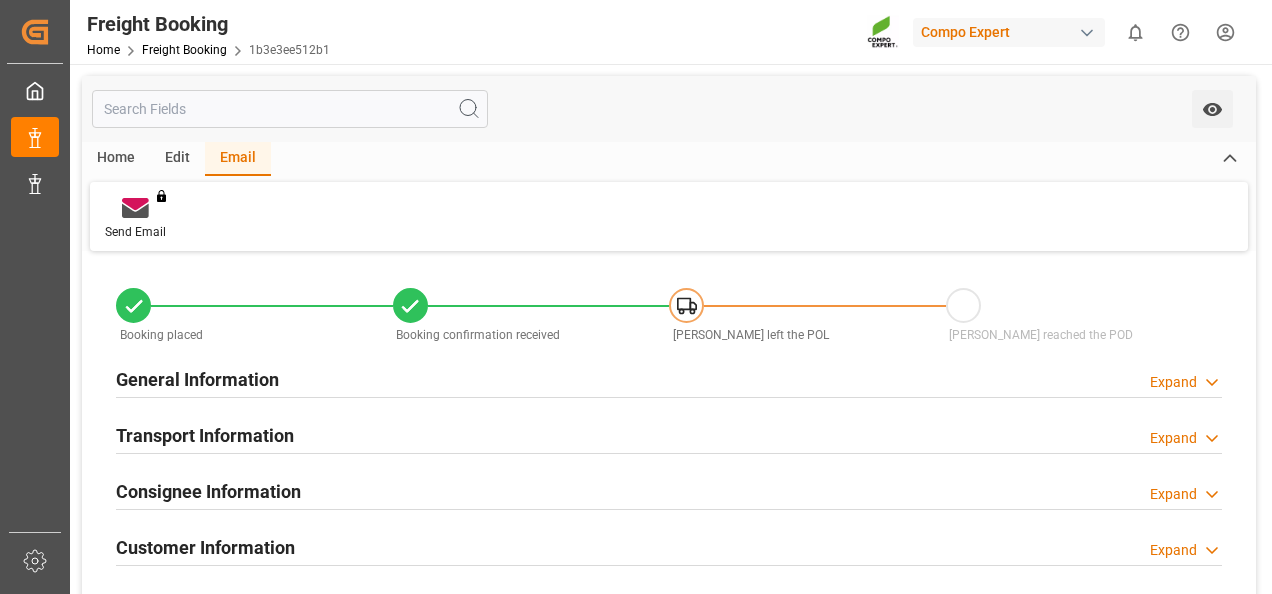 click on "Home" at bounding box center [116, 159] 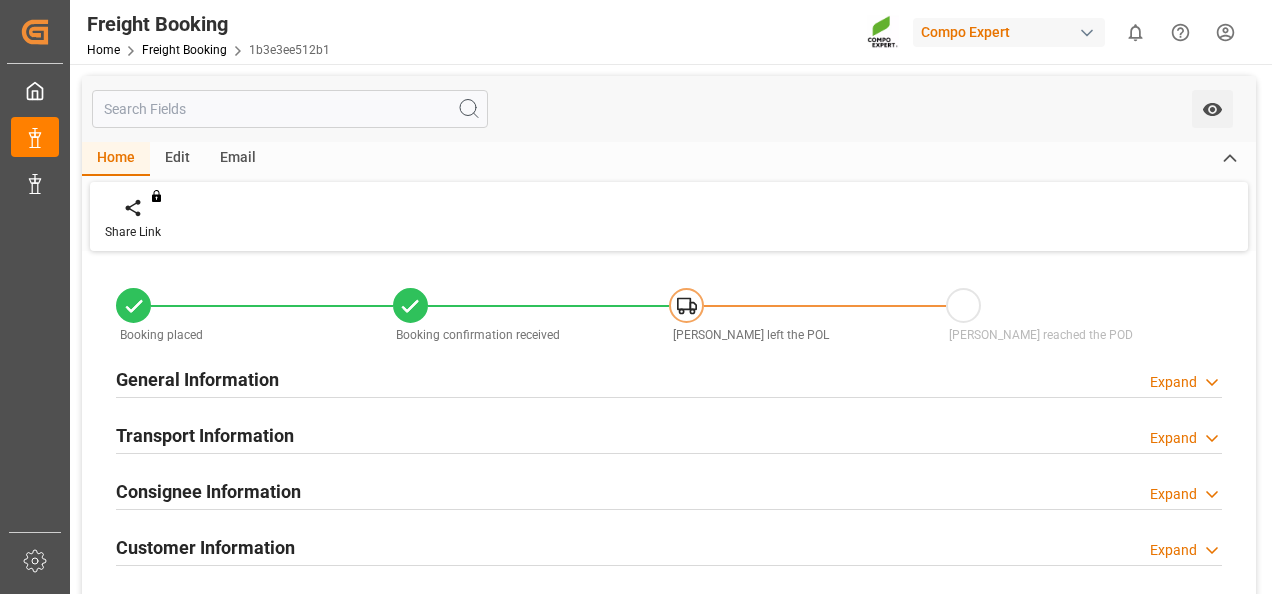 click on "Home Edit Email" at bounding box center (669, 159) 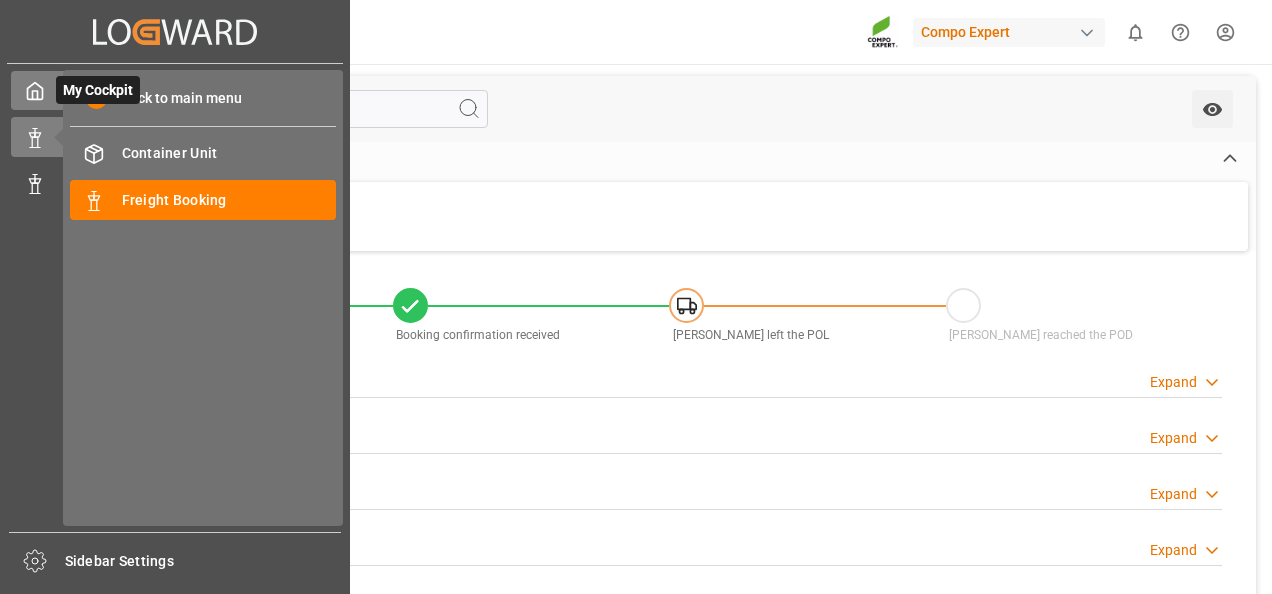 click 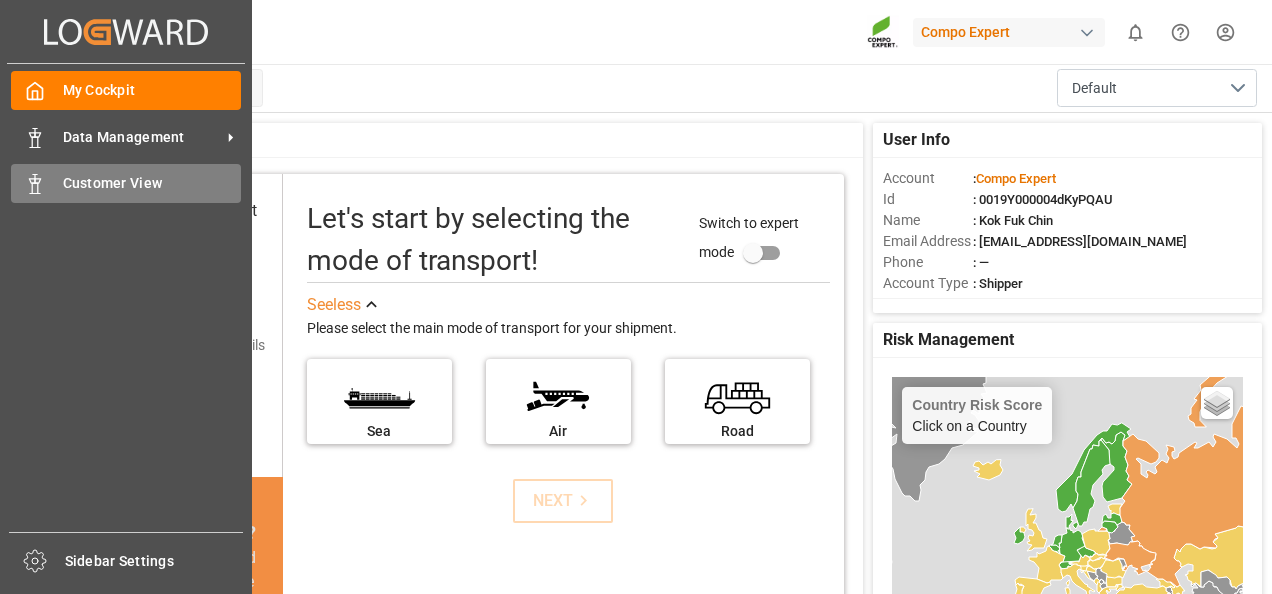 click on "Customer View Customer View" at bounding box center [126, 183] 